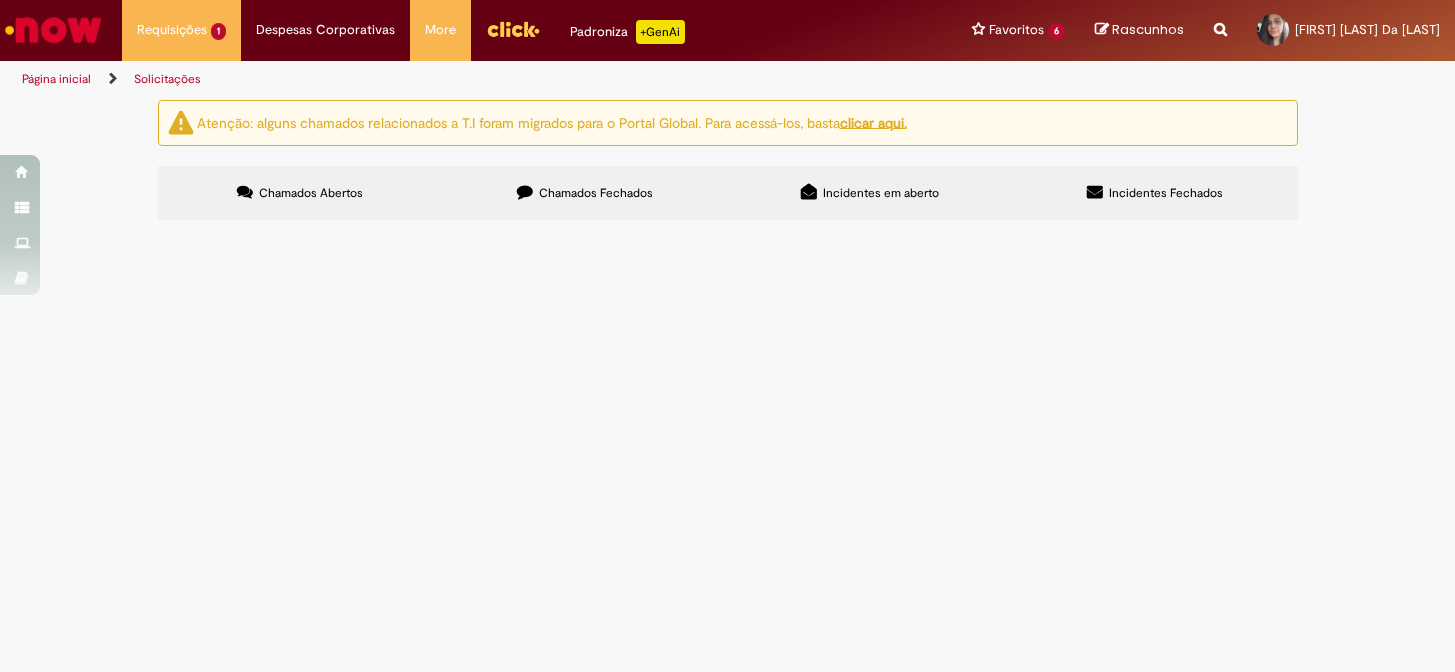 scroll, scrollTop: 0, scrollLeft: 0, axis: both 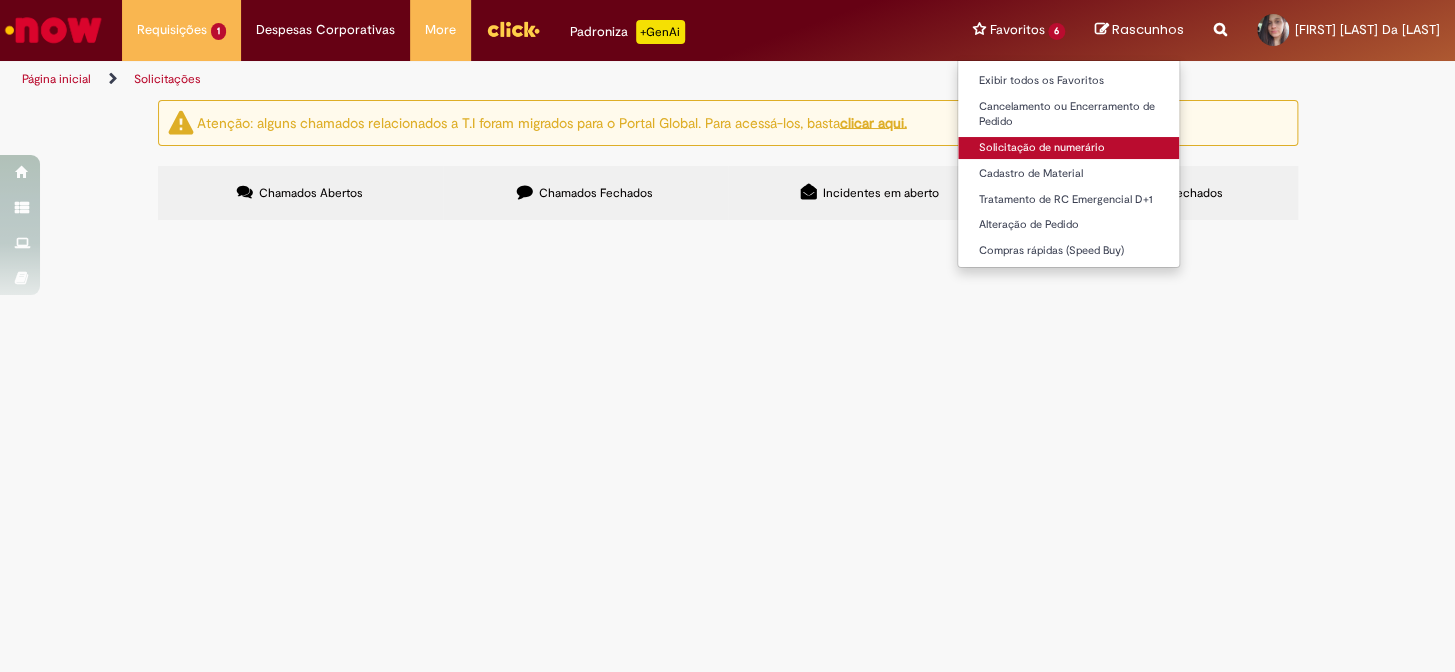 click on "Solicitação de numerário" at bounding box center (1068, 148) 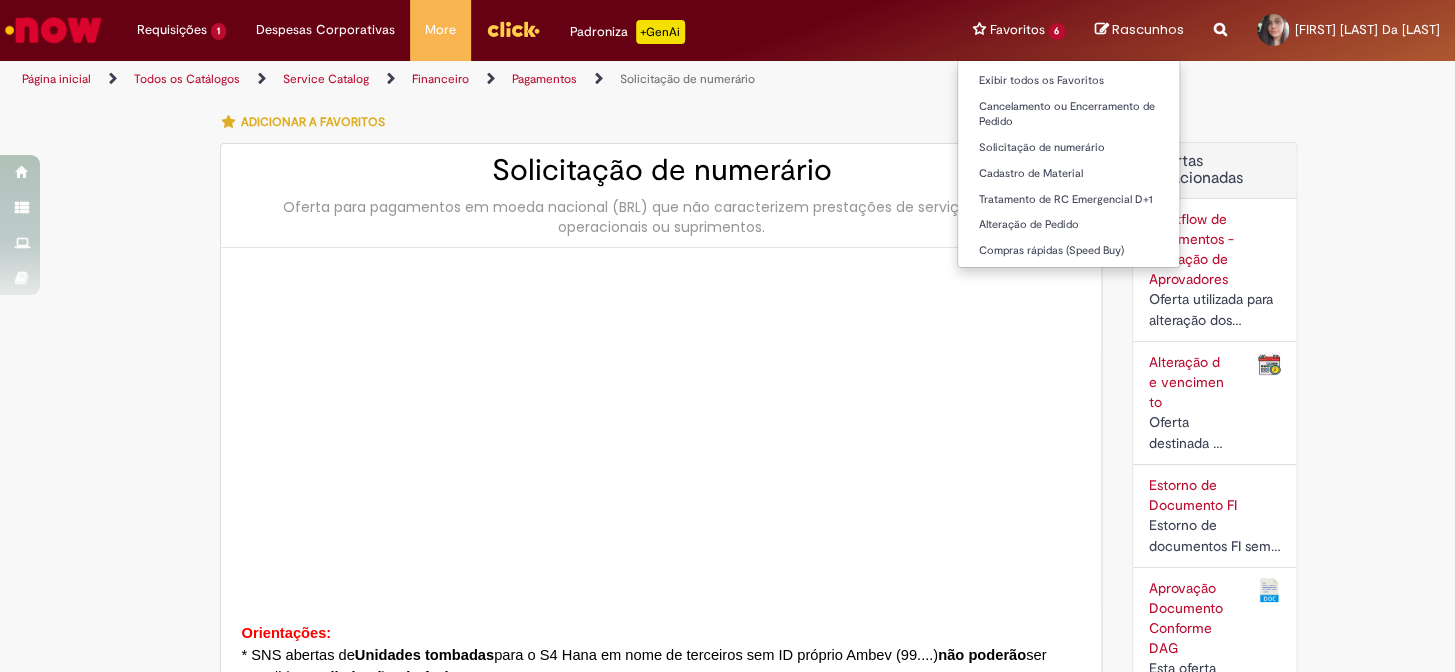 type on "********" 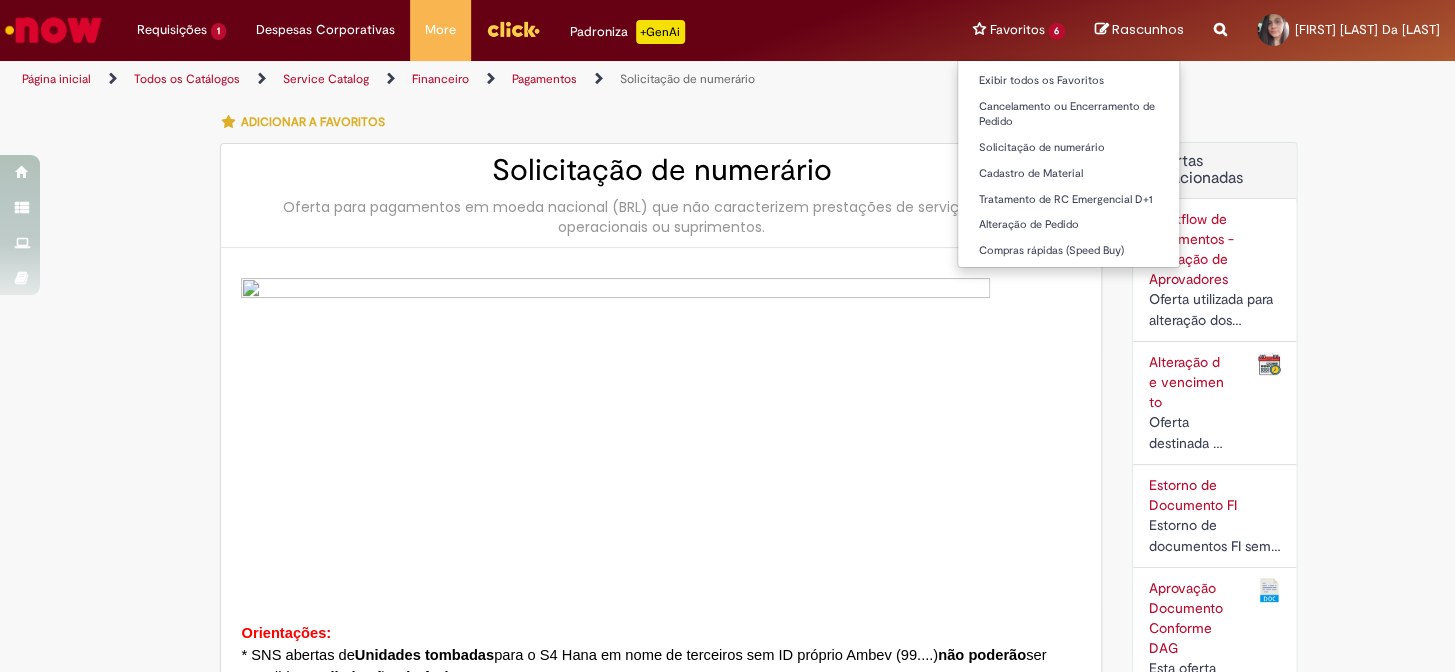 type on "**********" 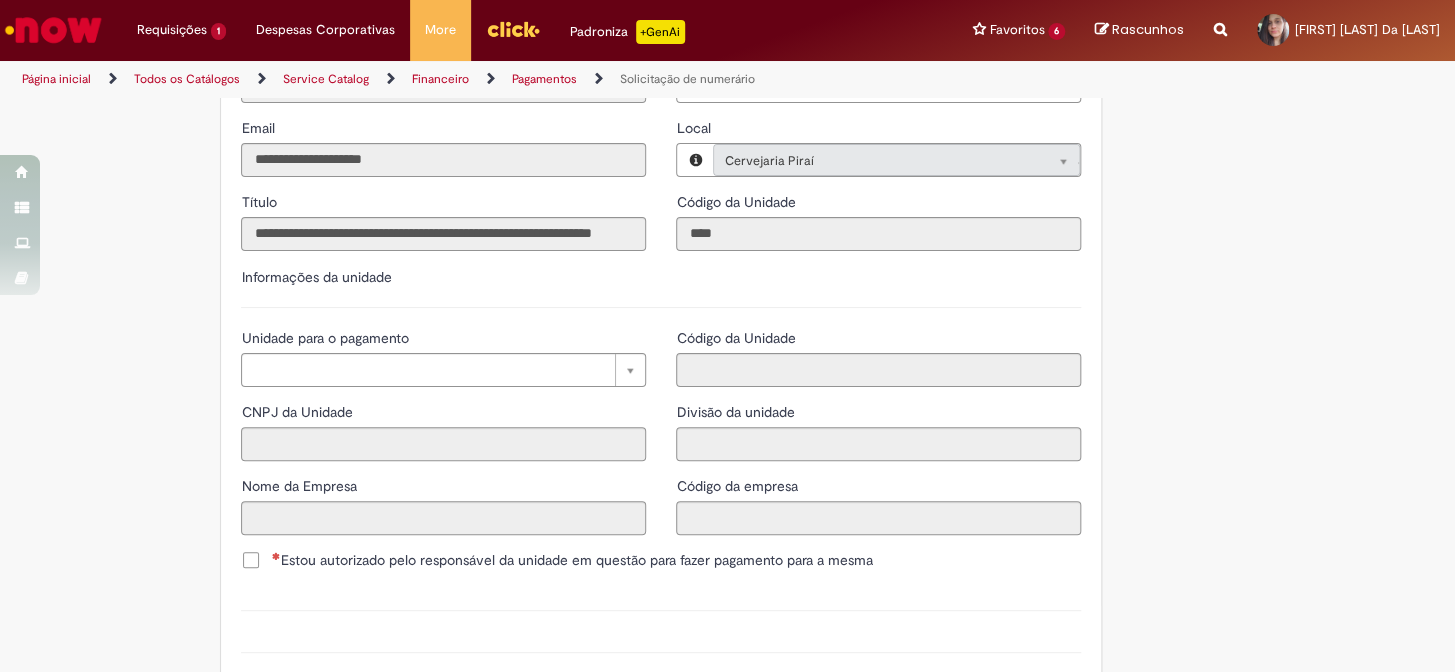 scroll, scrollTop: 2090, scrollLeft: 0, axis: vertical 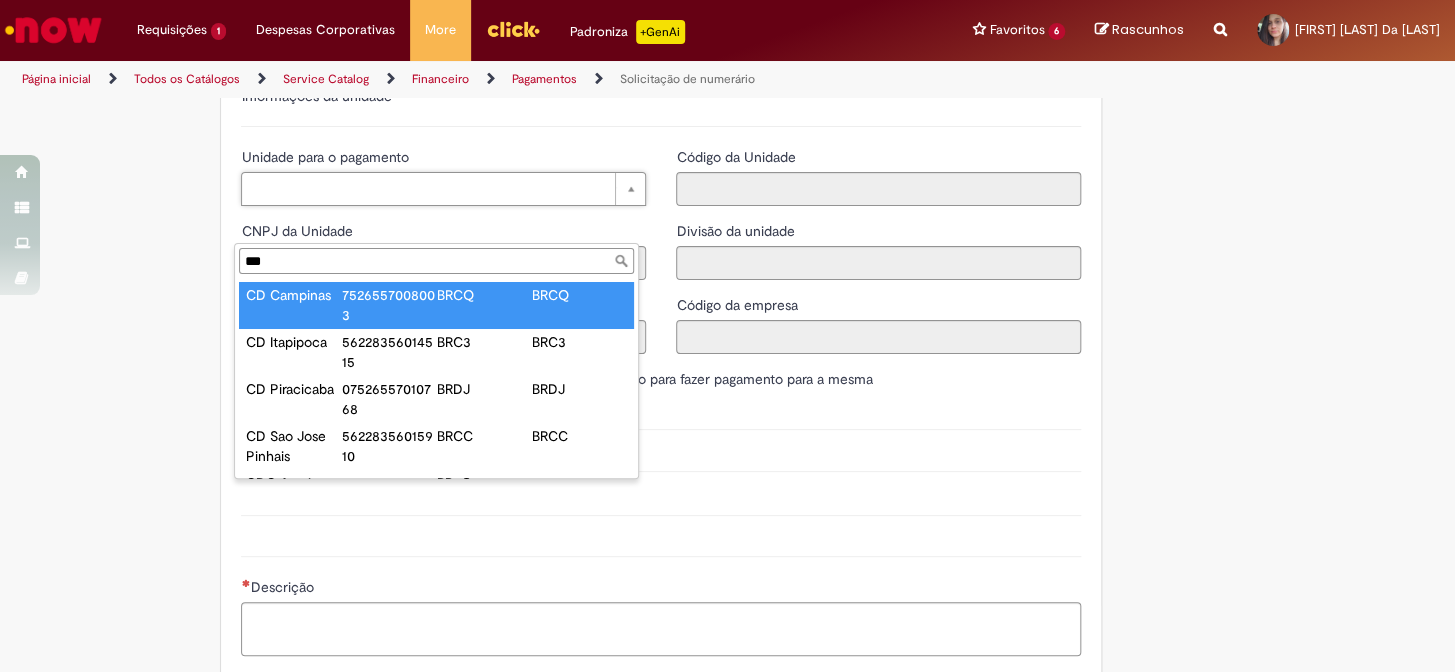 type on "****" 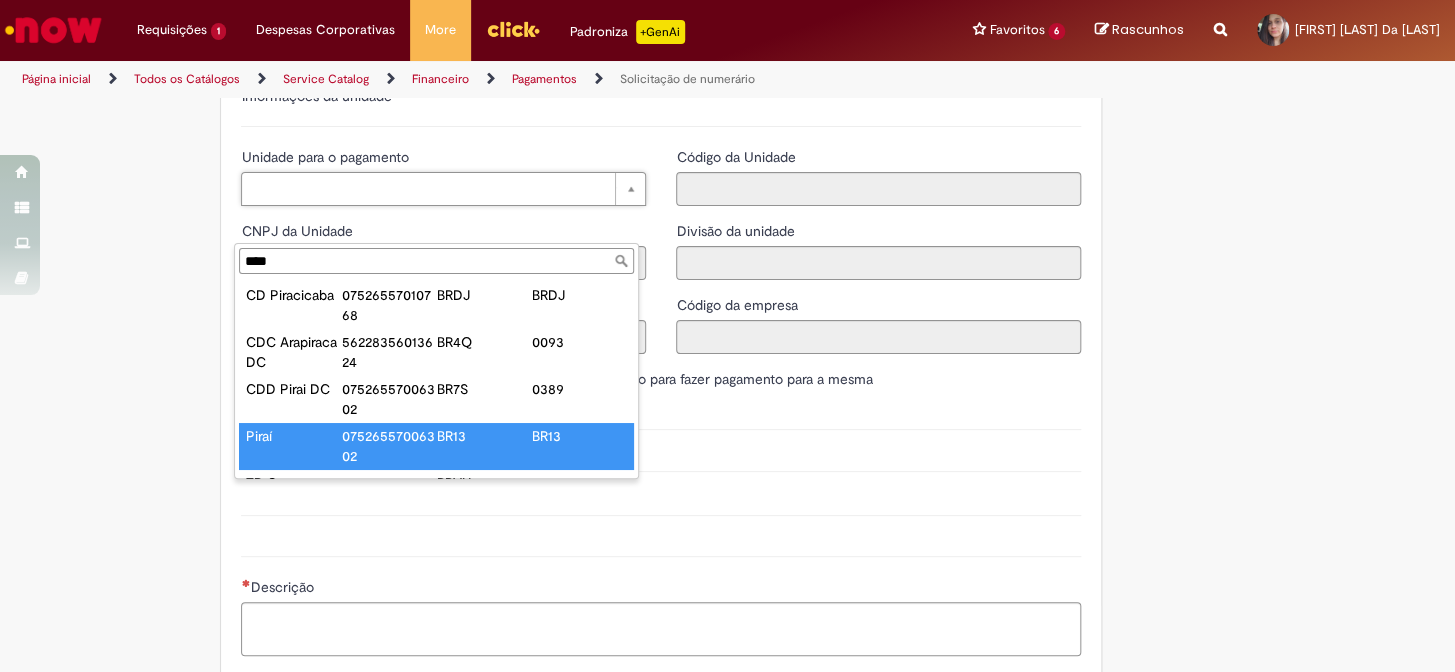 type on "*****" 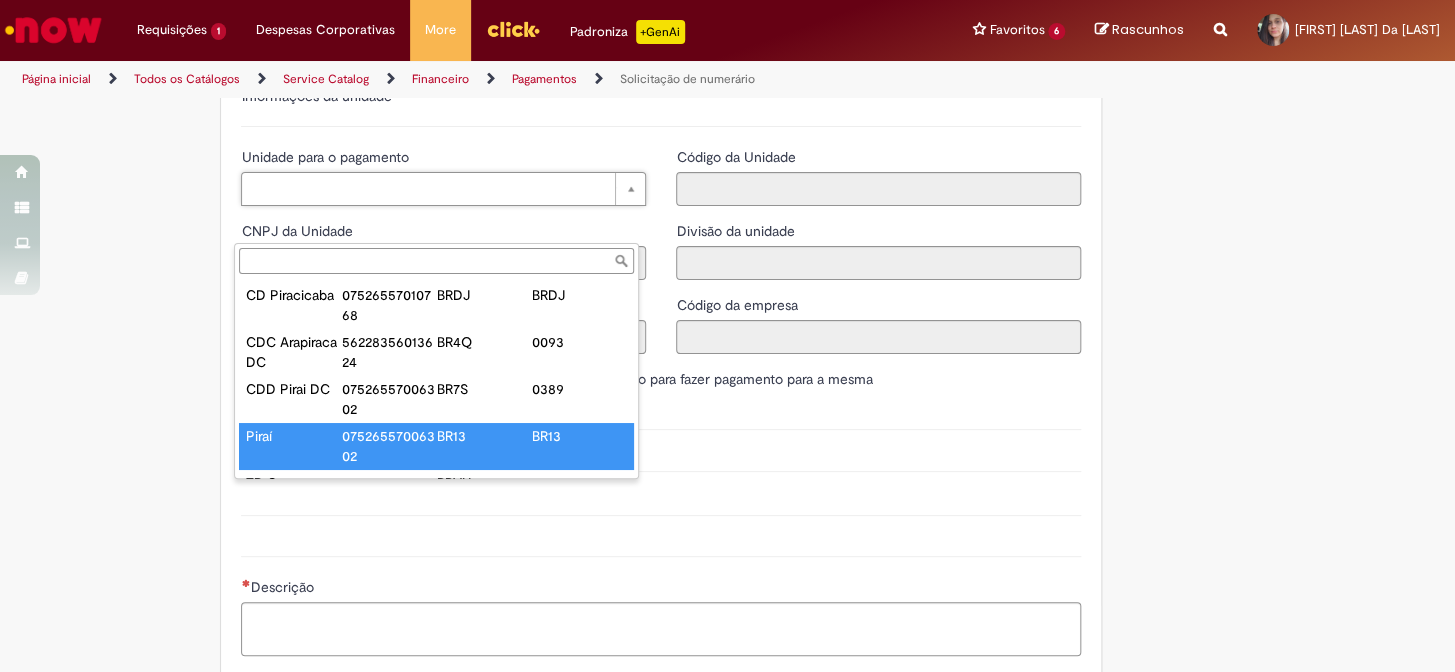 type on "**********" 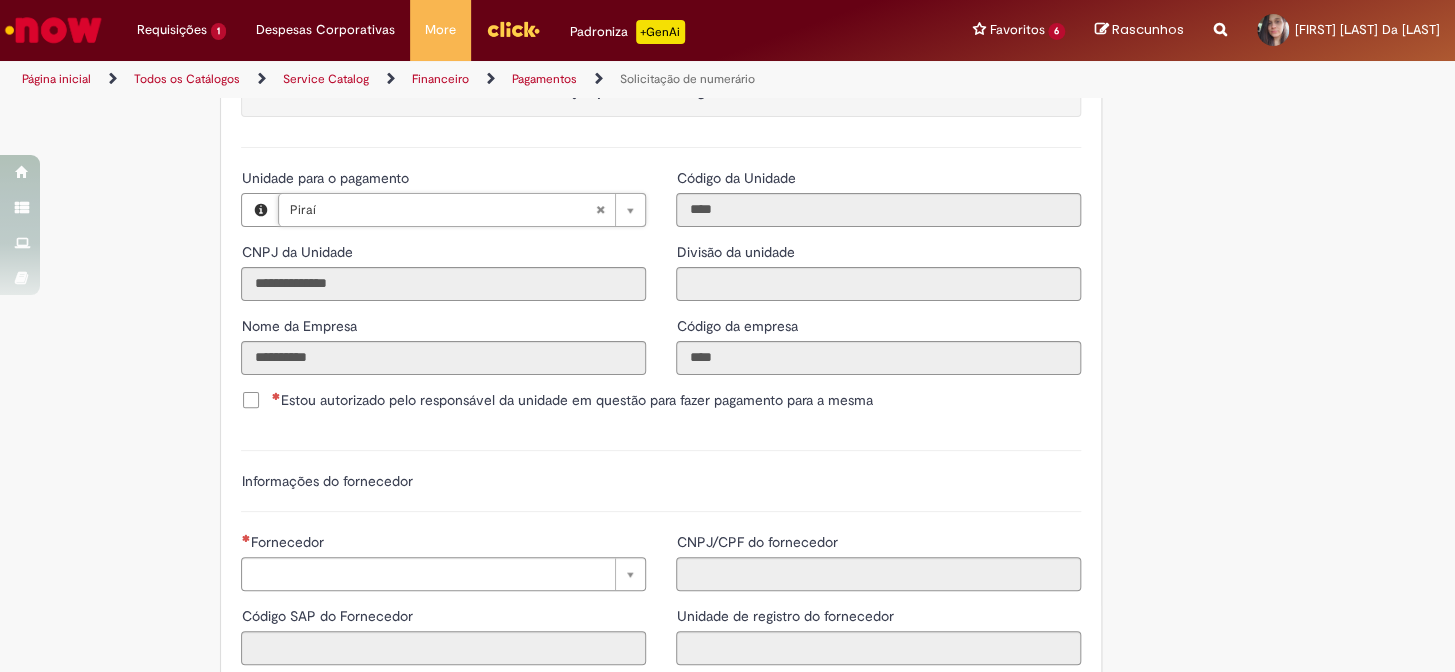 scroll, scrollTop: 2363, scrollLeft: 0, axis: vertical 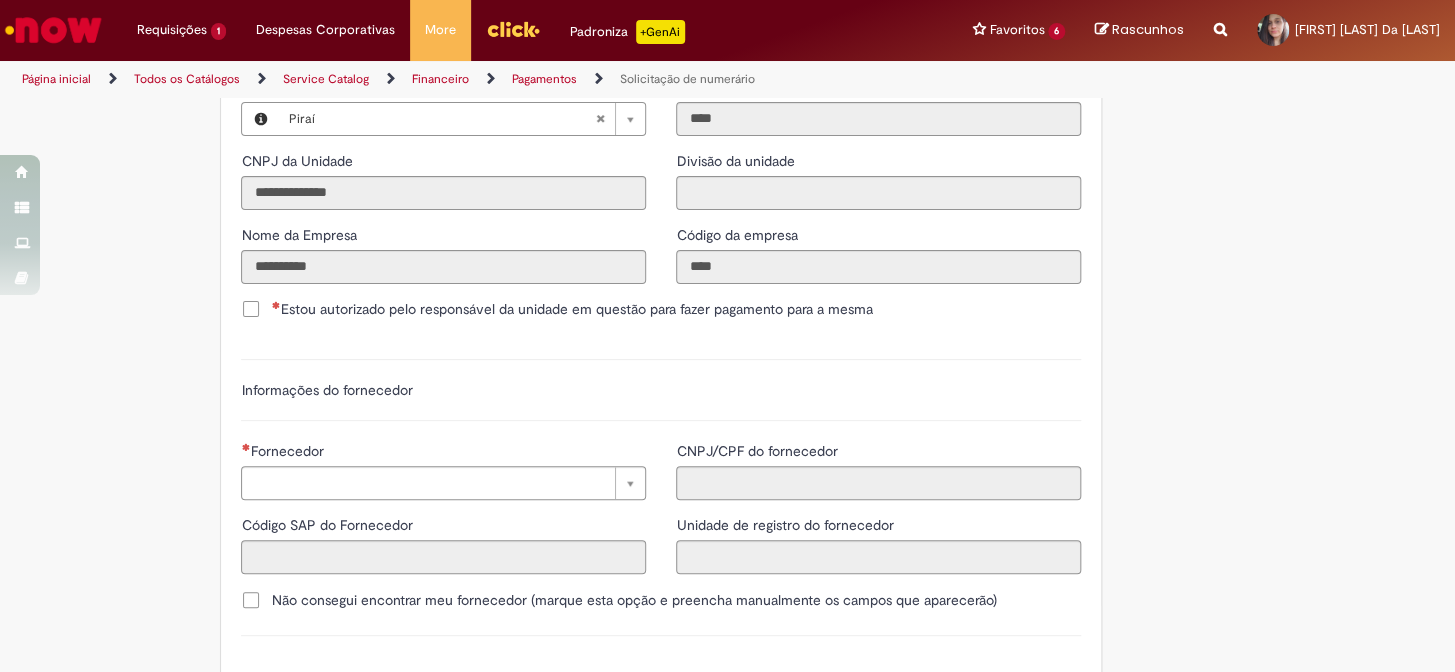click on "Estou autorizado pelo responsável da unidade em questão para fazer pagamento para a mesma" at bounding box center [571, 309] 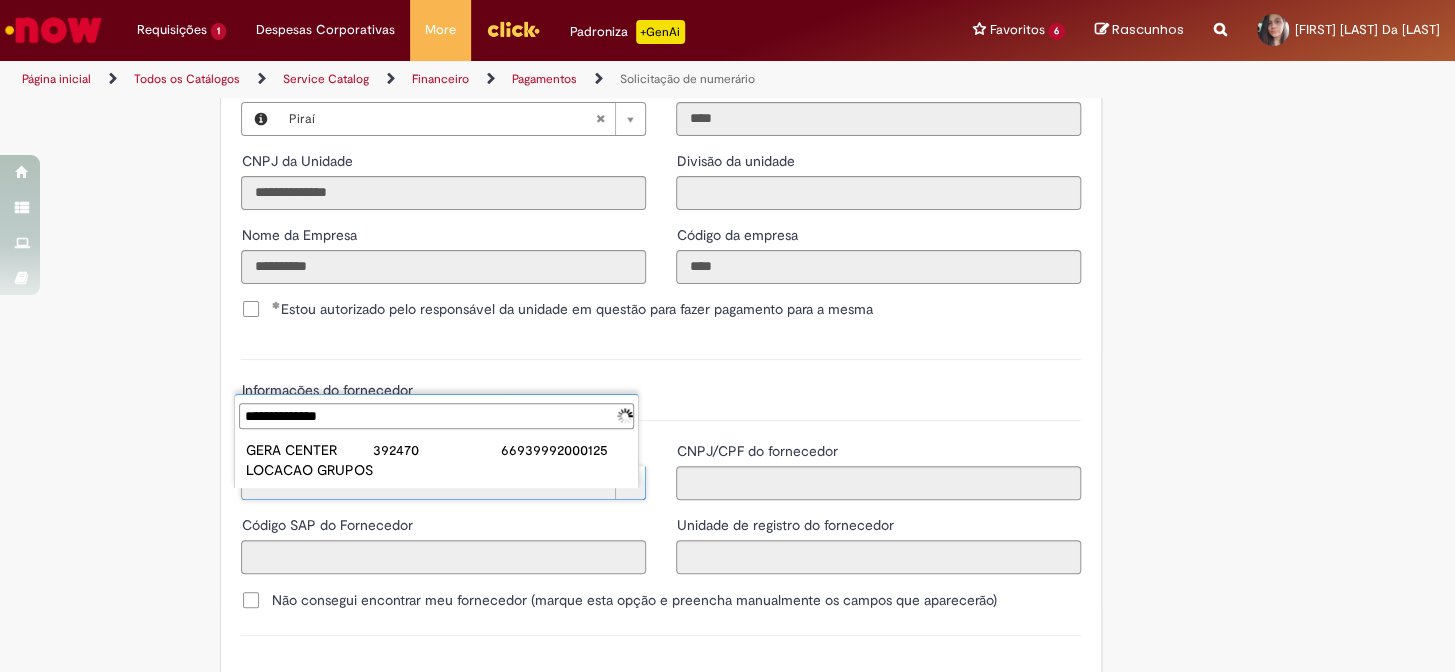 type on "**********" 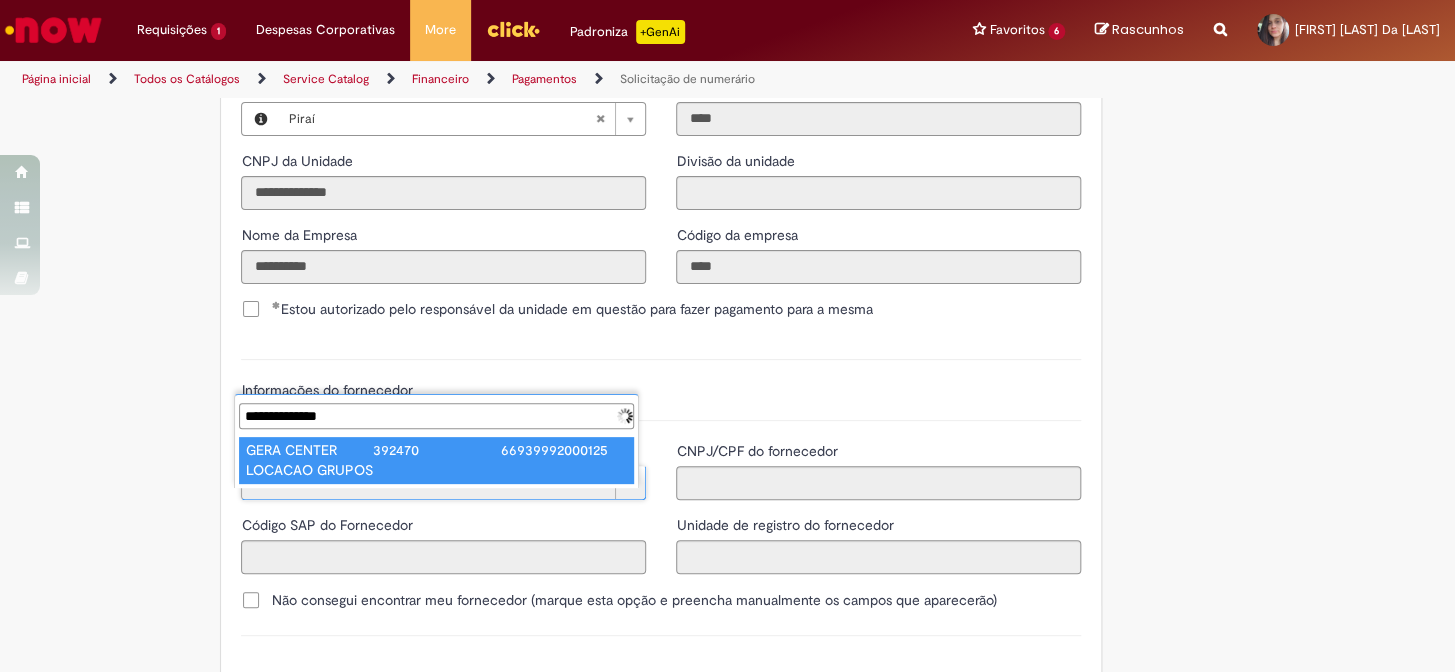 type on "**********" 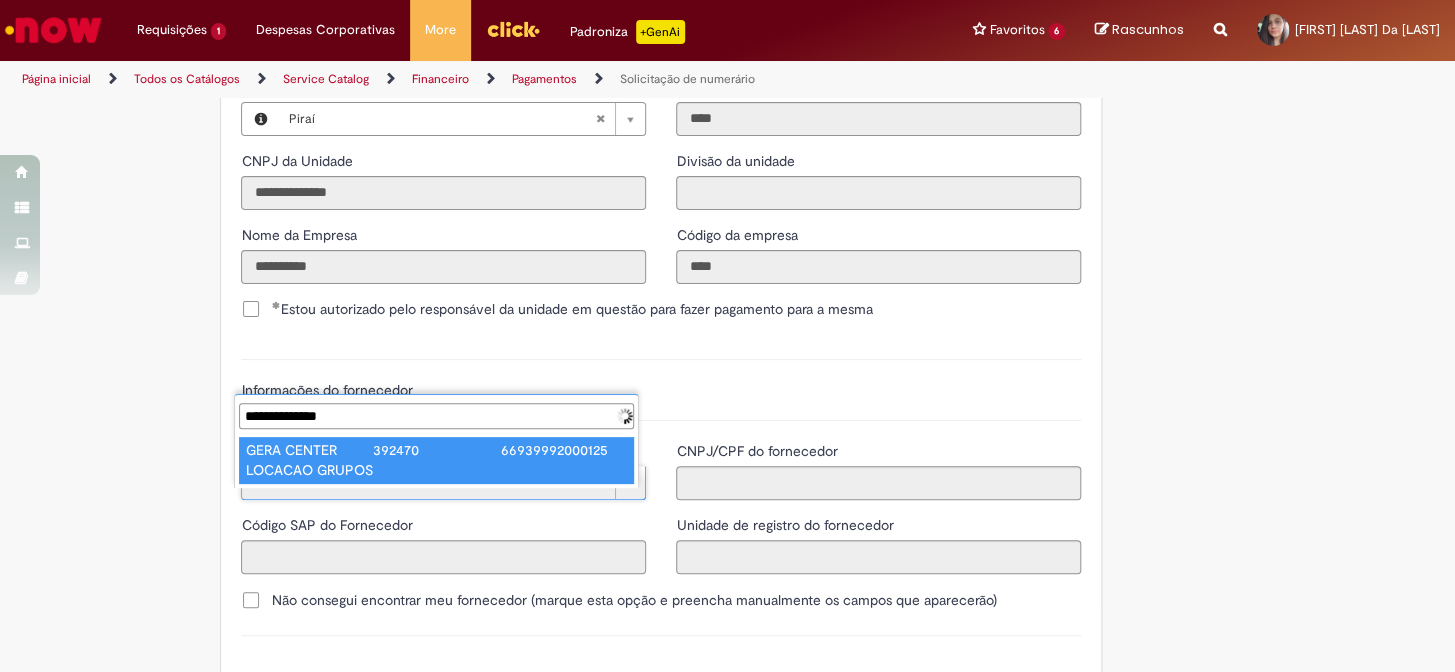 type on "**********" 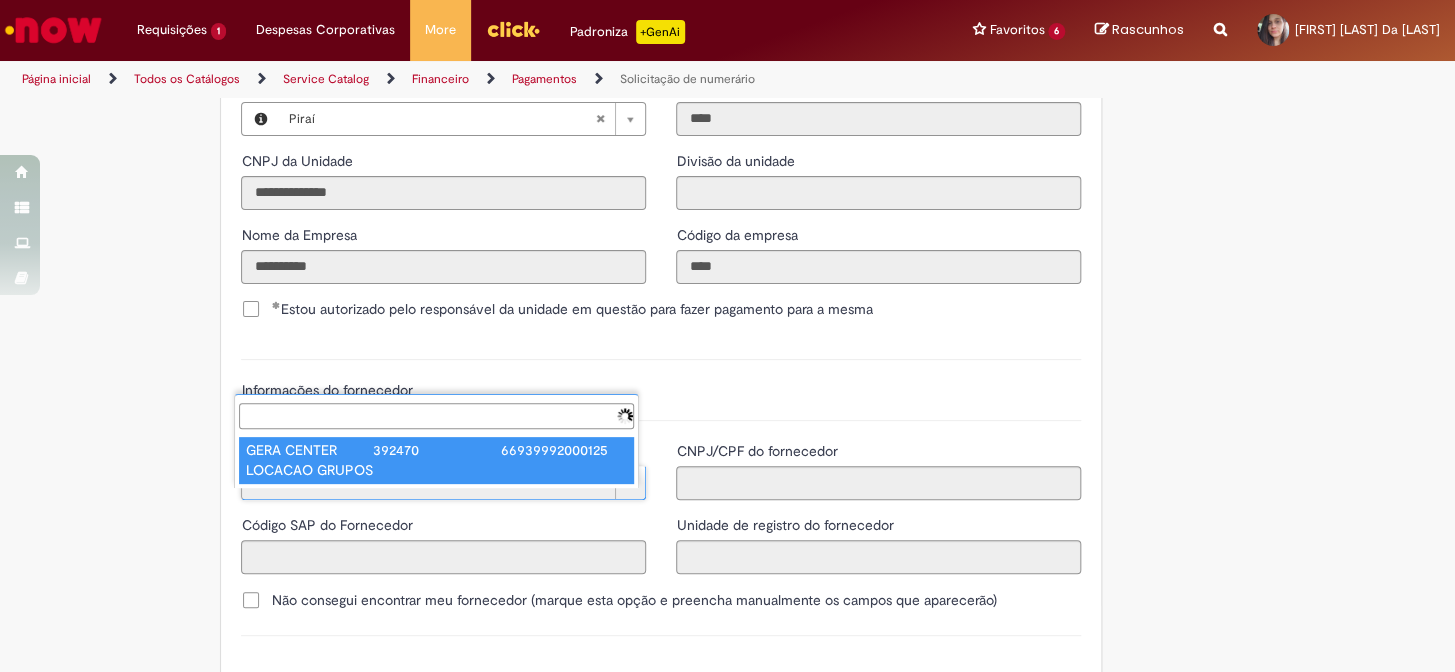 type on "******" 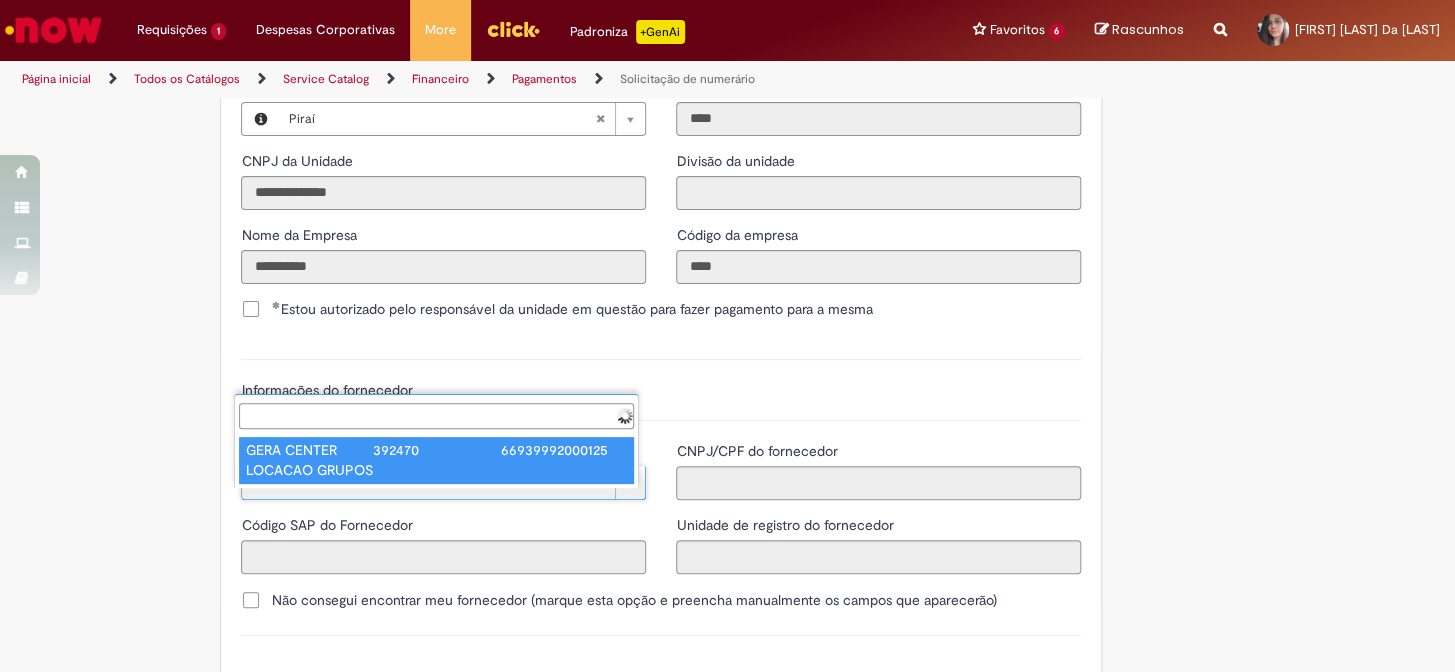 type on "**********" 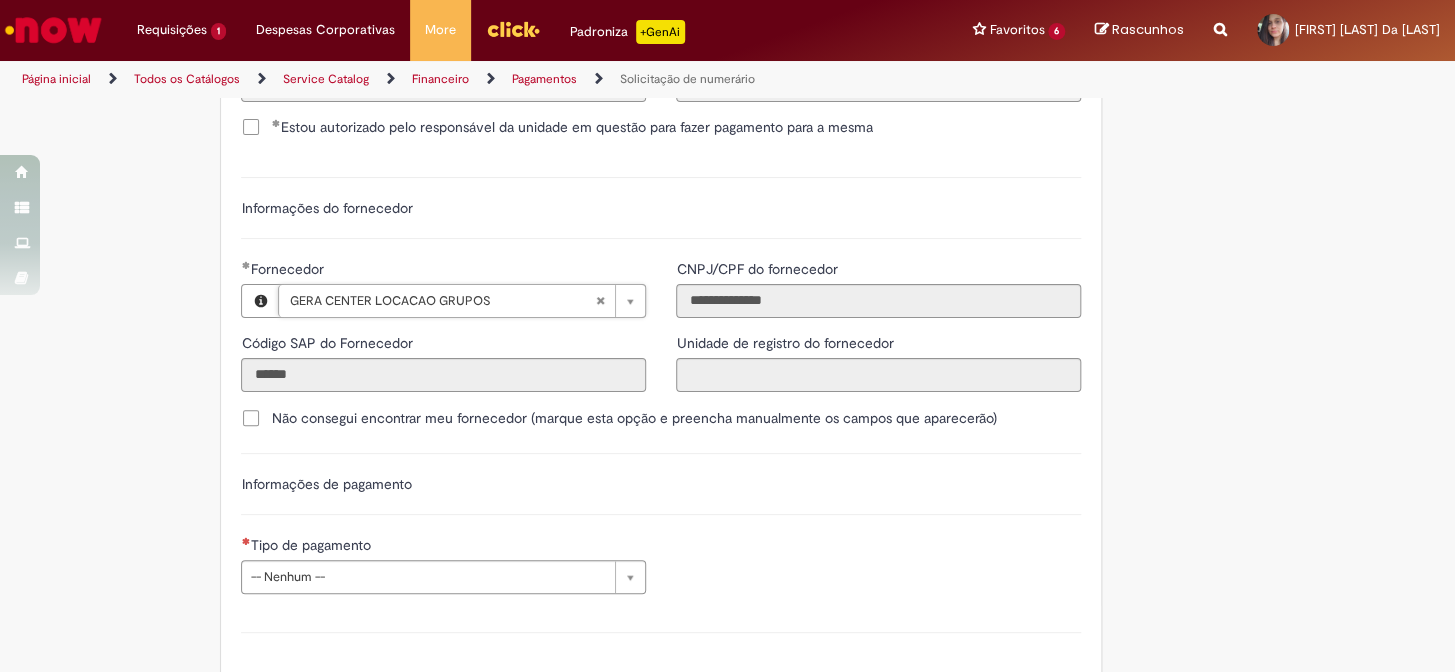 scroll, scrollTop: 2727, scrollLeft: 0, axis: vertical 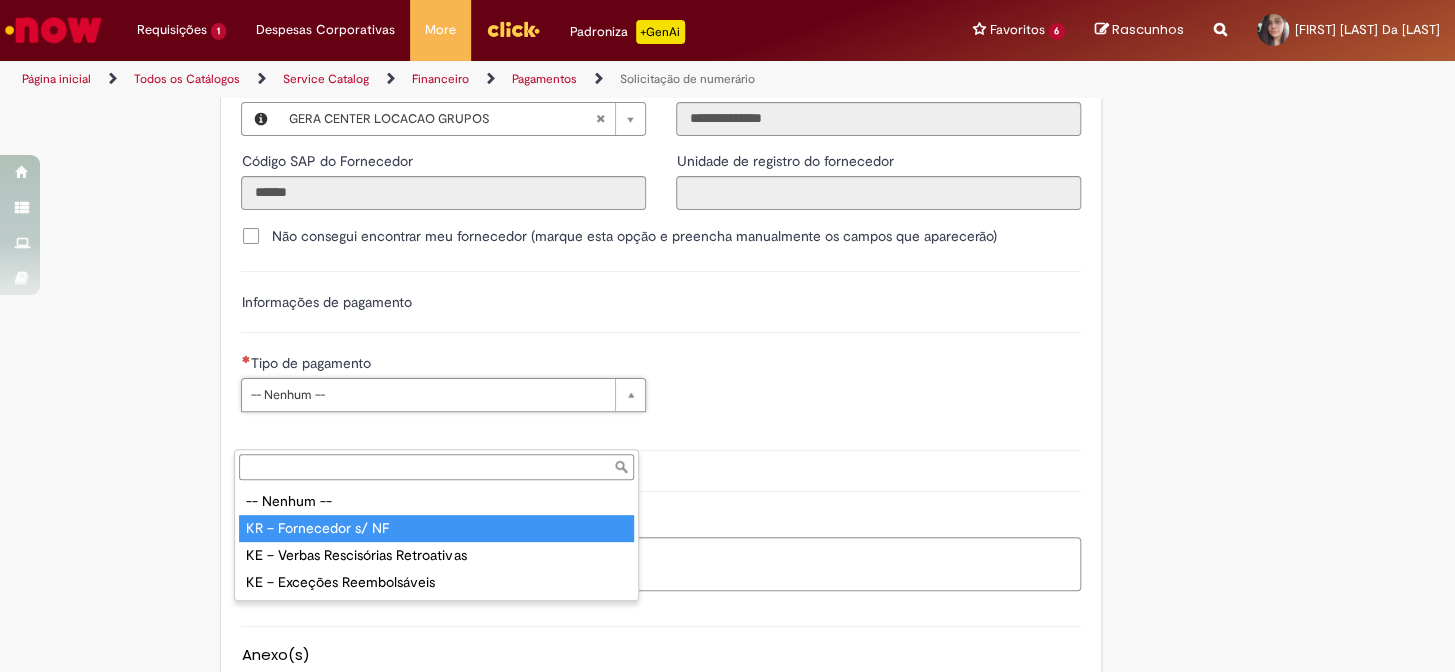 type on "**********" 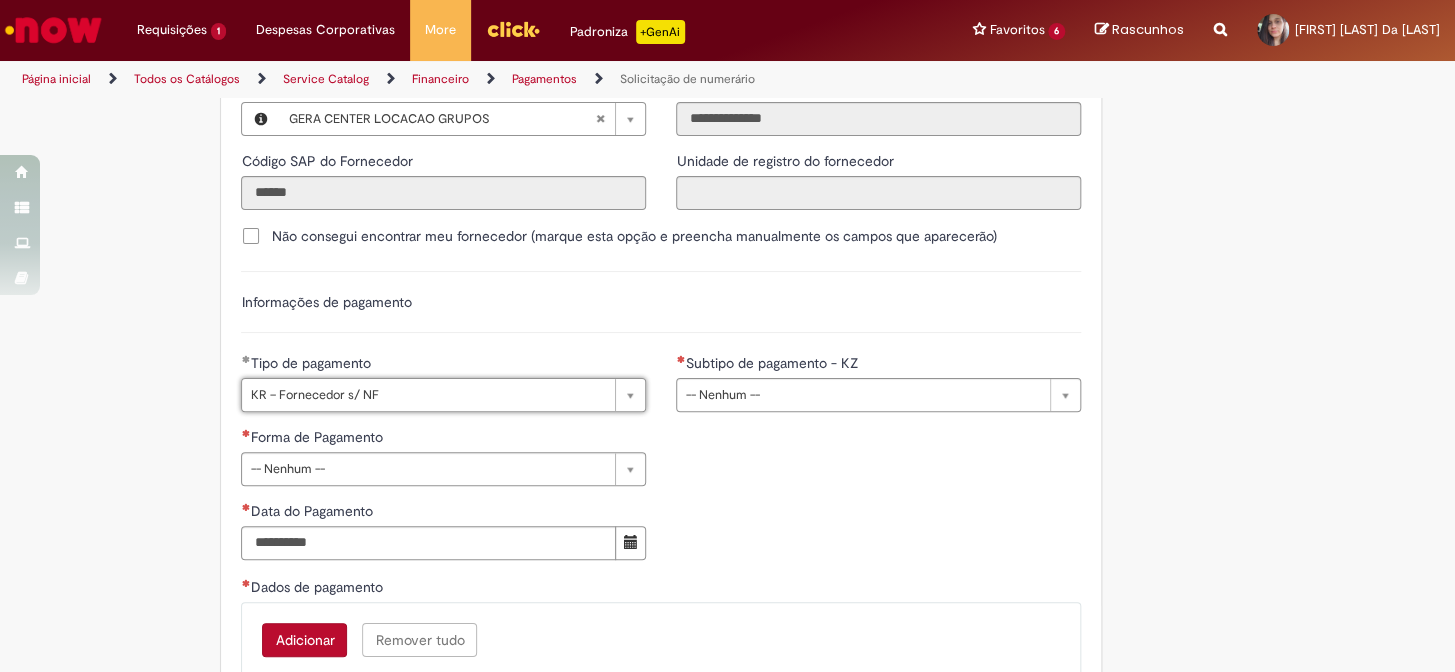 scroll, scrollTop: 2909, scrollLeft: 0, axis: vertical 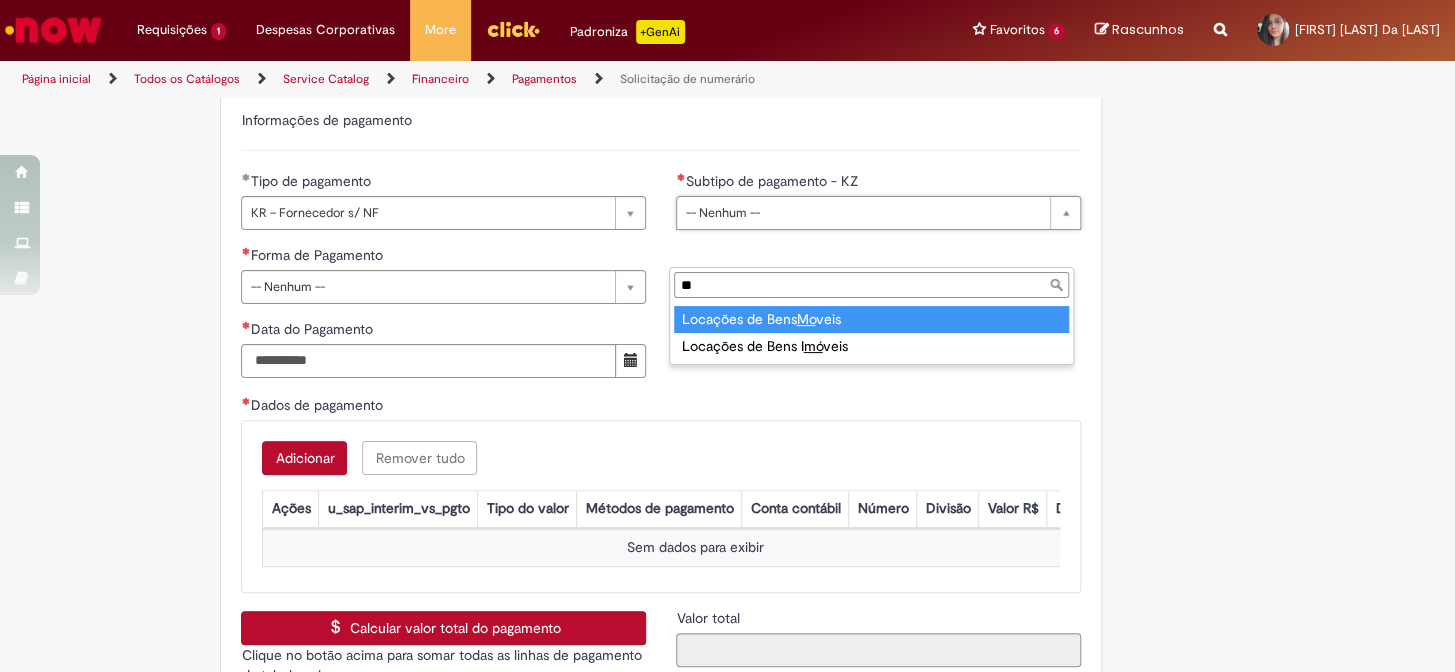 type on "***" 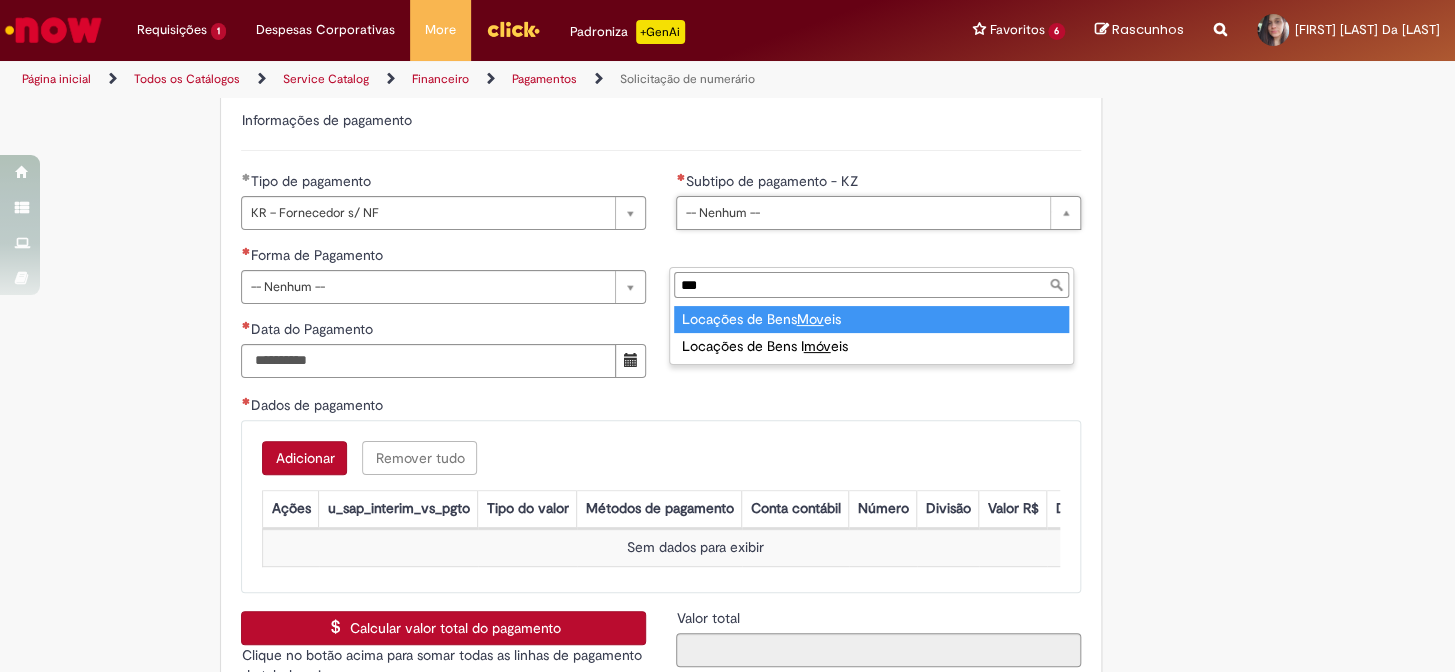 type on "**********" 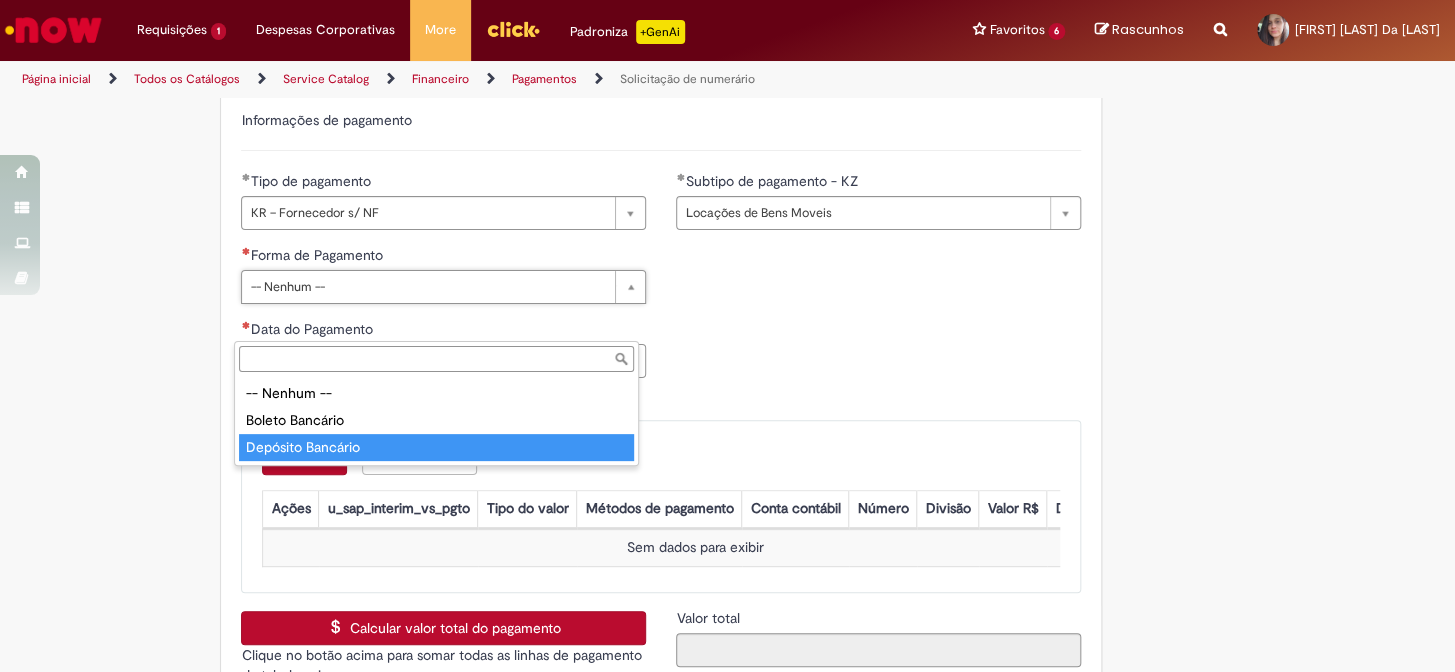 type on "**********" 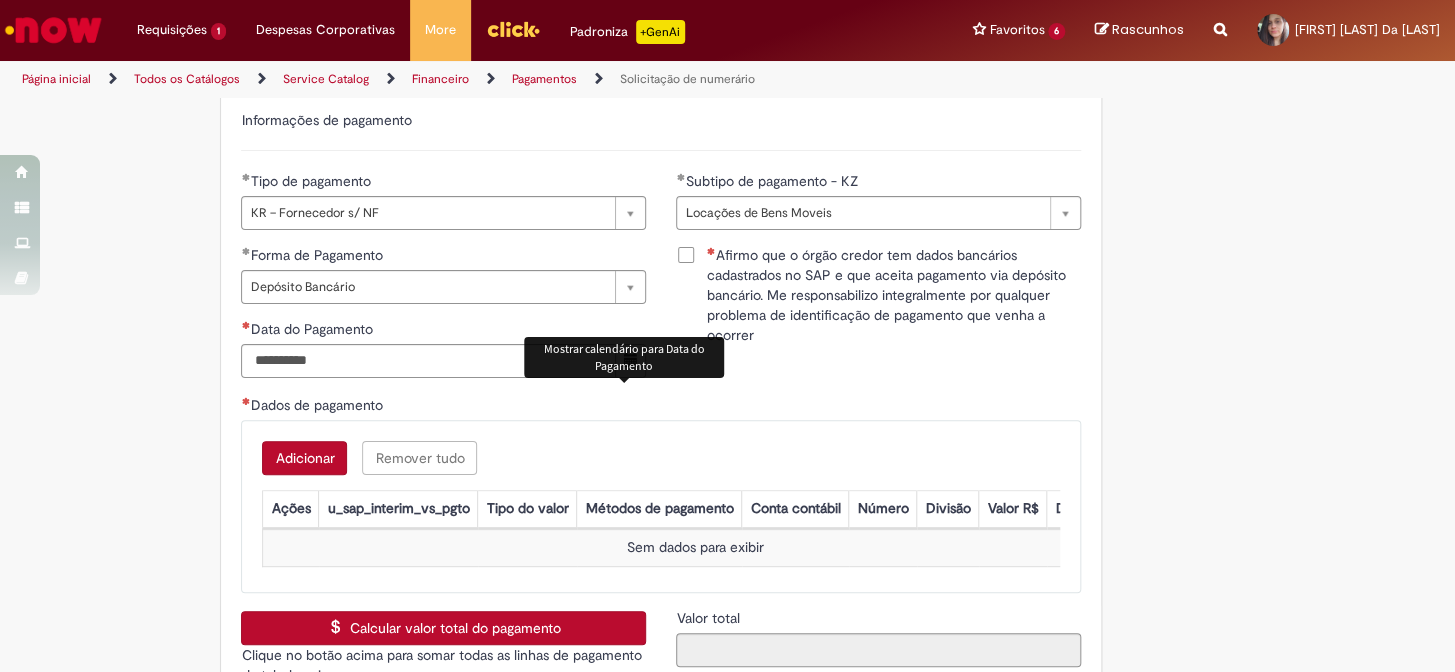 click at bounding box center [631, 360] 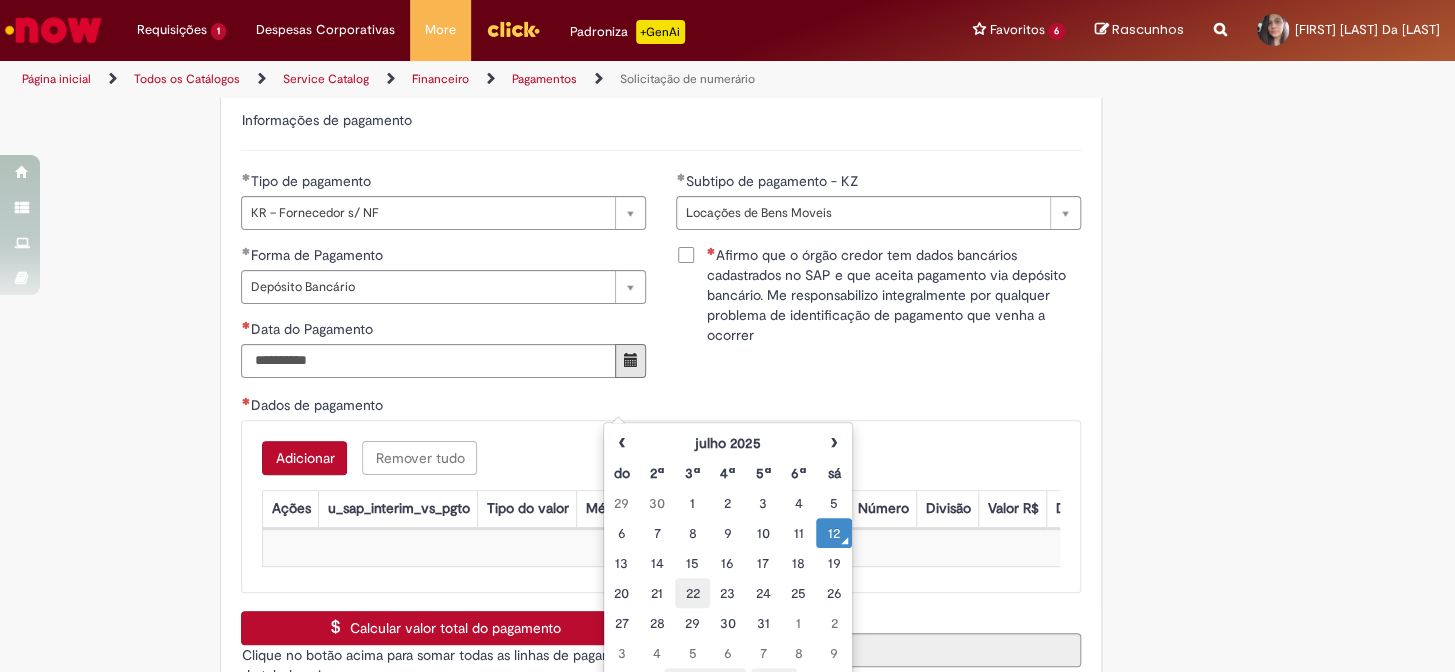 click on "22" at bounding box center (692, 593) 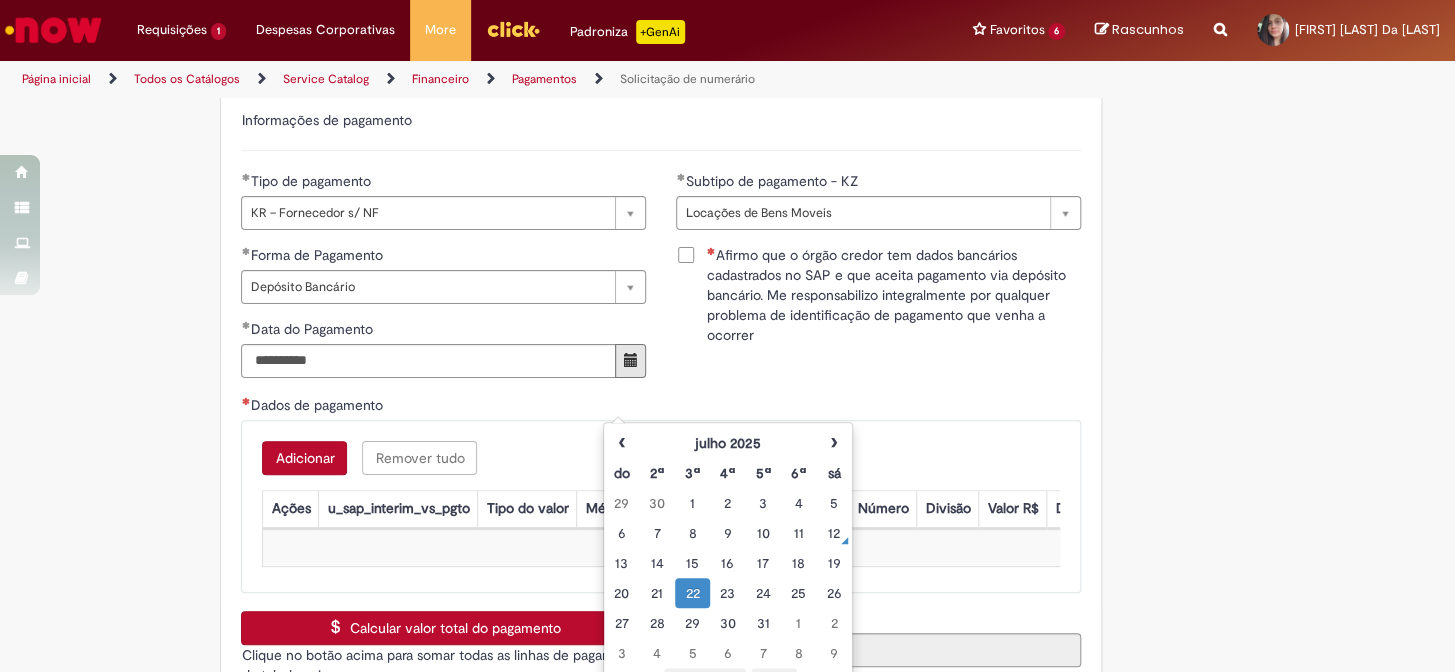 click on "**********" at bounding box center [661, 319] 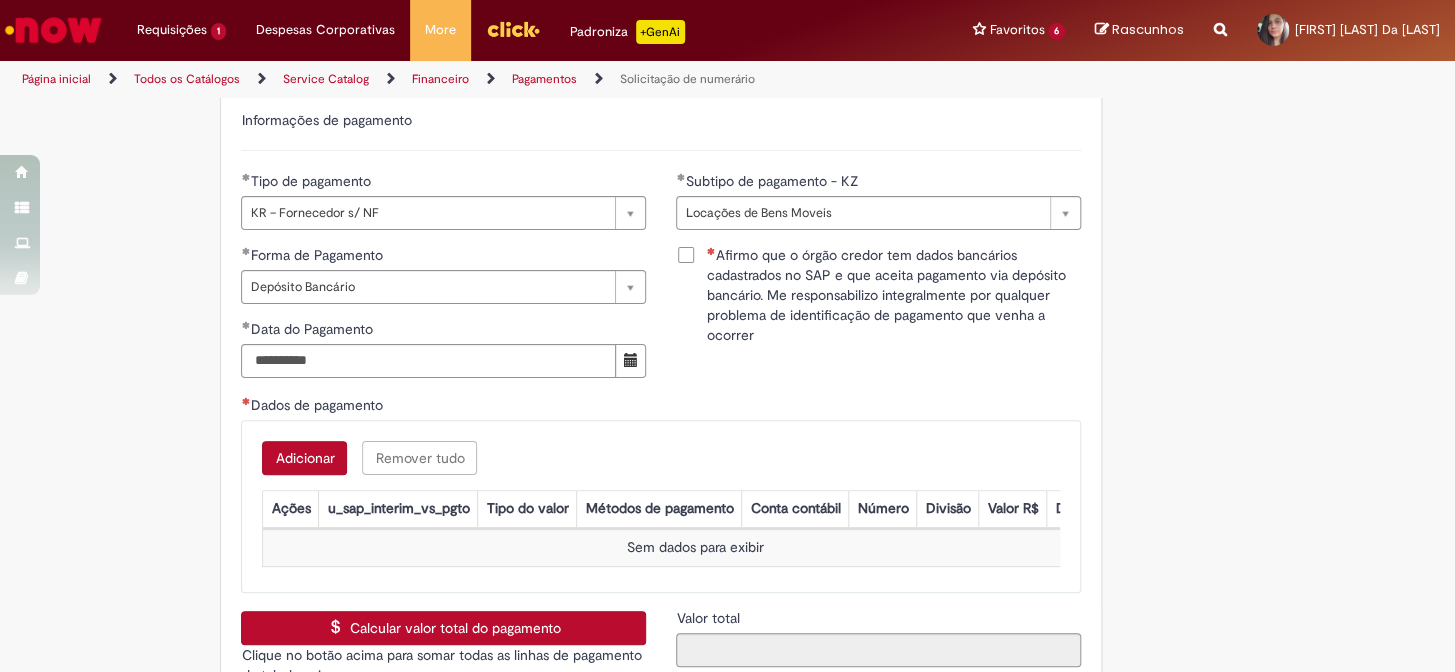 scroll, scrollTop: 3090, scrollLeft: 0, axis: vertical 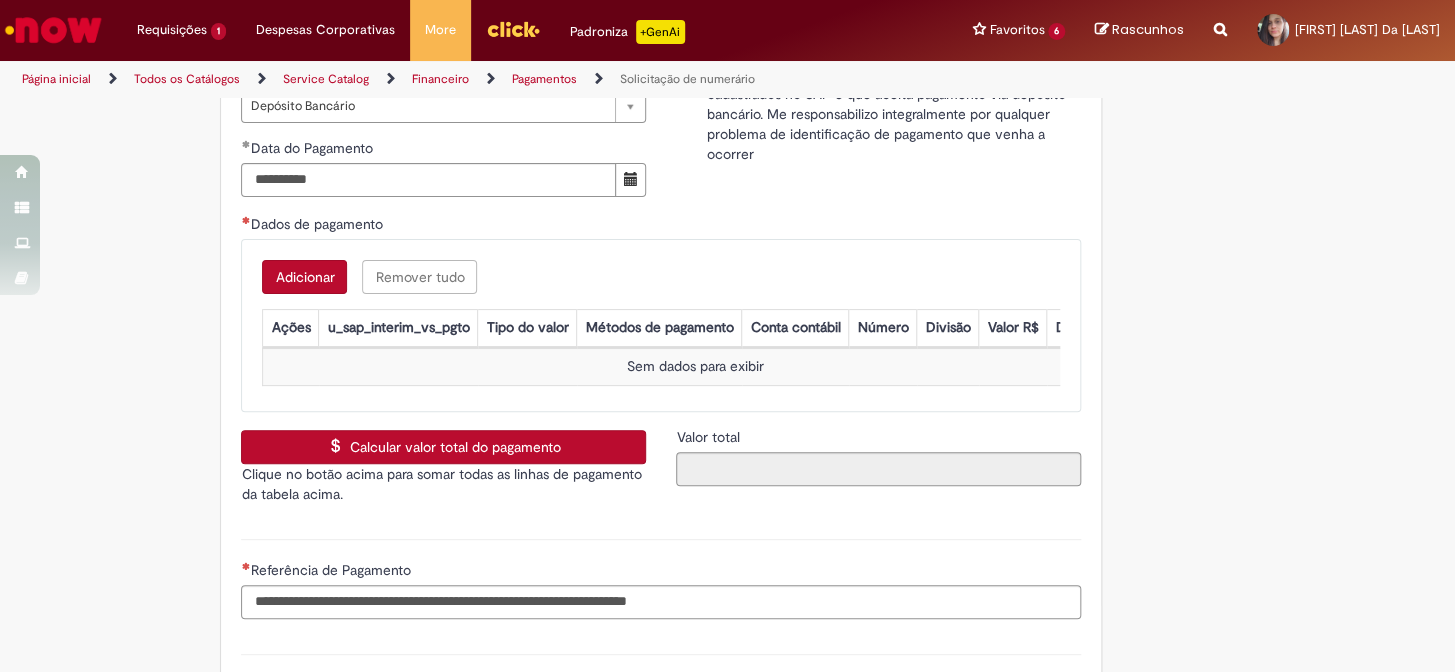 click on "Adicionar" at bounding box center (304, 277) 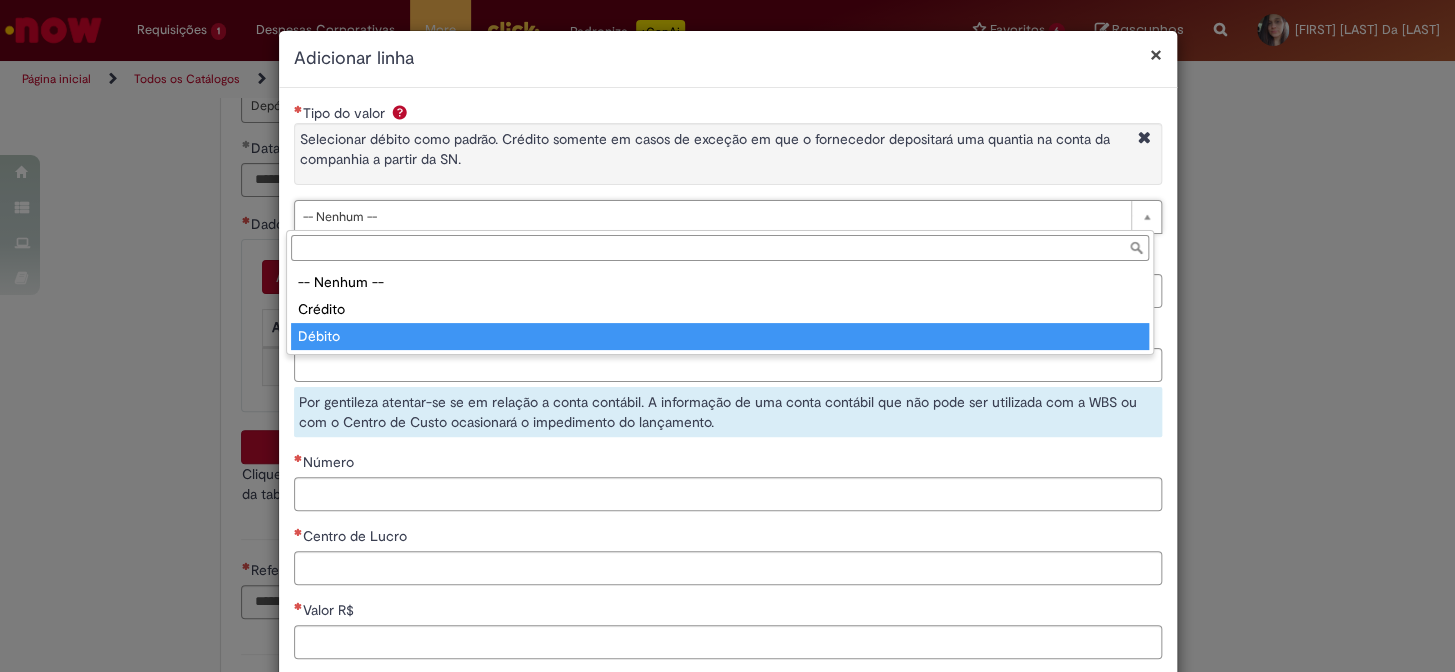type on "******" 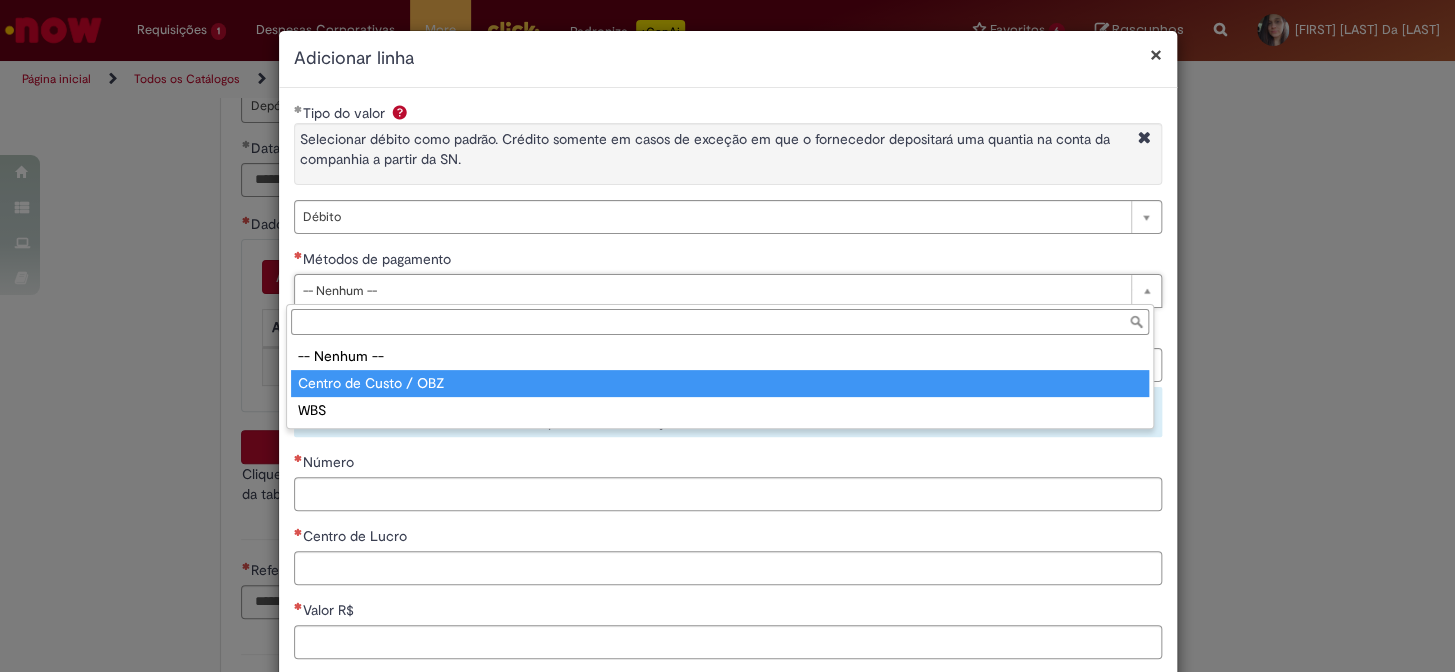 type on "**********" 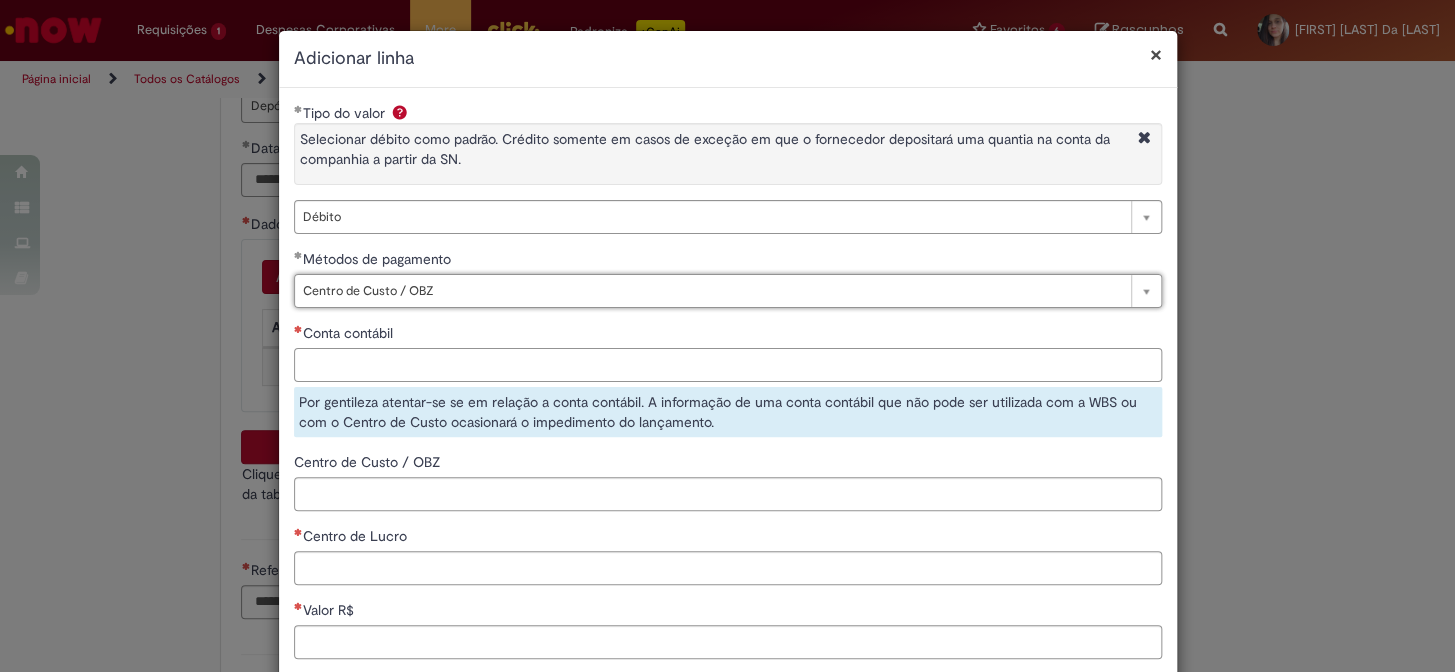 click on "Conta contábil" at bounding box center [728, 365] 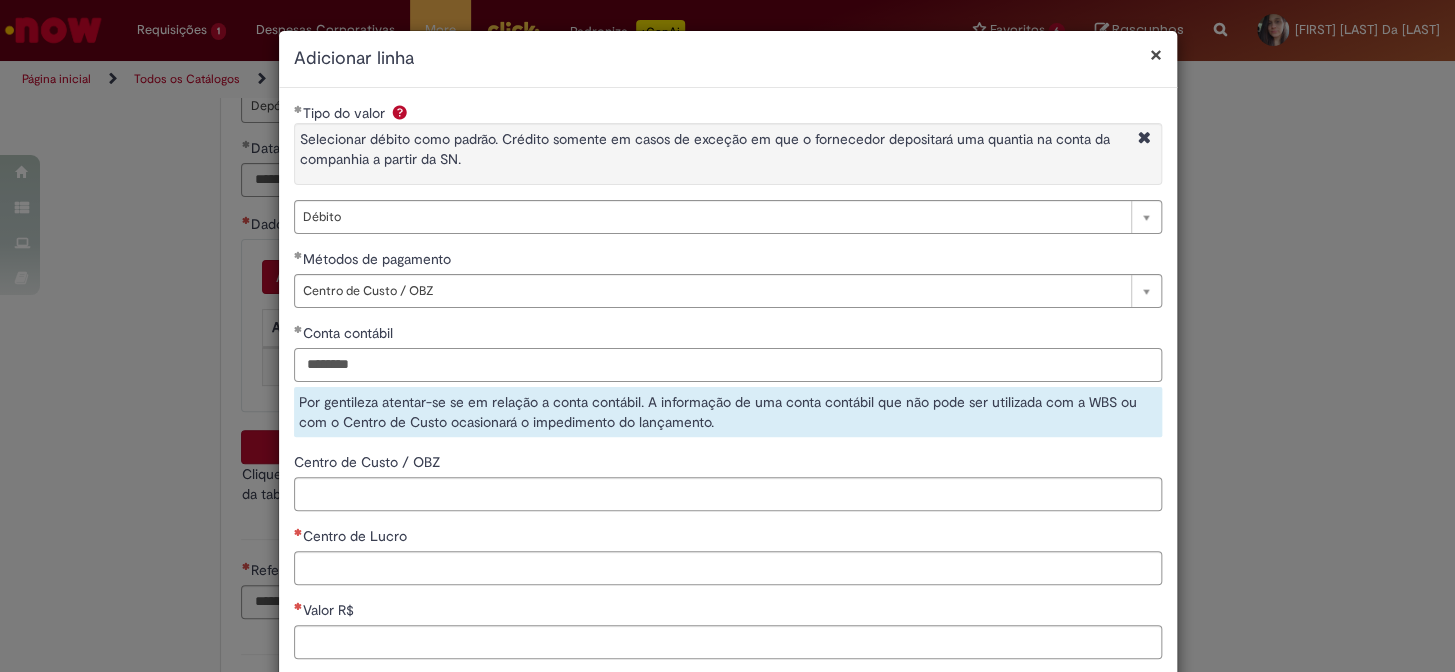 type on "********" 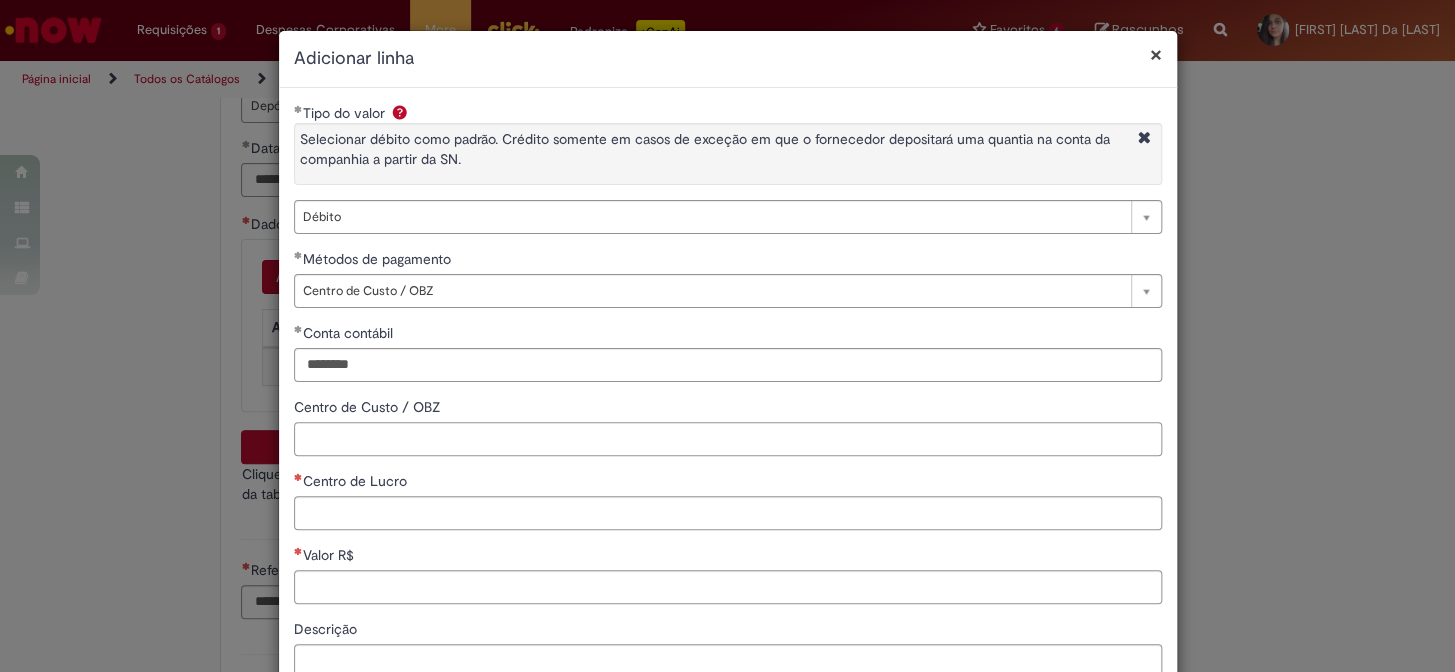 click on "**********" at bounding box center [728, 445] 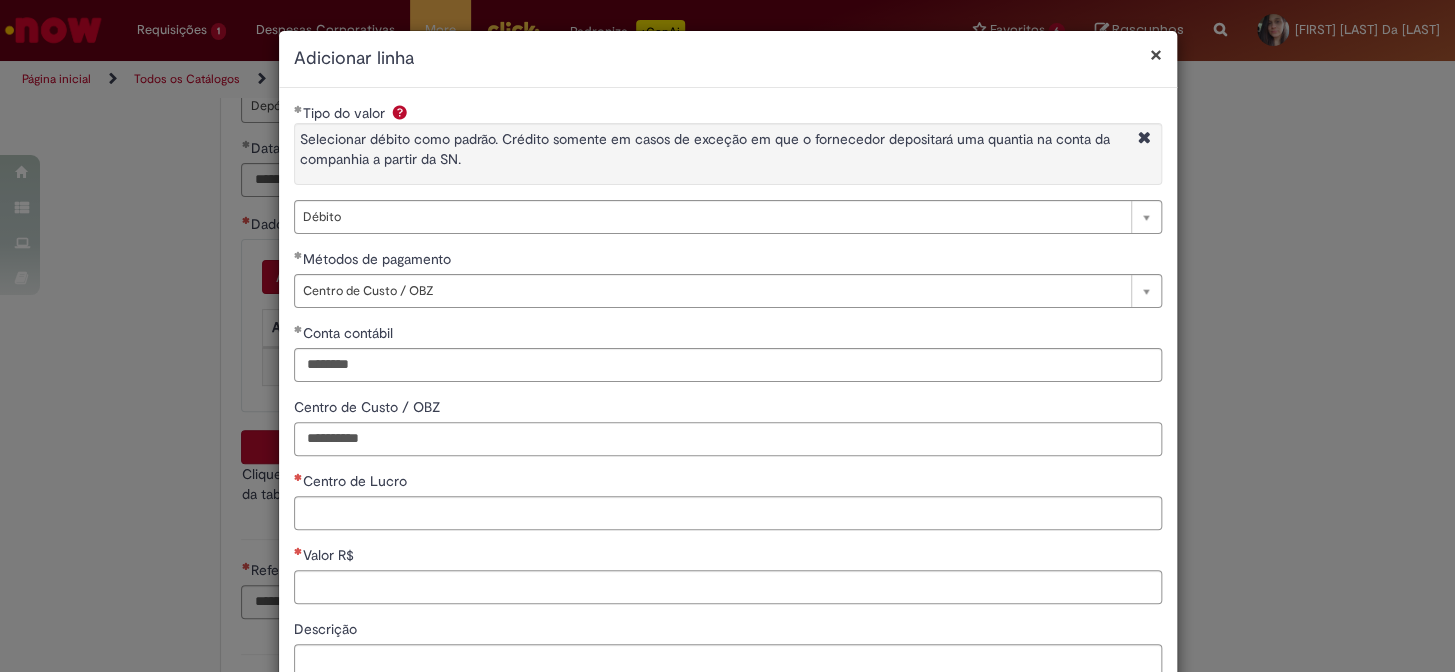 type on "**********" 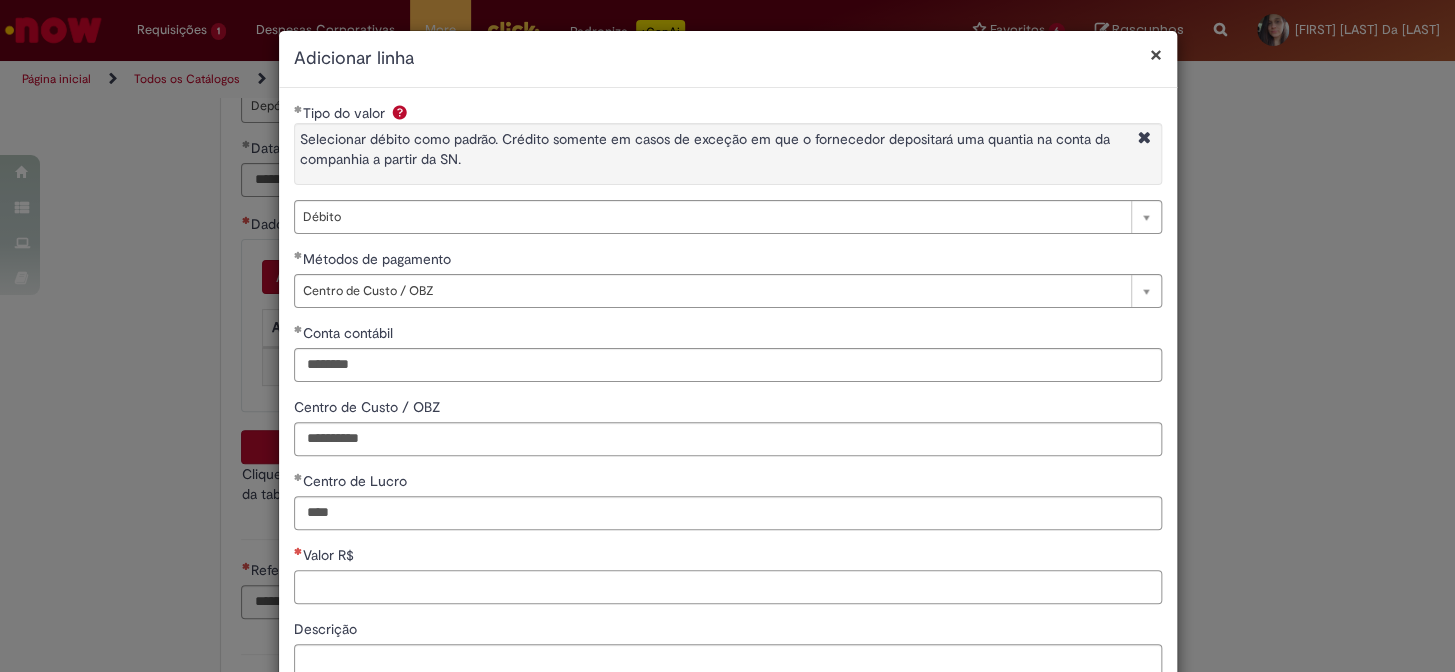 type on "****" 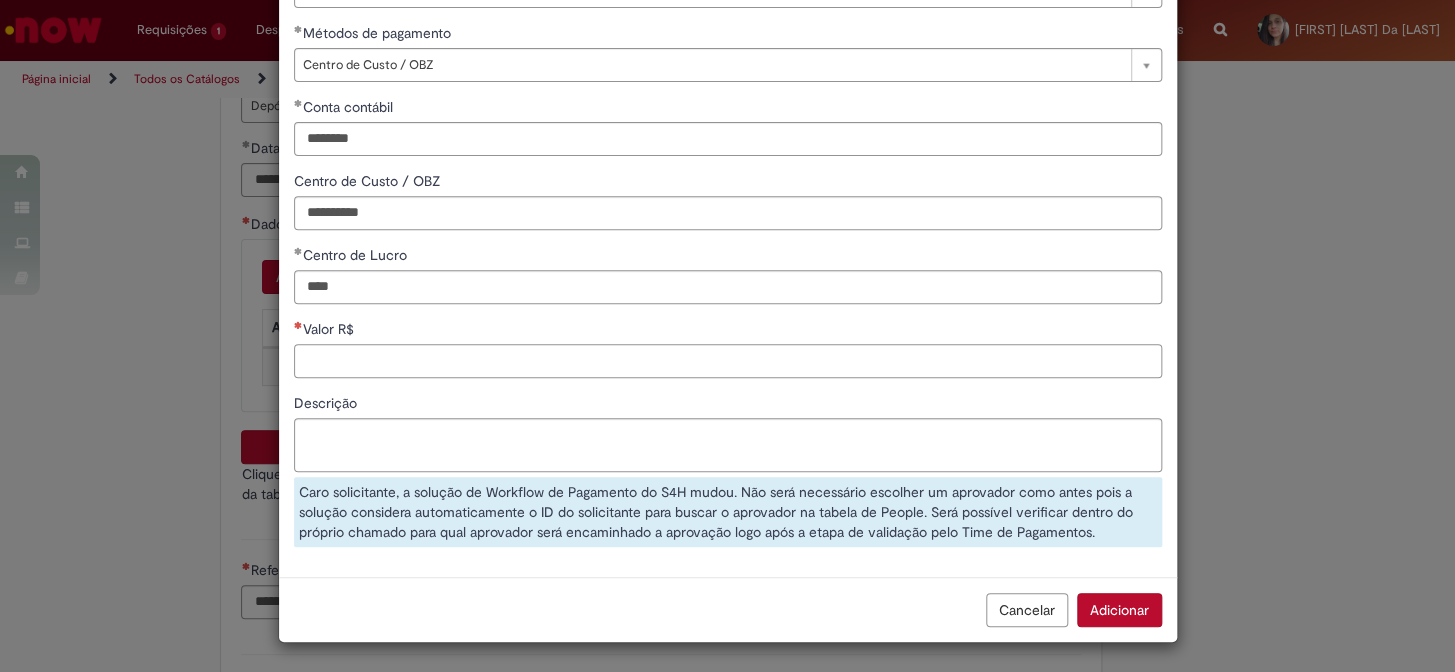 click on "Valor R$" at bounding box center (728, 361) 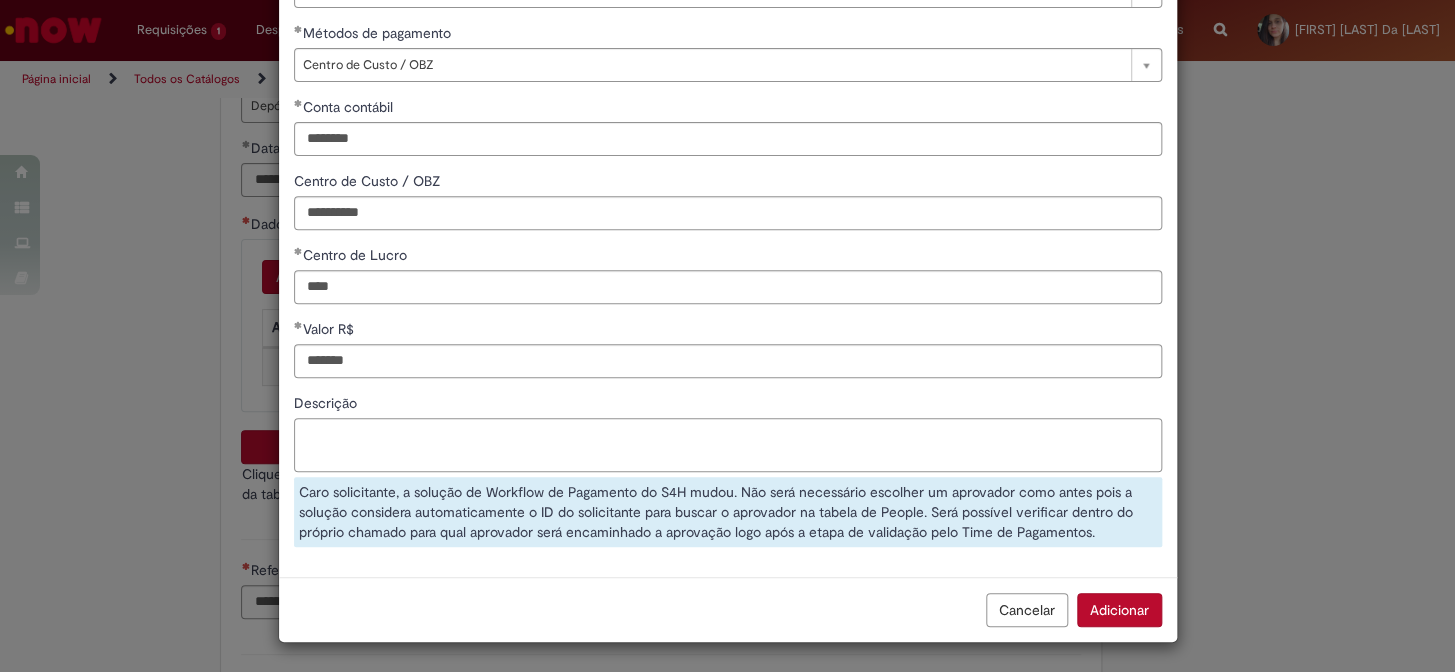 type on "********" 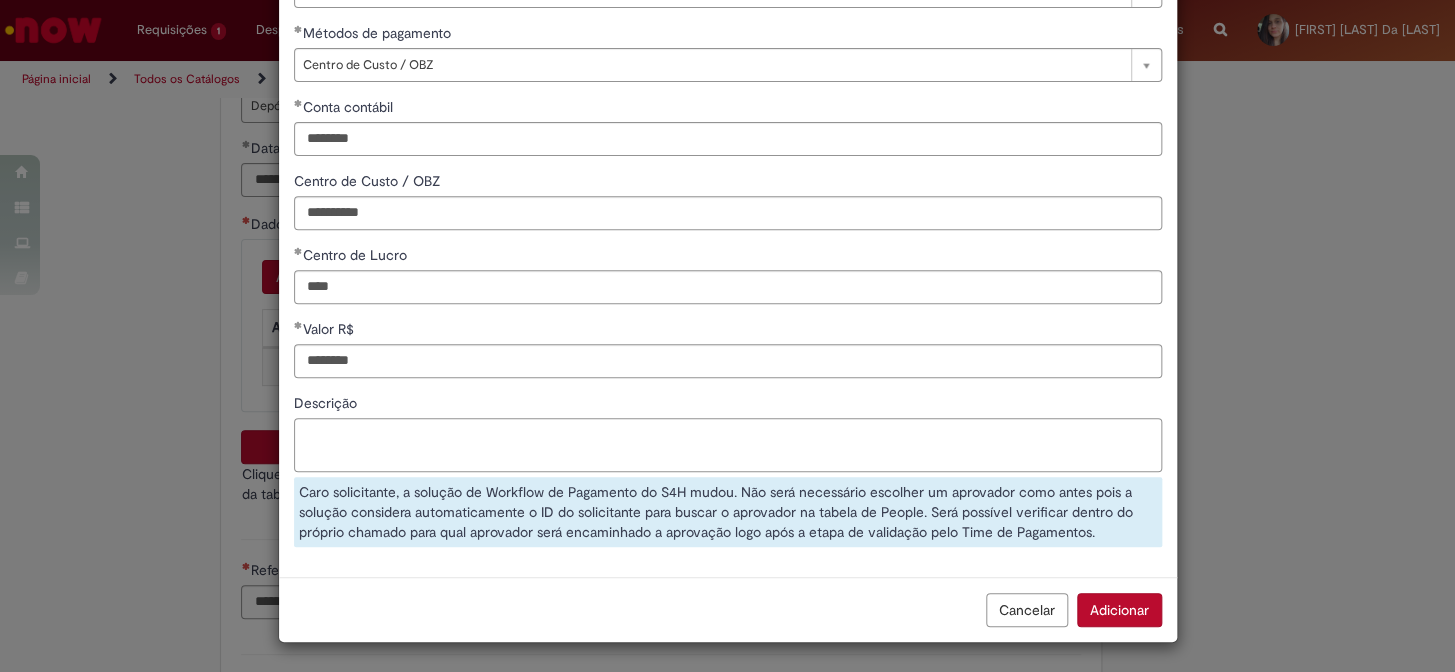 click on "Descrição" at bounding box center (728, 445) 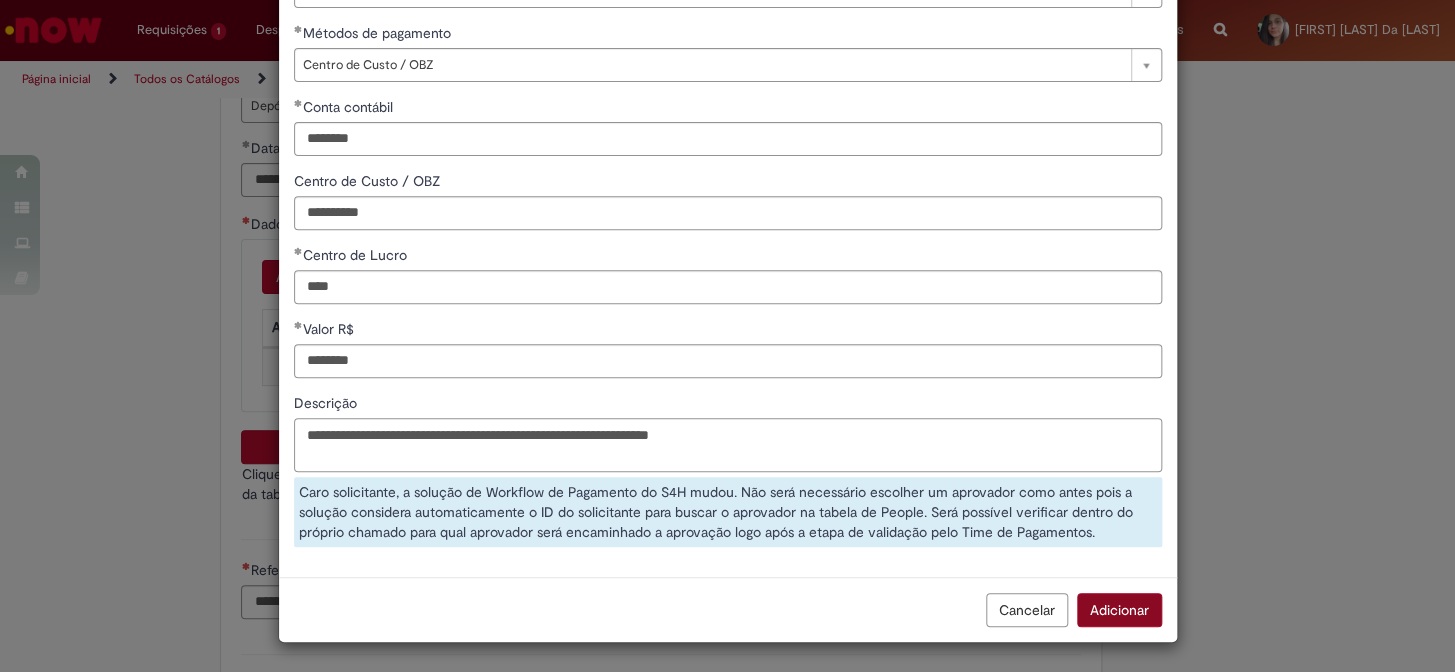 type on "**********" 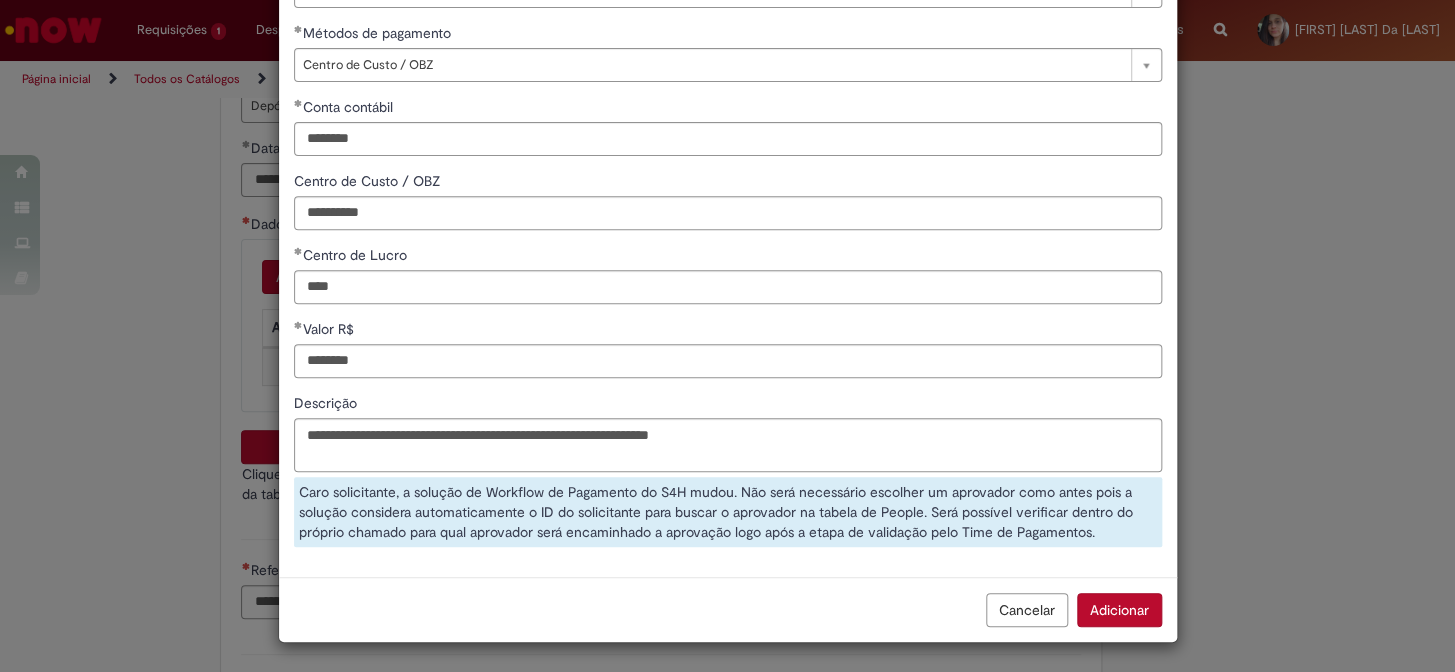 click on "Adicionar" at bounding box center [1119, 610] 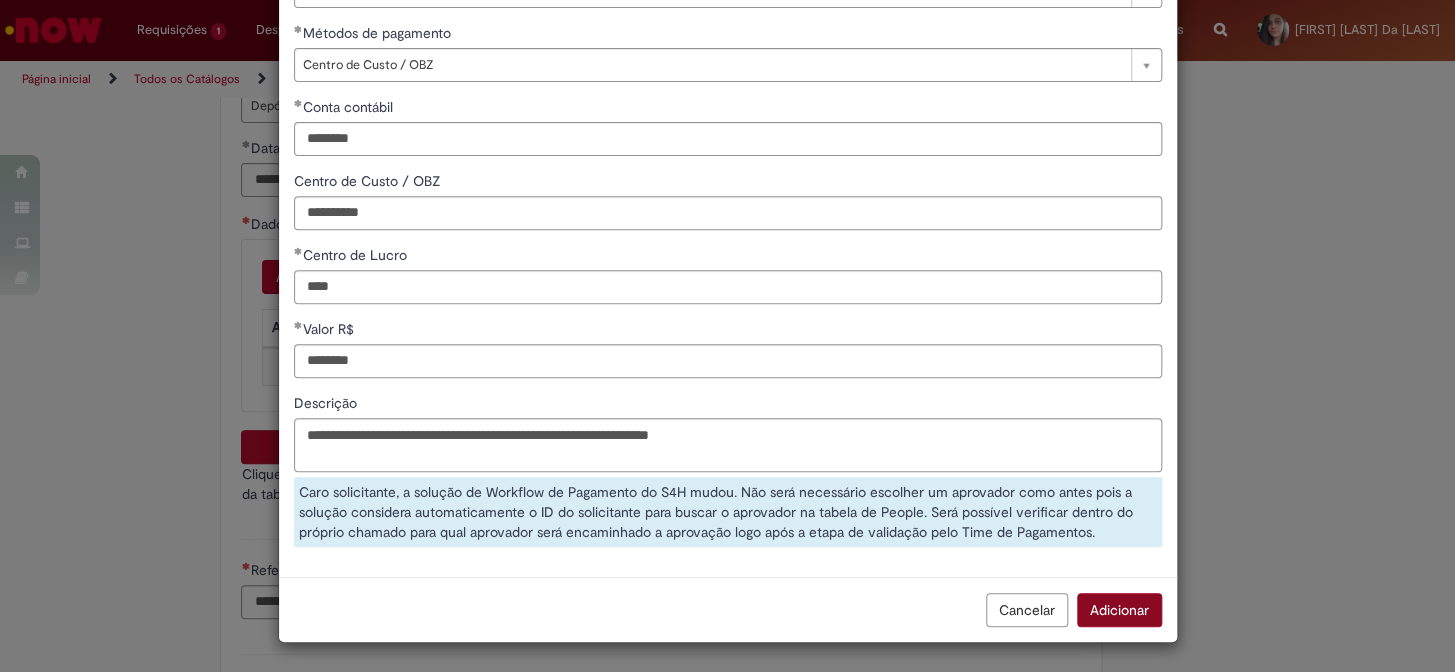 scroll, scrollTop: 150, scrollLeft: 0, axis: vertical 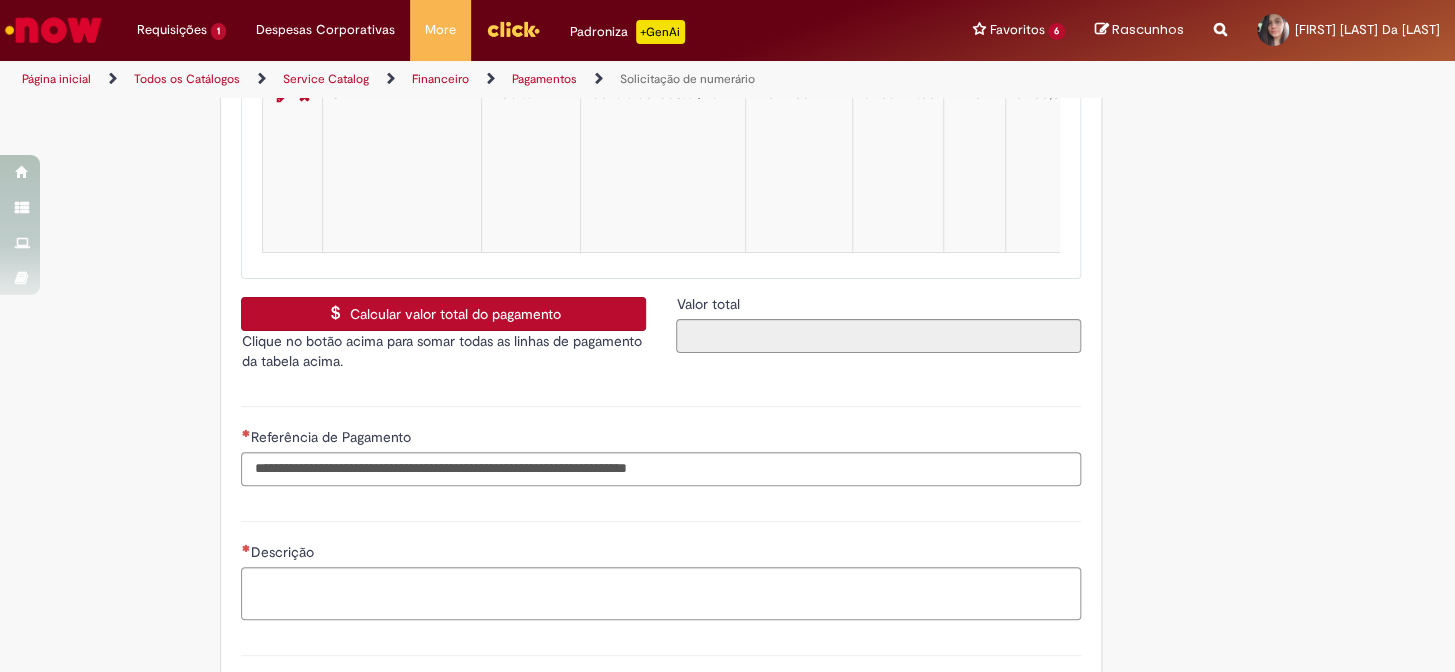 click on "Calcular valor total do pagamento" at bounding box center [443, 314] 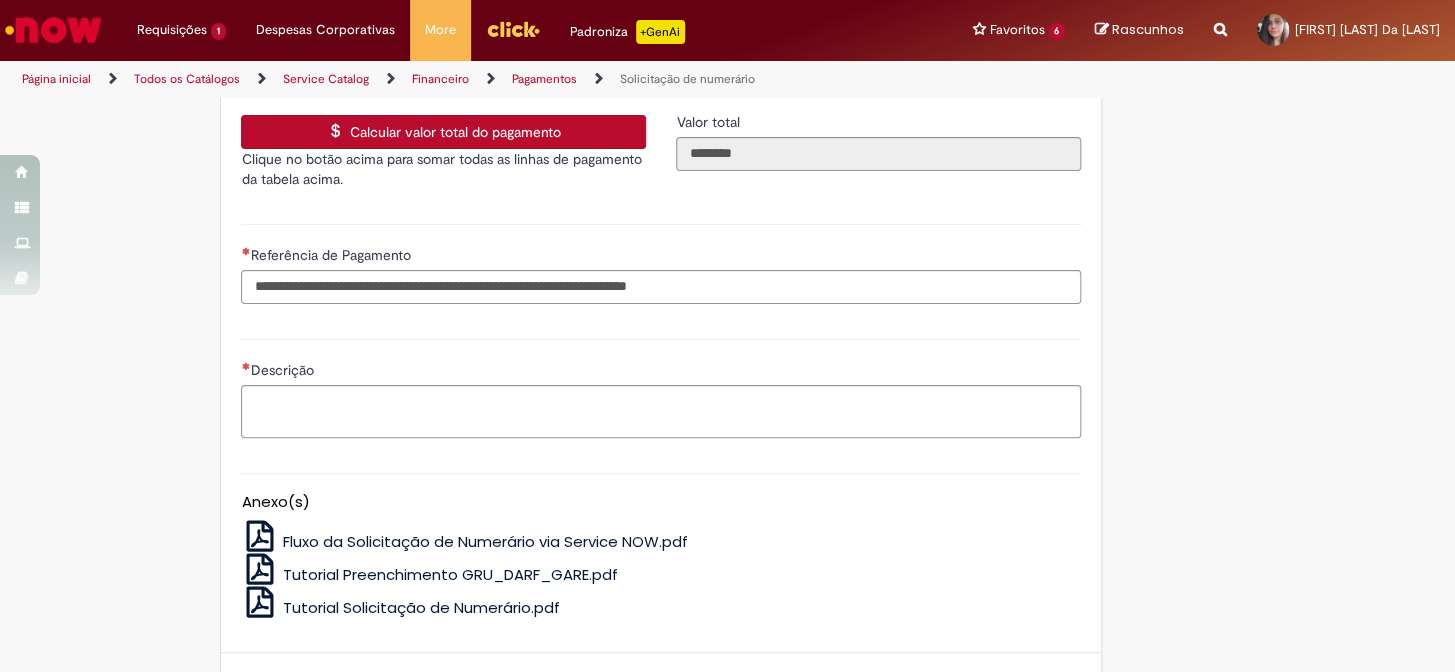 scroll, scrollTop: 3272, scrollLeft: 0, axis: vertical 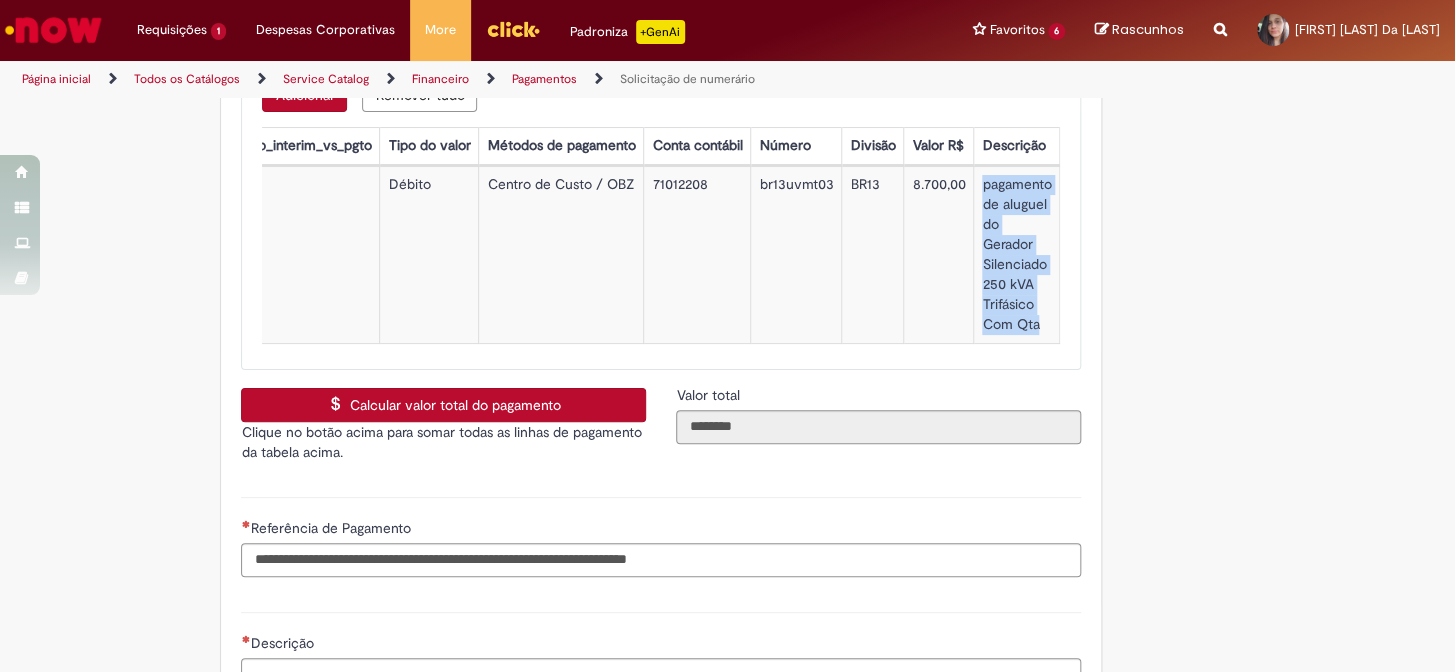 drag, startPoint x: 976, startPoint y: 219, endPoint x: 1040, endPoint y: 369, distance: 163.0828 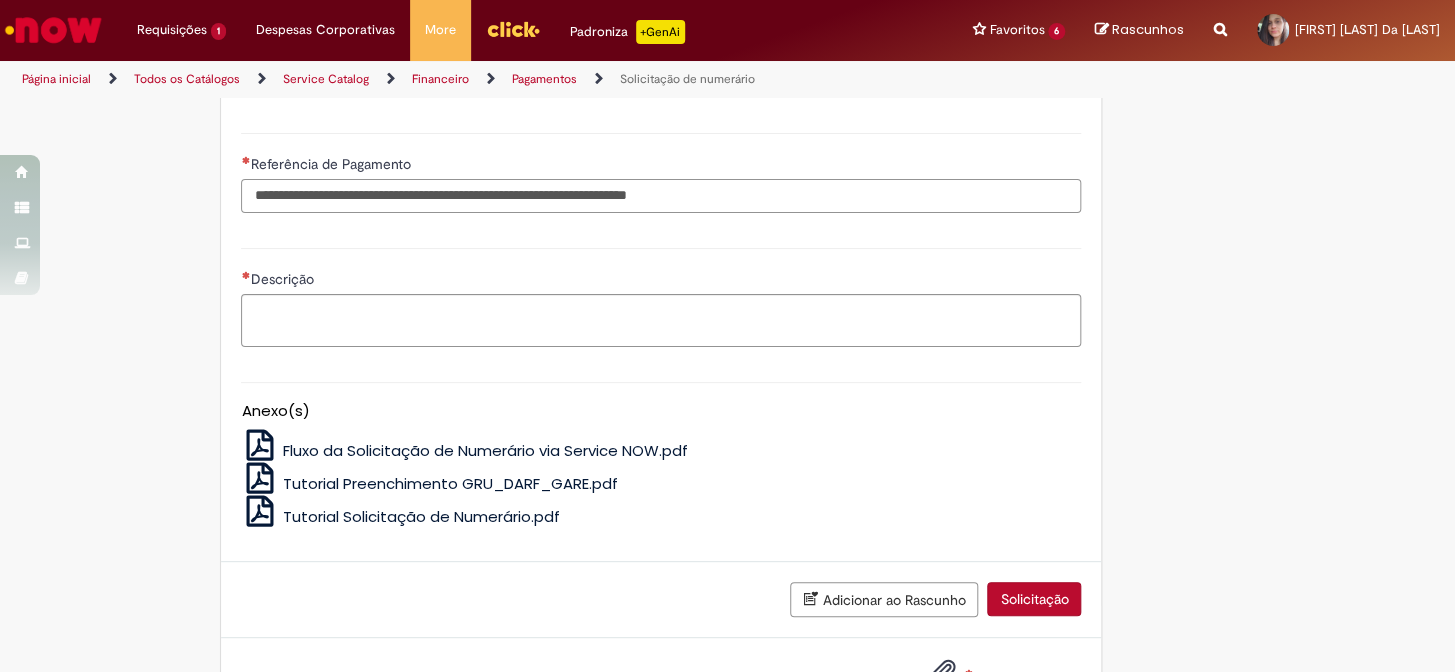 click on "Referência de Pagamento" at bounding box center [661, 196] 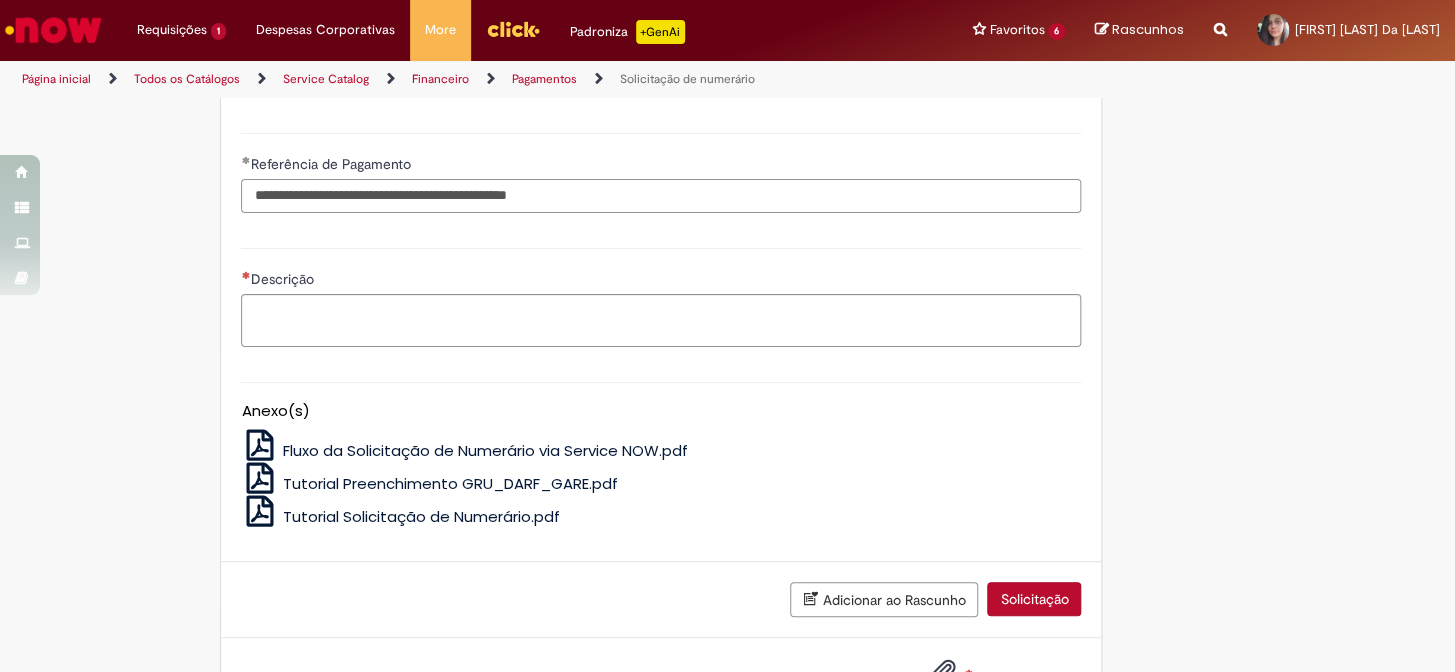 type on "**********" 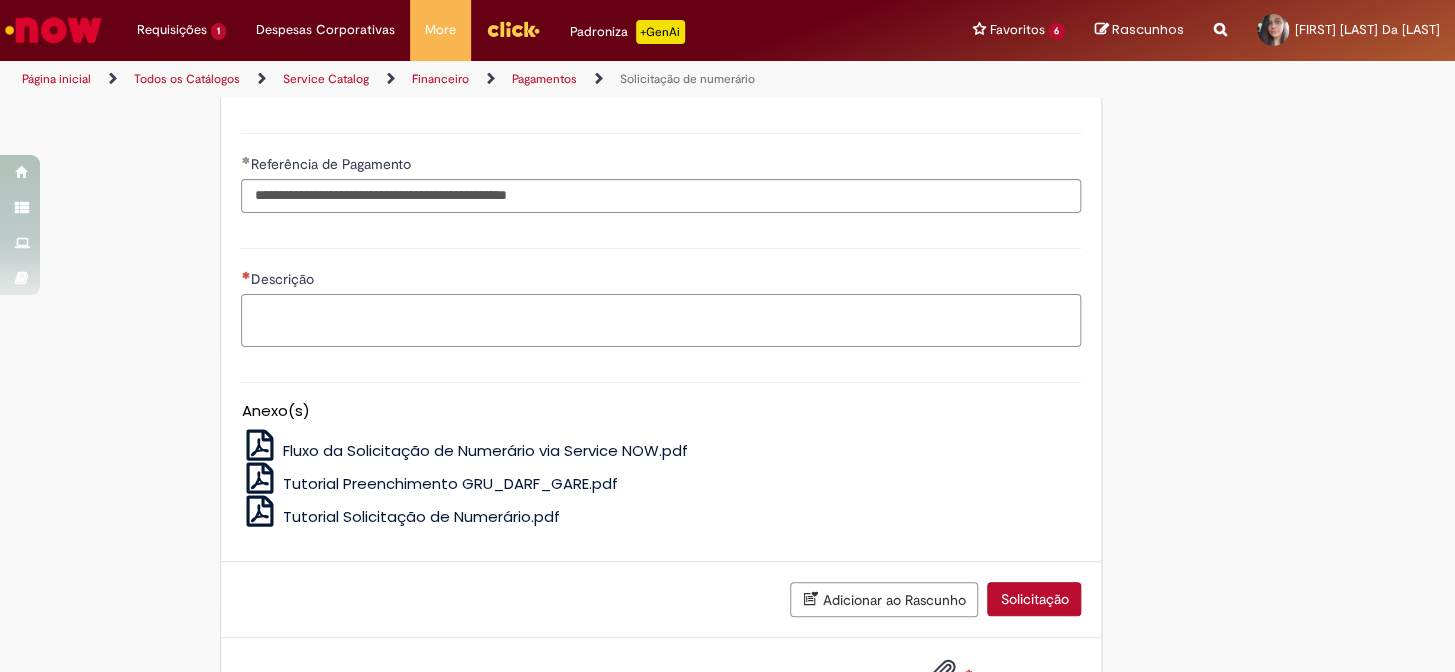 click on "Descrição" at bounding box center (661, 321) 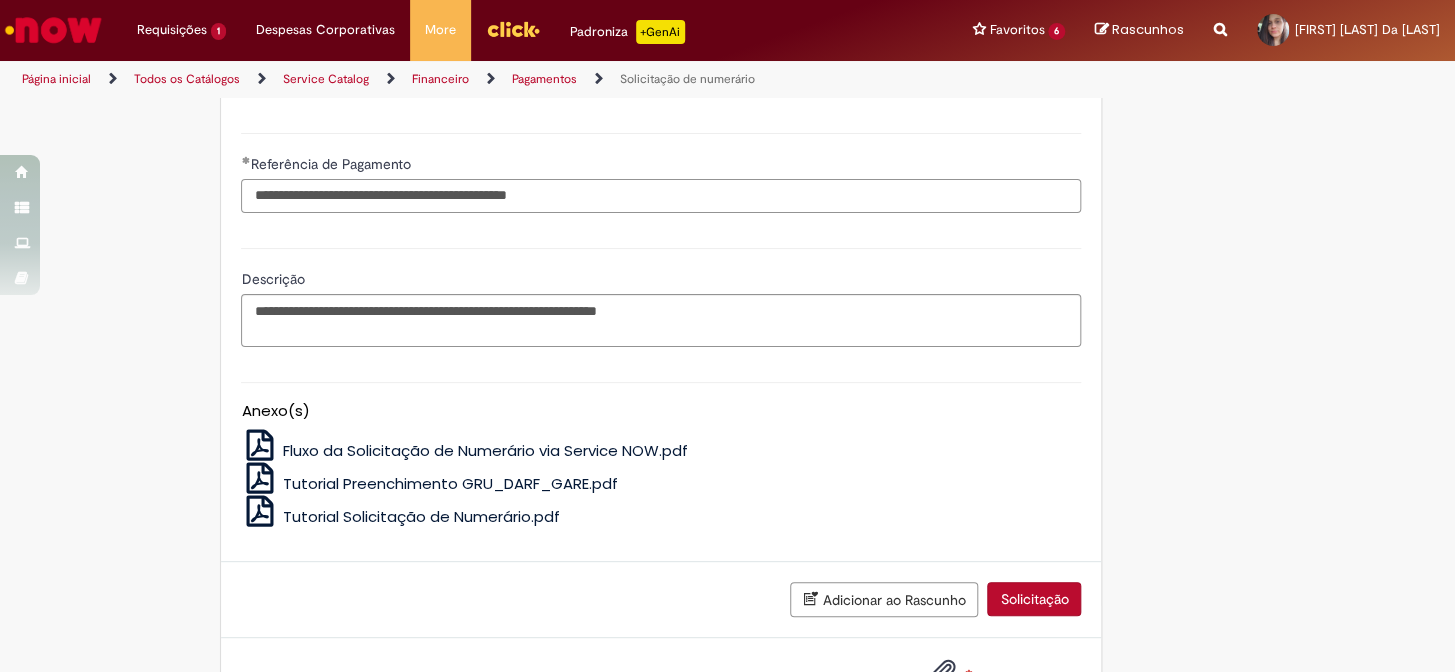 click on "**********" at bounding box center [661, 196] 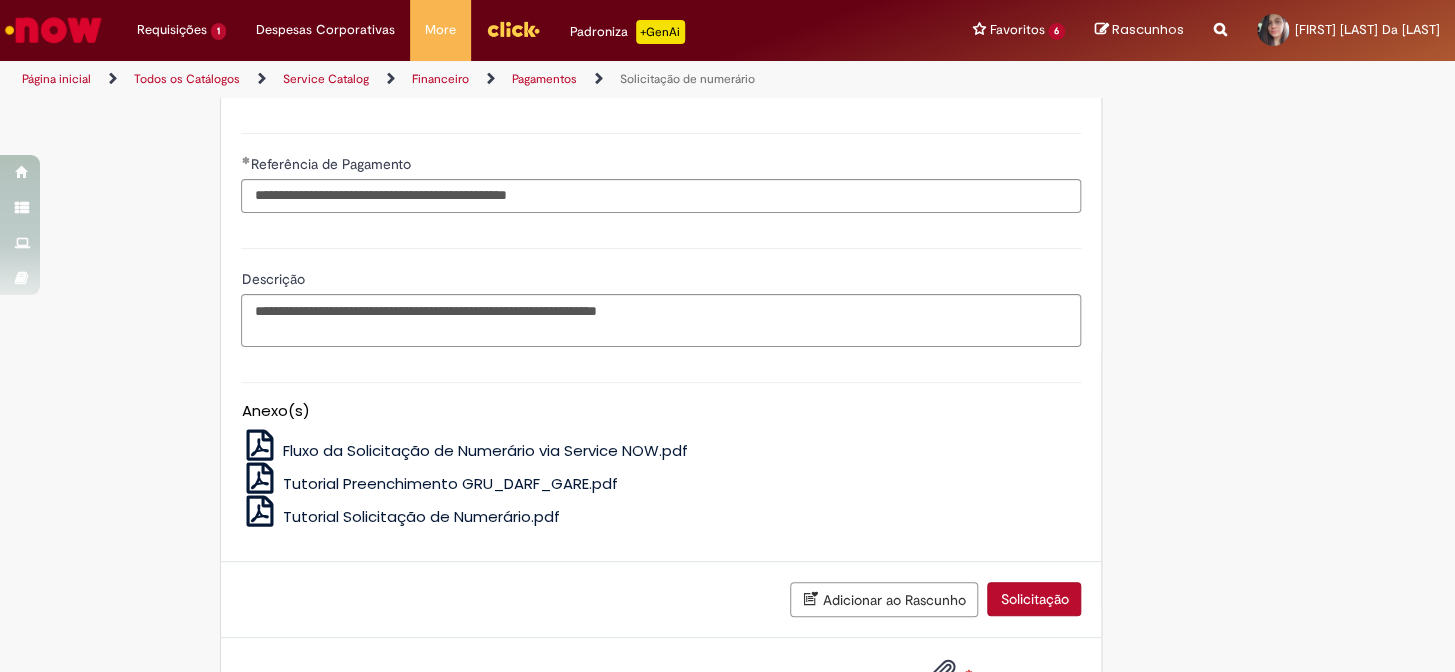 click on "Anexo(s)
Fluxo da Solicitação de Numerário via Service NOW.pdf
Tutorial Preenchimento GRU_DARF_GARE.pdf
Tutorial Solicitação de Numerário.pdf" at bounding box center [661, 451] 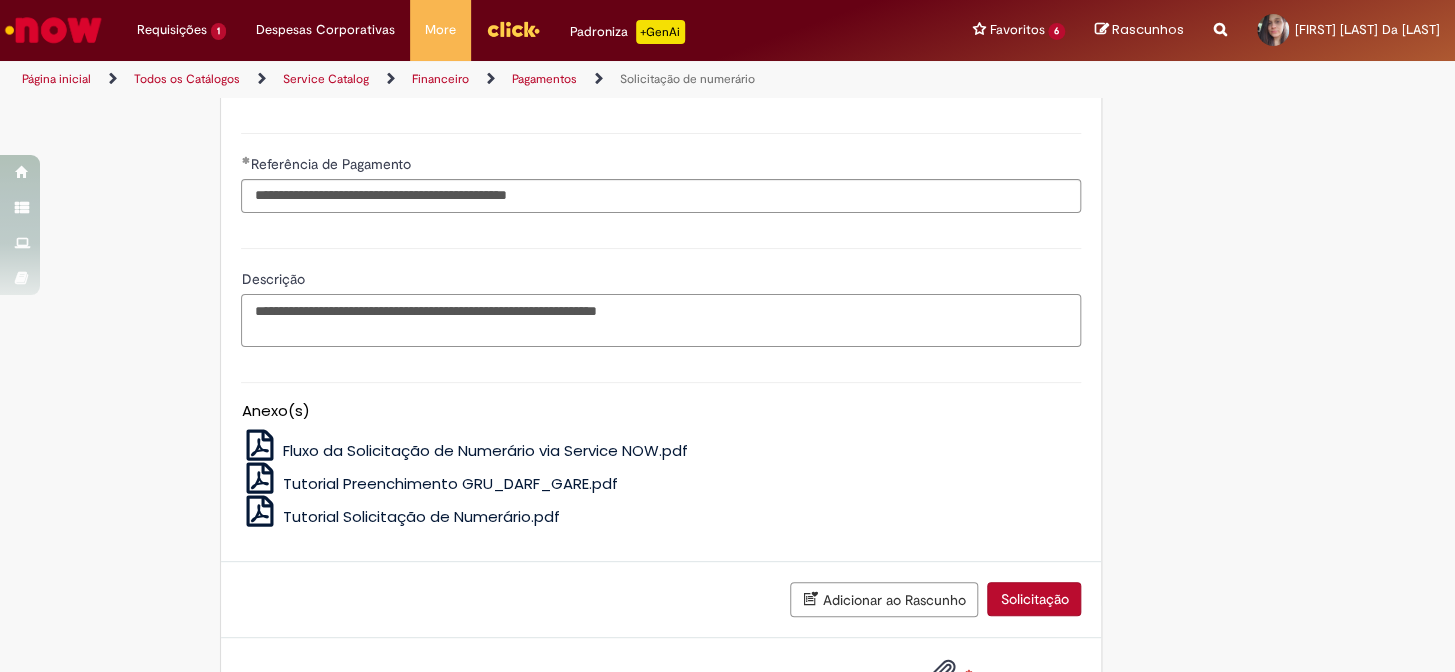 click on "**********" at bounding box center [661, 321] 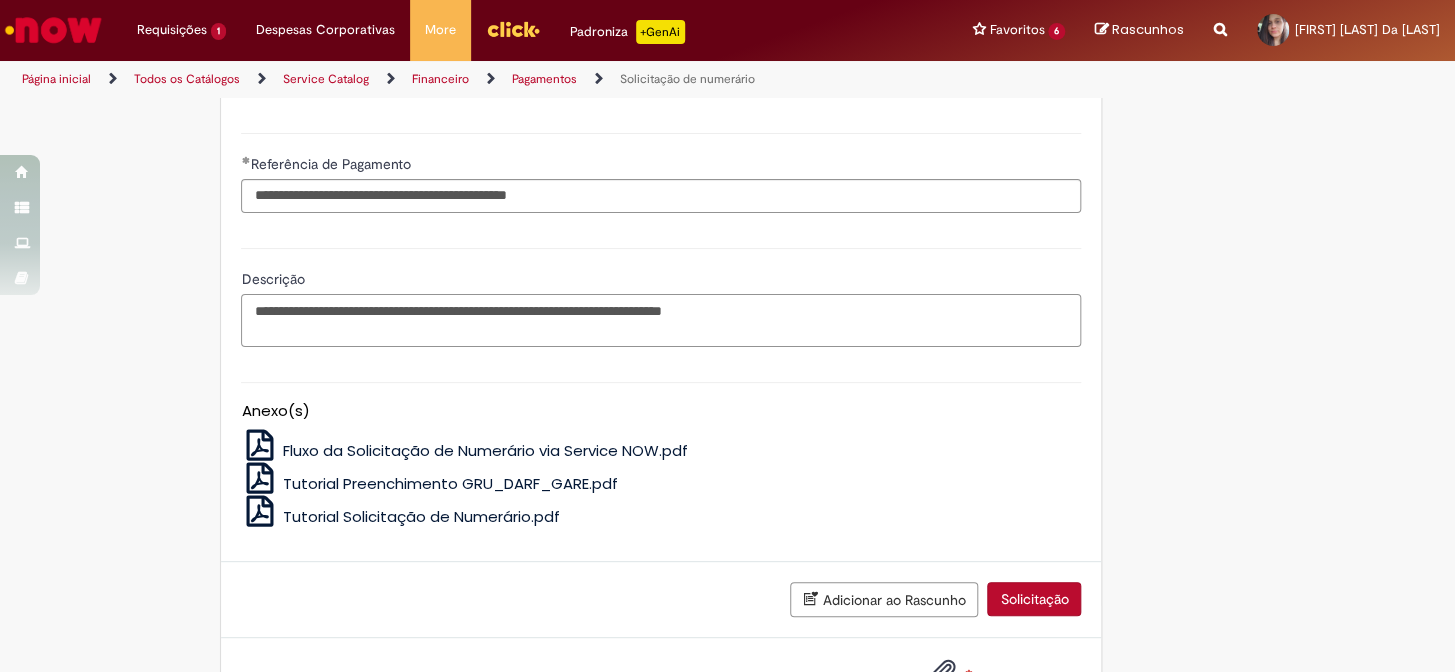 click on "**********" at bounding box center (661, 321) 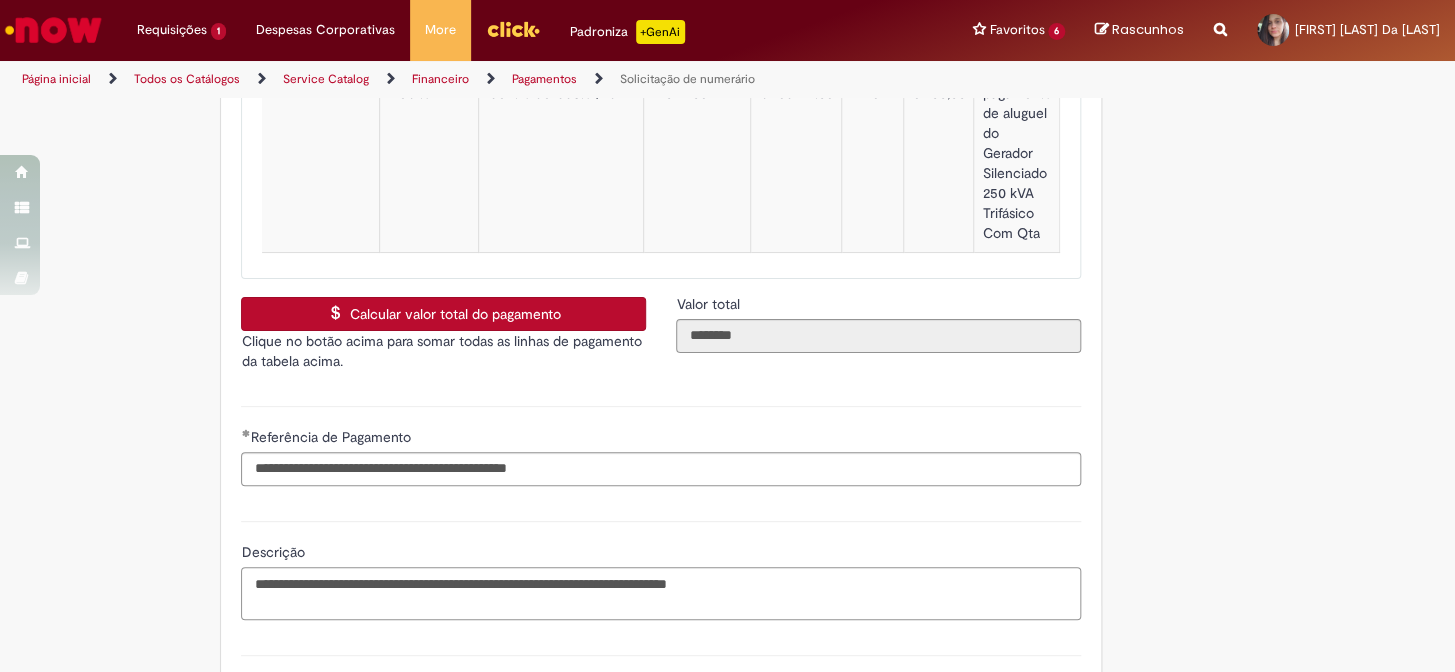 scroll, scrollTop: 3181, scrollLeft: 0, axis: vertical 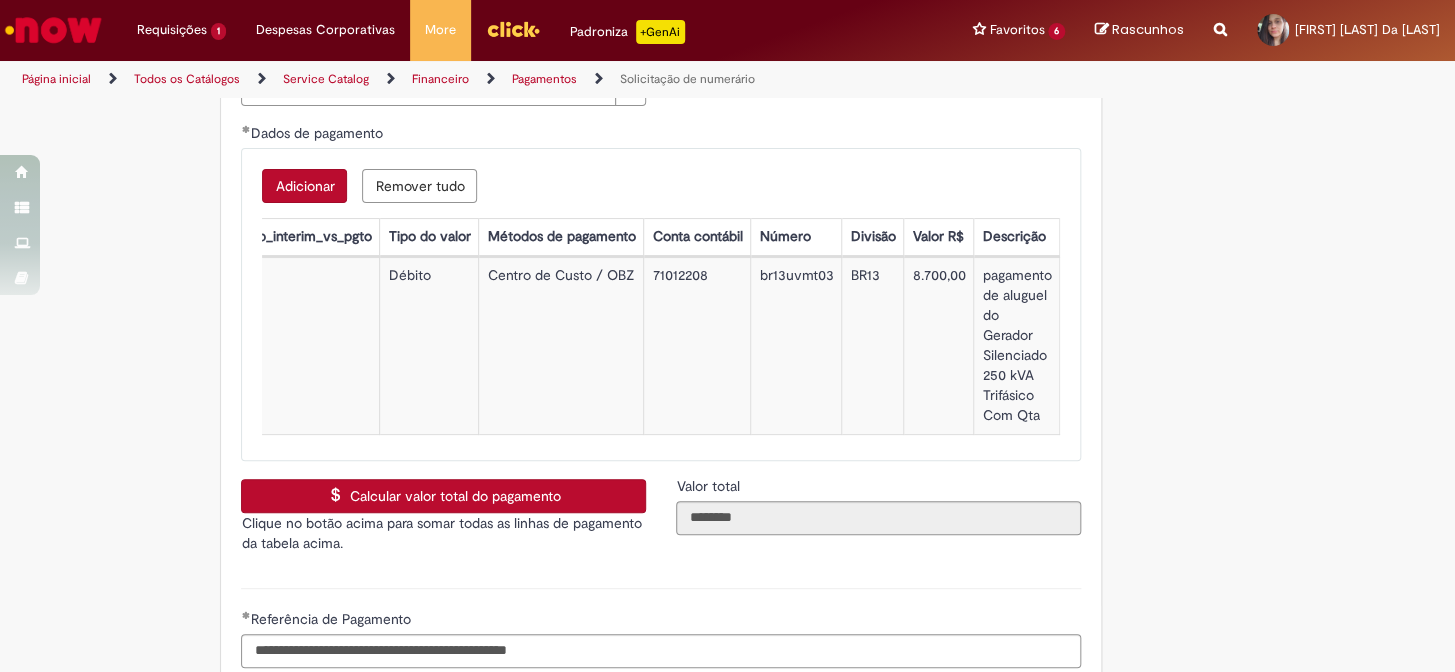 type on "**********" 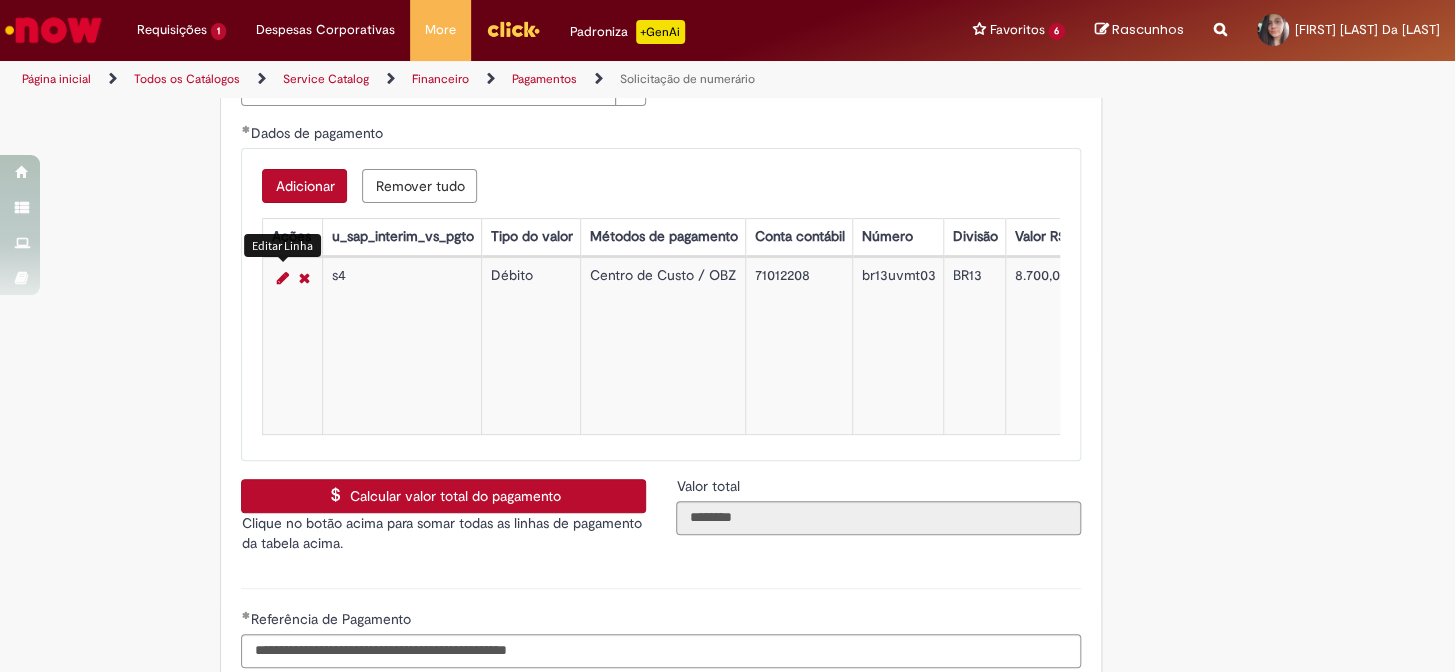 click at bounding box center (282, 278) 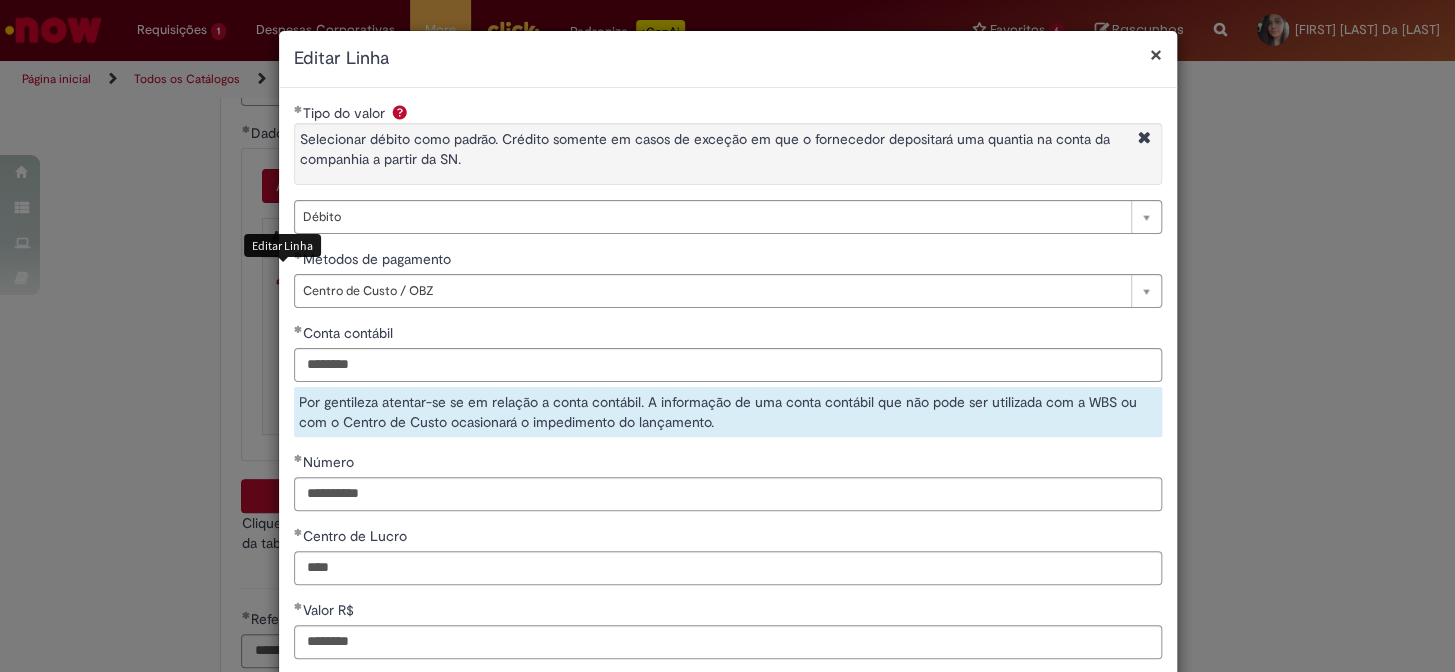 select on "*" 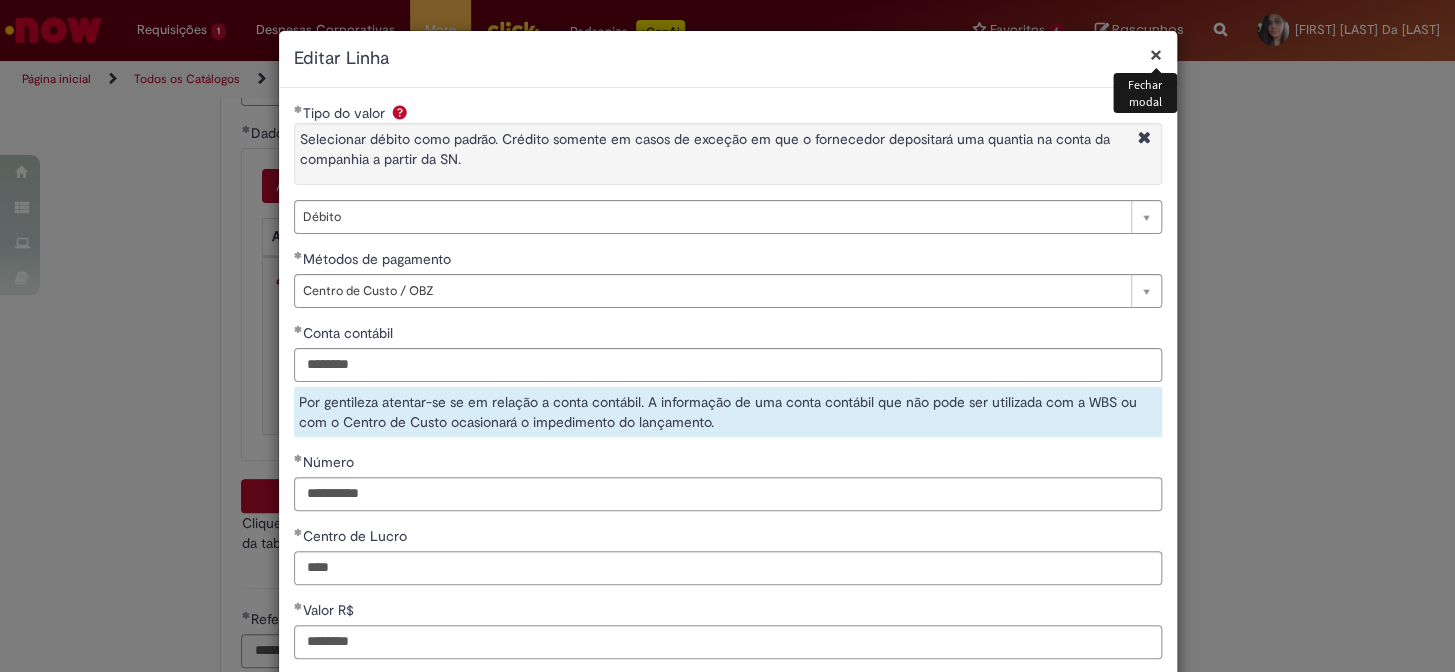 scroll, scrollTop: 272, scrollLeft: 0, axis: vertical 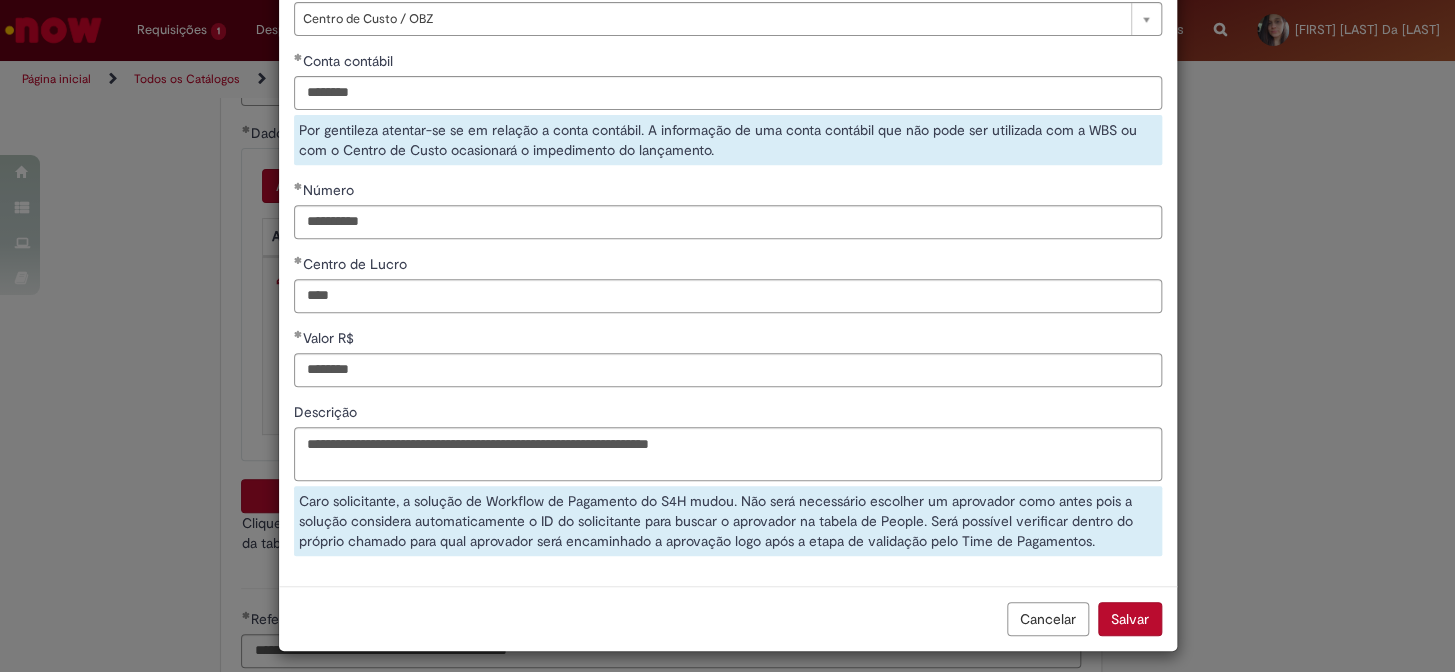 click on "Descrição" at bounding box center [728, 414] 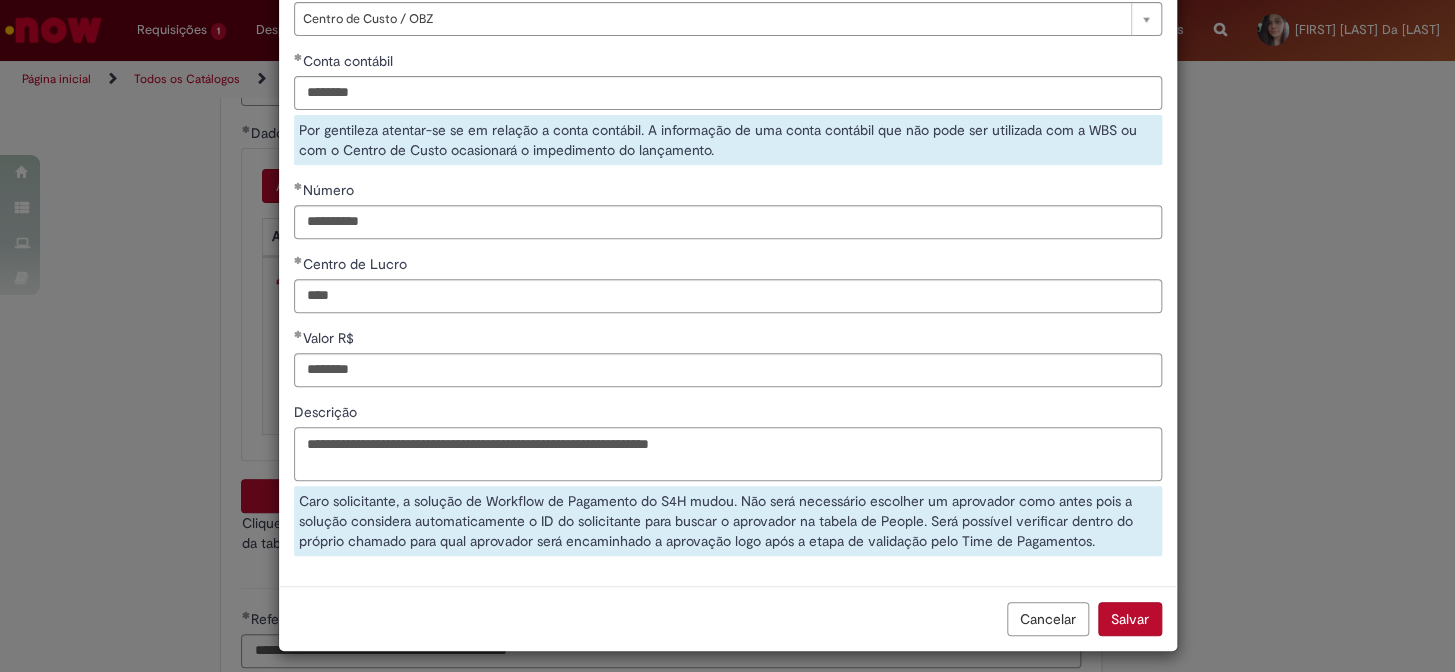 click on "**********" at bounding box center [728, 454] 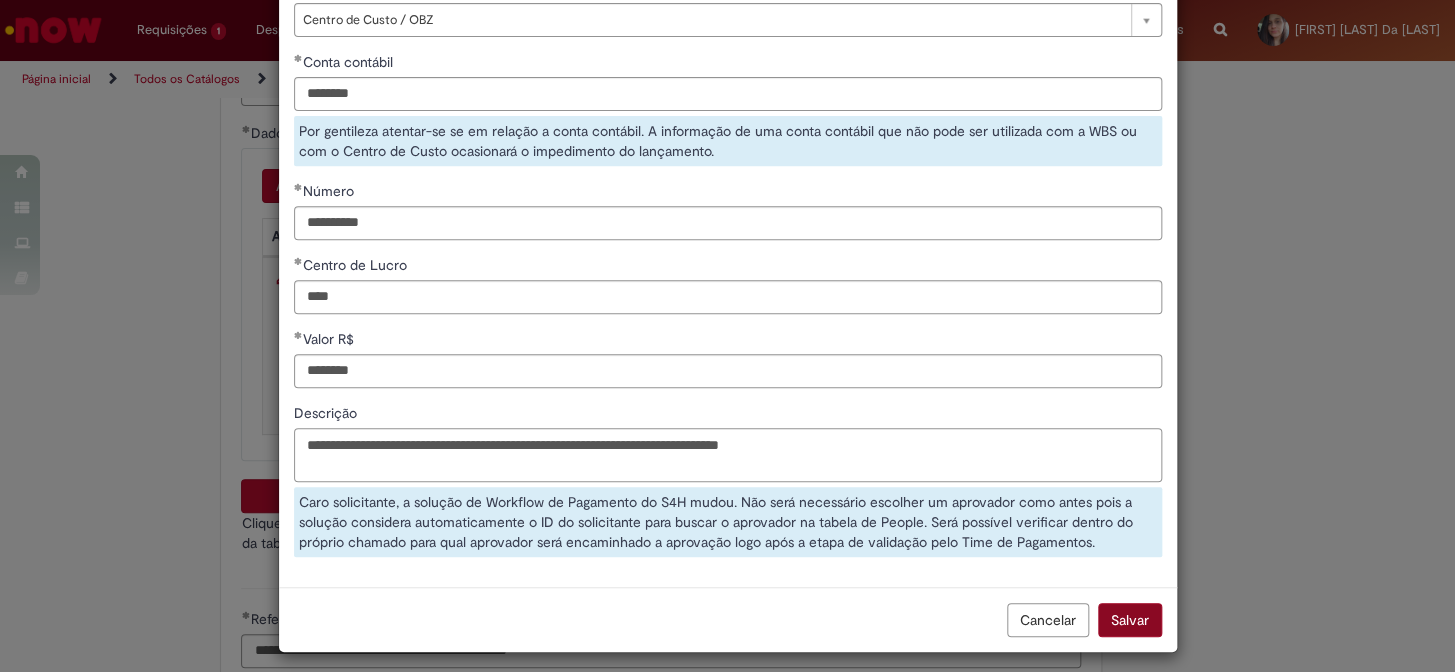 type on "**********" 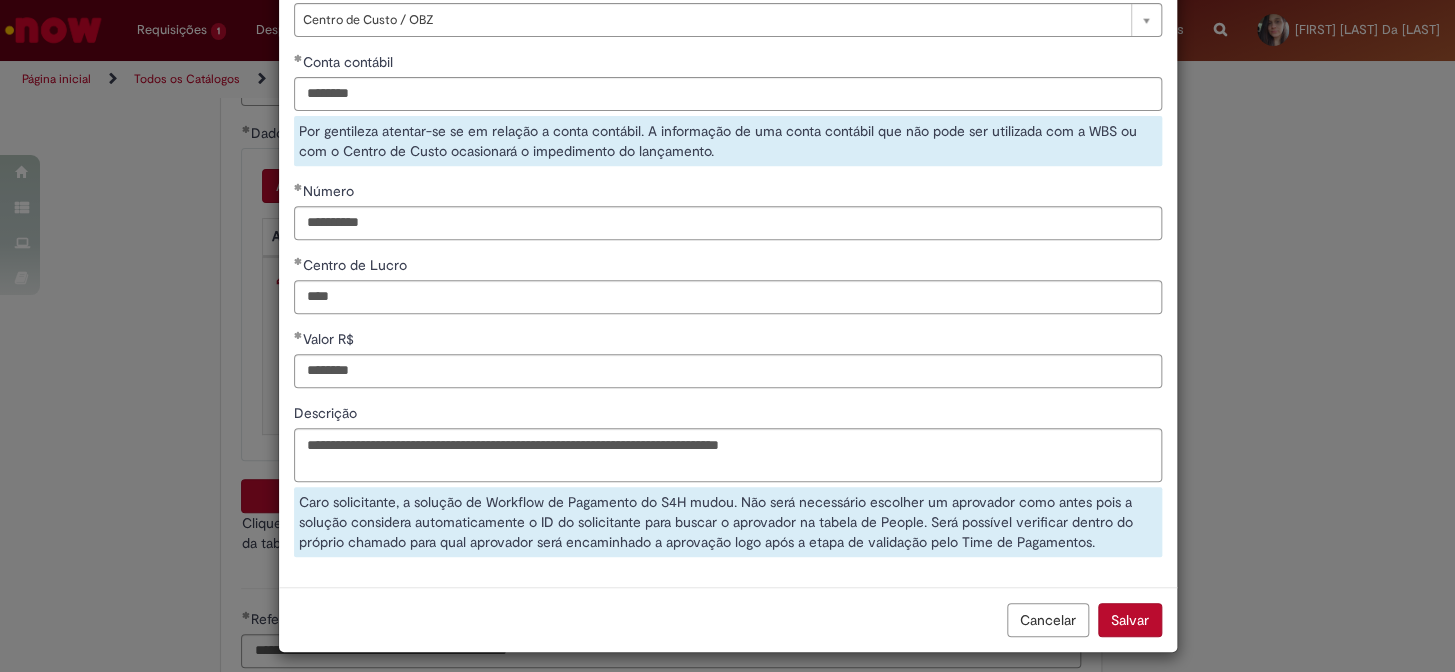 click on "Salvar" at bounding box center (1130, 620) 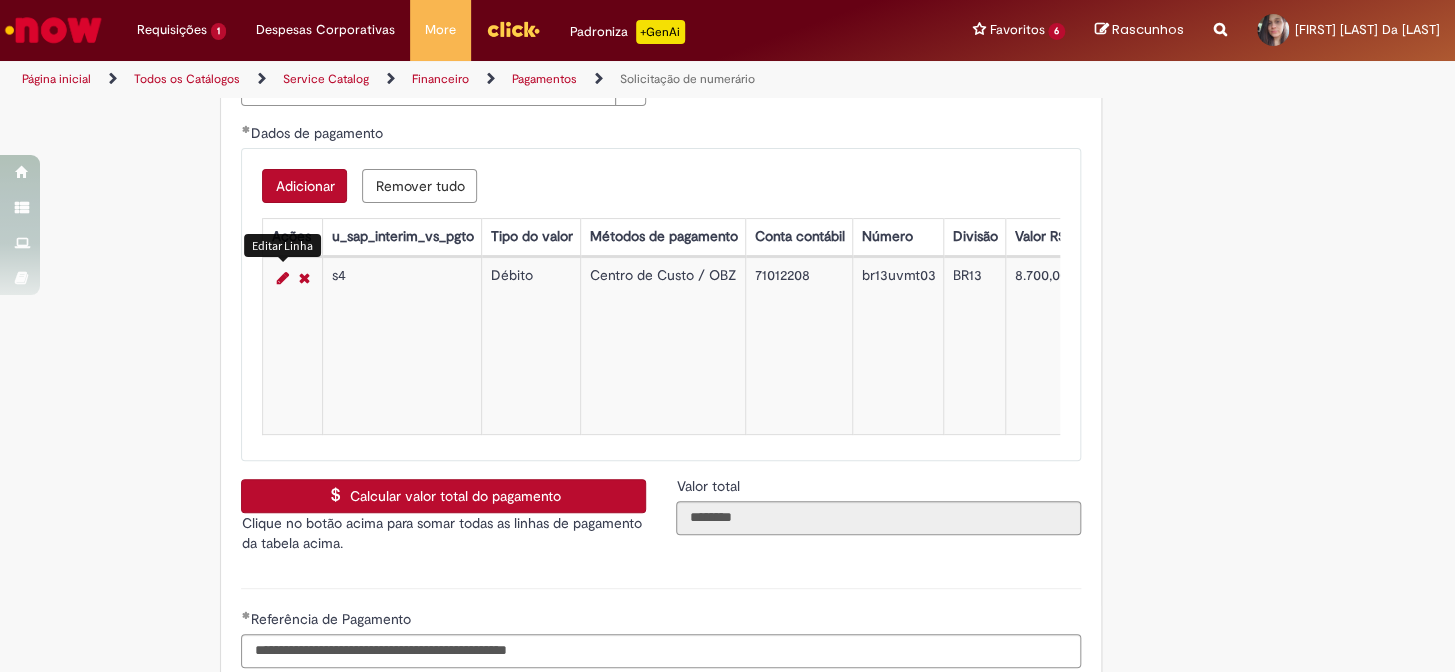 scroll, scrollTop: 206, scrollLeft: 0, axis: vertical 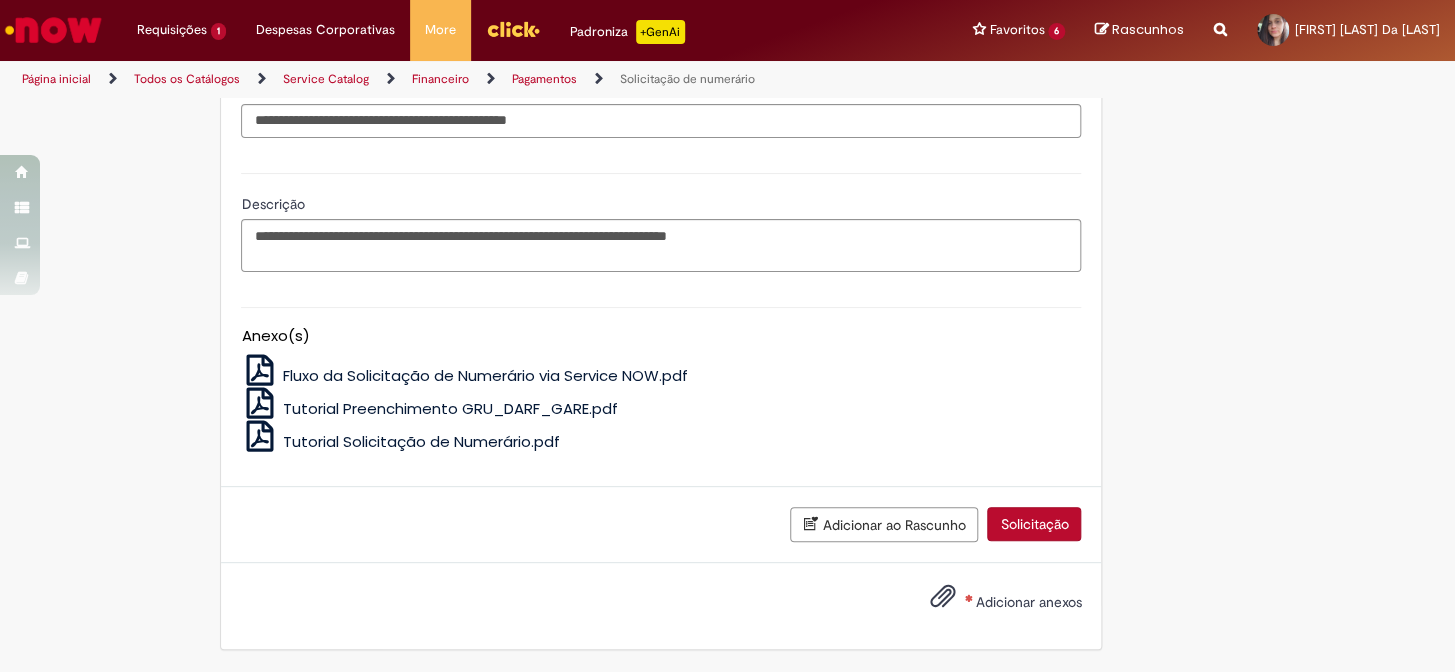 click on "Adicionar anexos" at bounding box center [1028, 602] 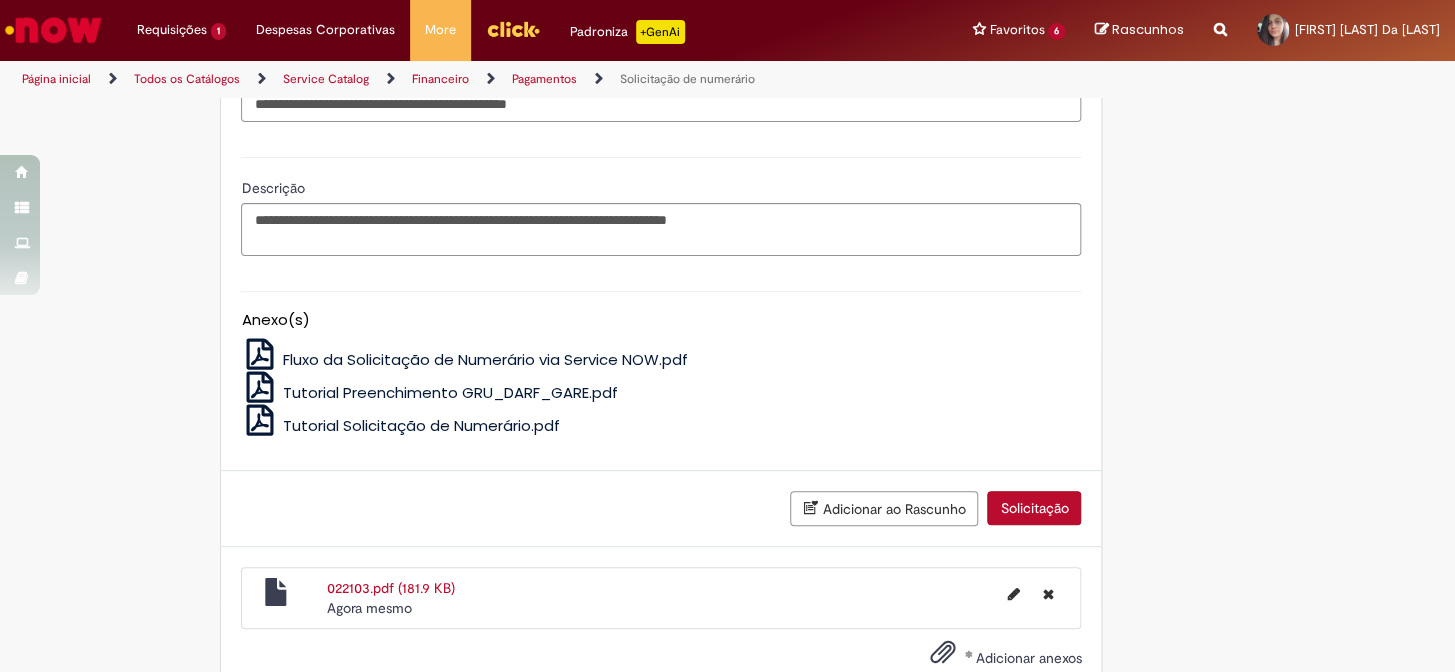 scroll, scrollTop: 3839, scrollLeft: 0, axis: vertical 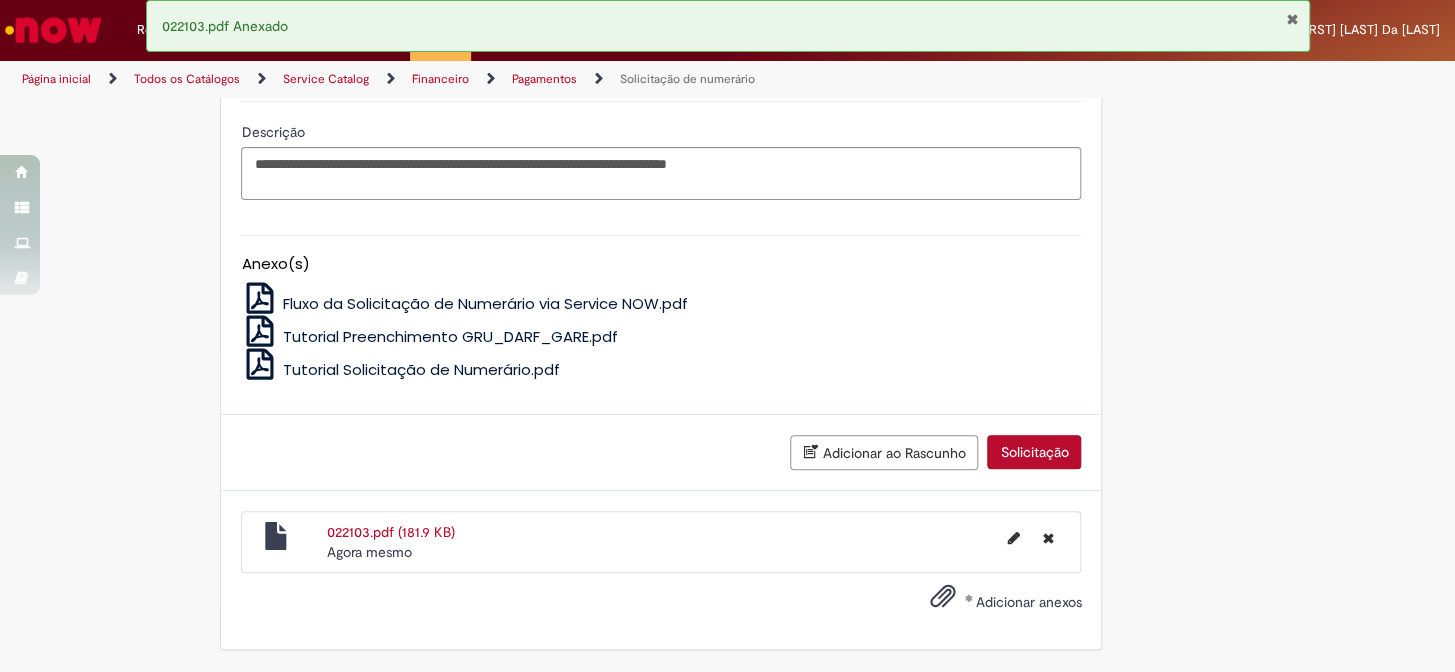 click on "Solicitação" at bounding box center [1034, 452] 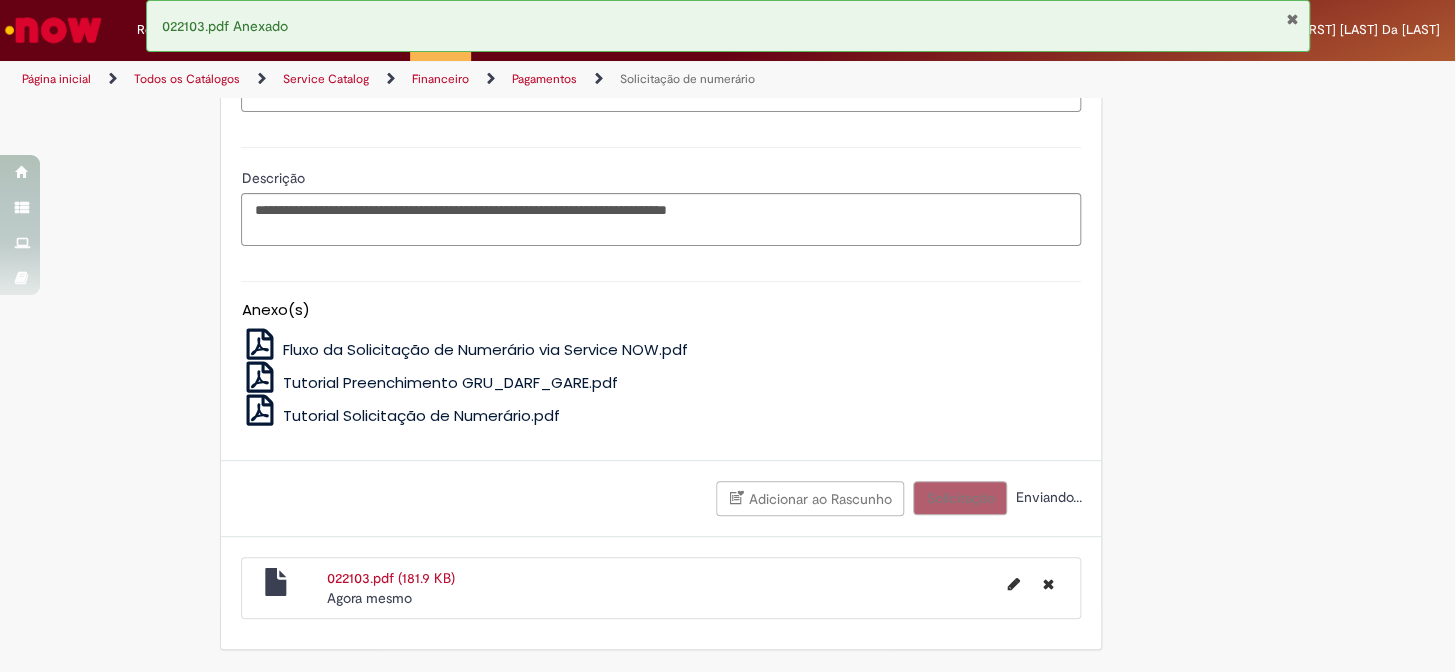 scroll, scrollTop: 2820, scrollLeft: 0, axis: vertical 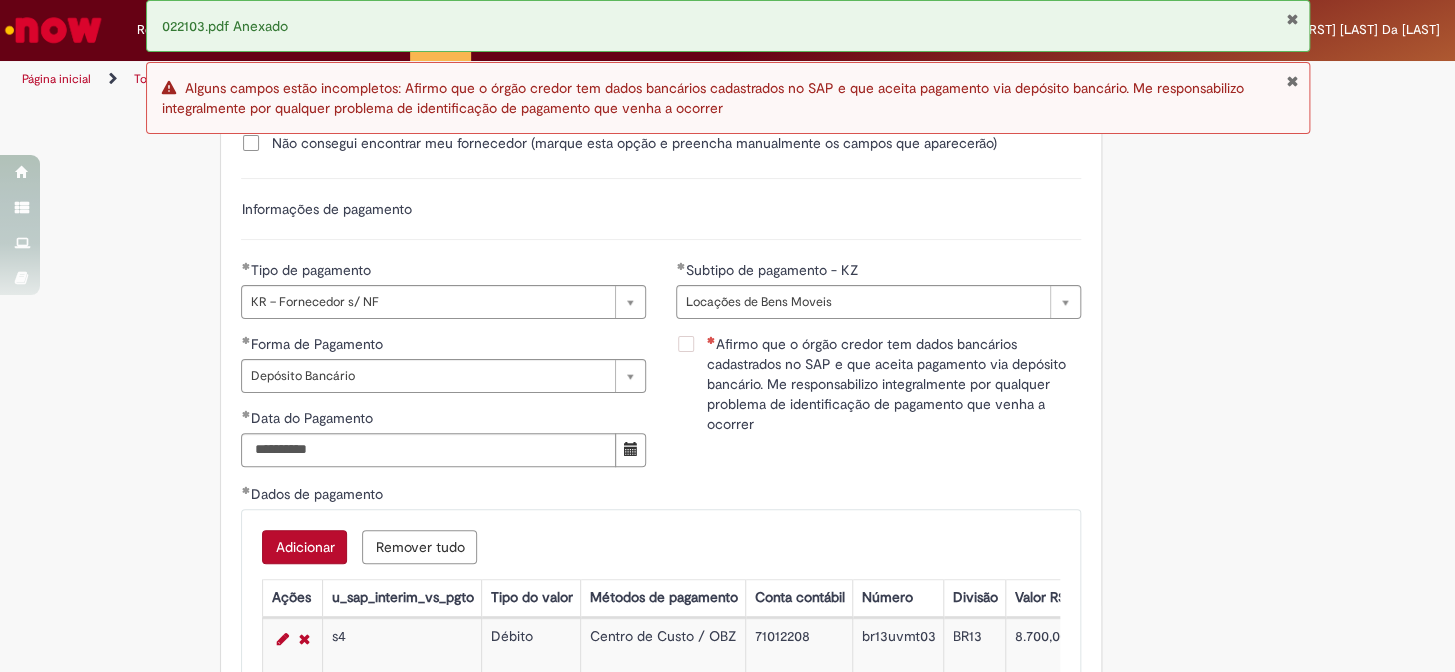 click on "Afirmo que o órgão credor tem dados bancários cadastrados no SAP e que aceita pagamento via depósito bancário. Me responsabilizo integralmente por qualquer problema de identificação de pagamento que venha a ocorrer" at bounding box center [893, 384] 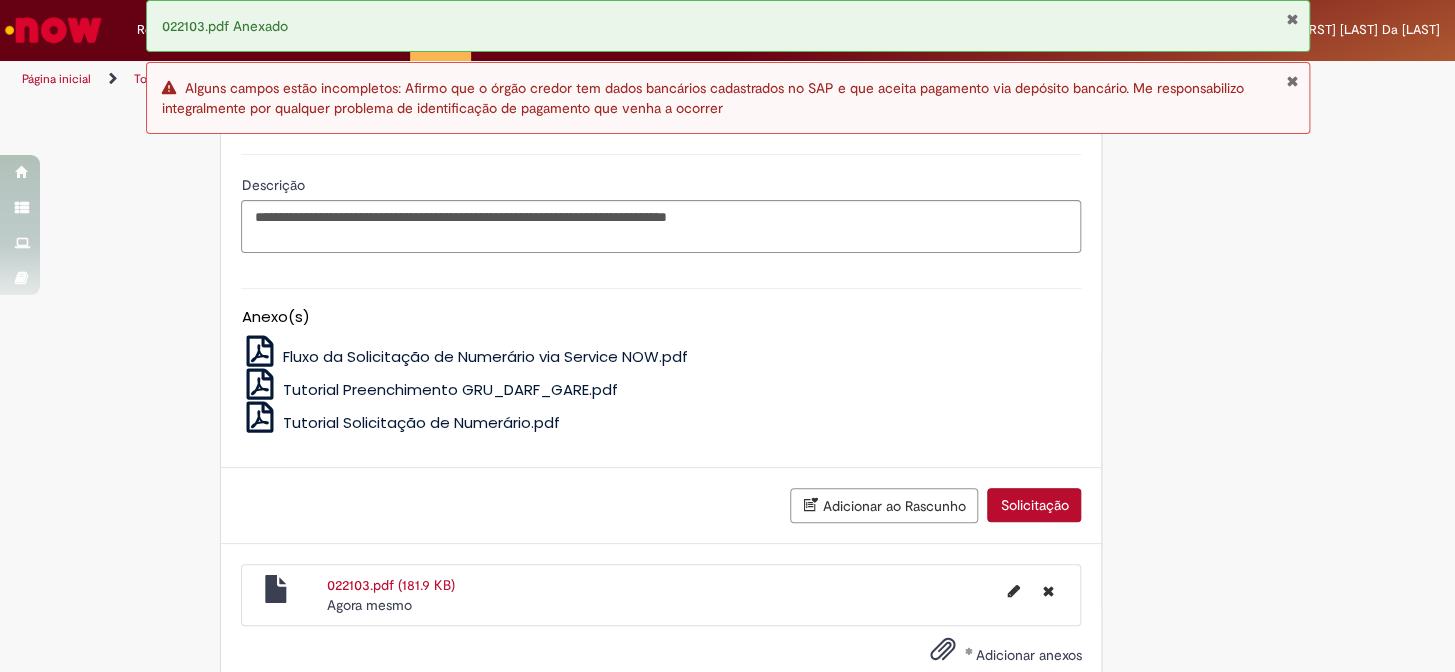 scroll, scrollTop: 3820, scrollLeft: 0, axis: vertical 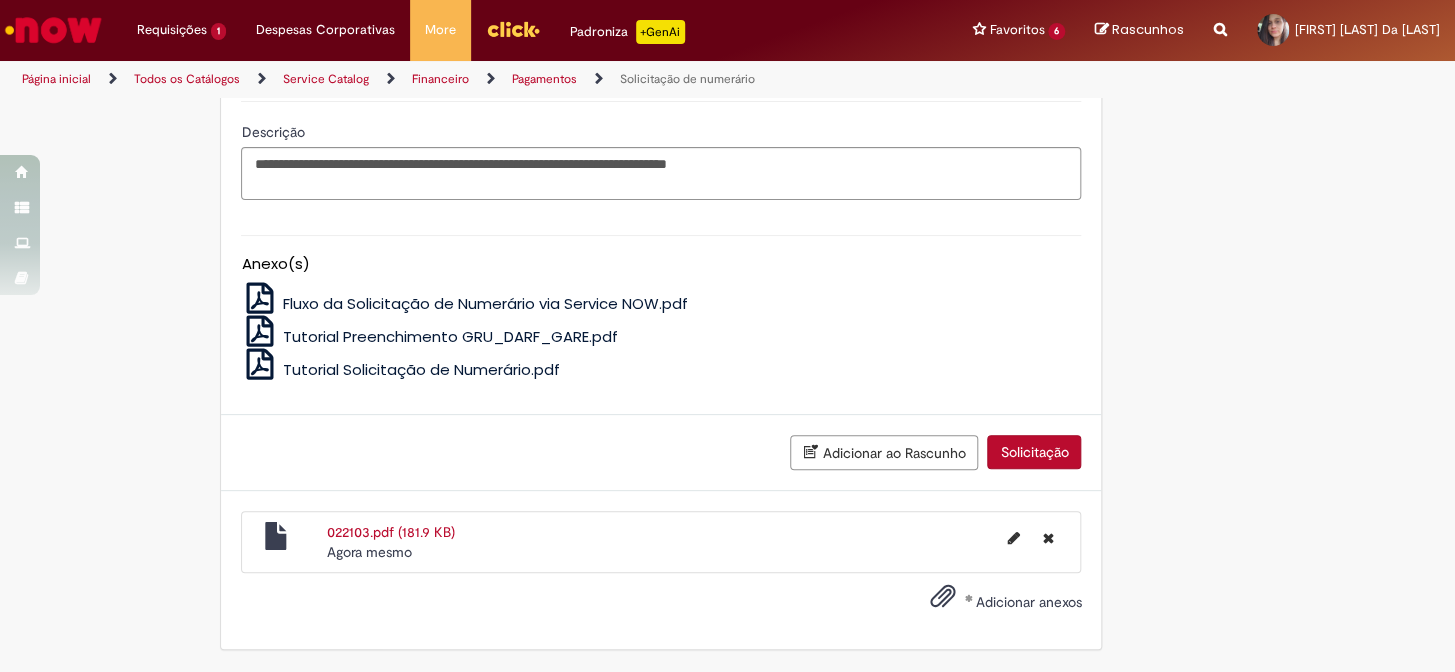 click on "Solicitação" at bounding box center (1034, 452) 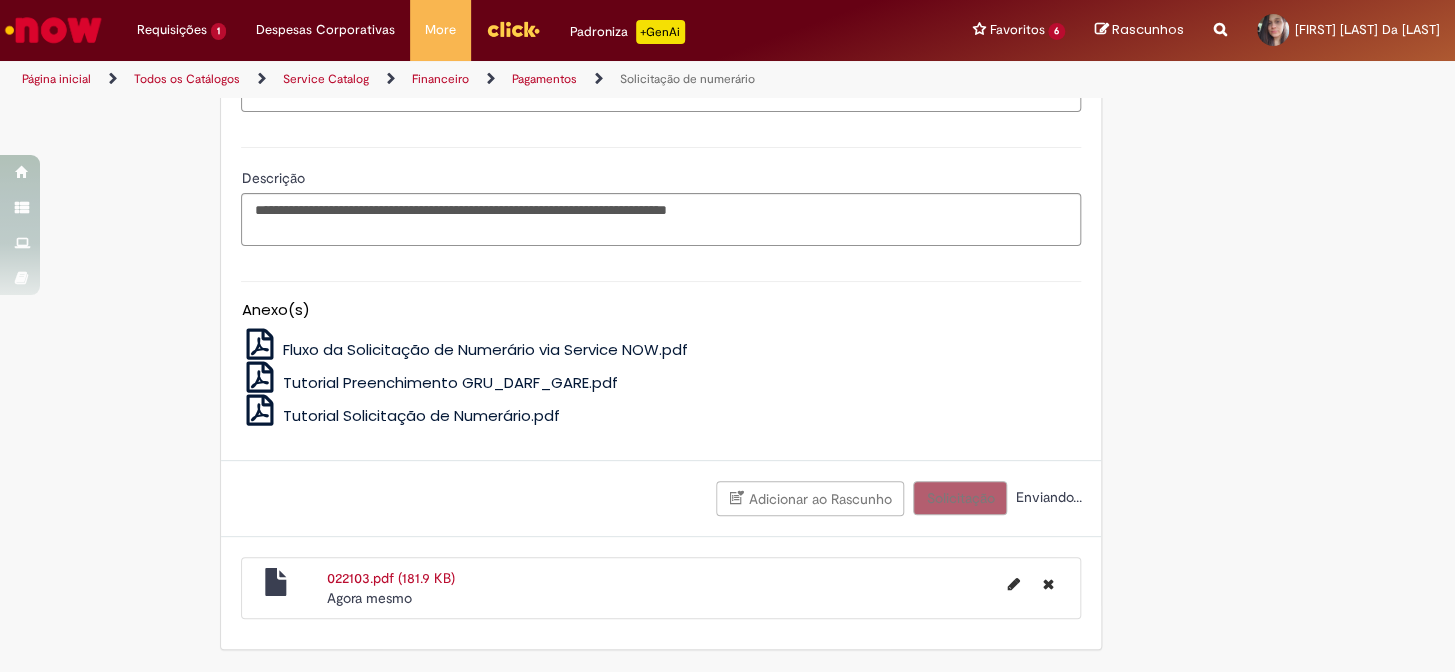 scroll, scrollTop: 3792, scrollLeft: 0, axis: vertical 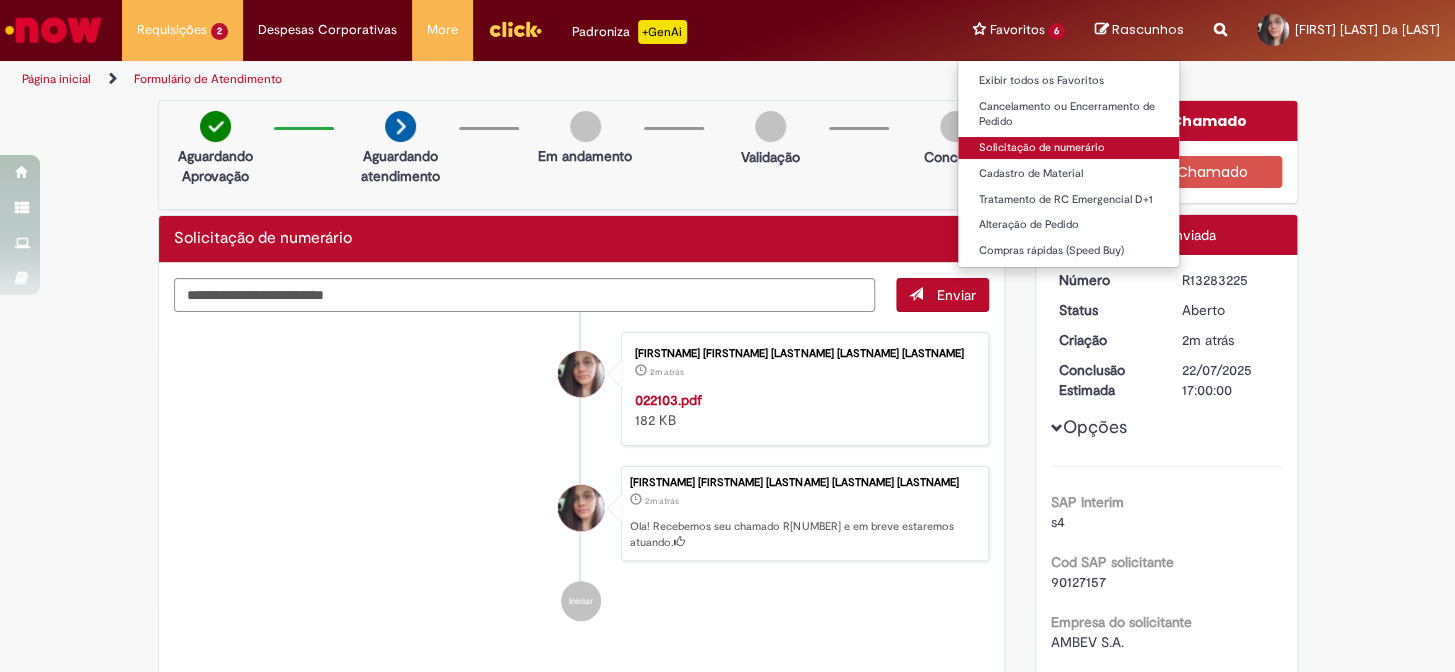 click on "Solicitação de numerário" at bounding box center (1068, 148) 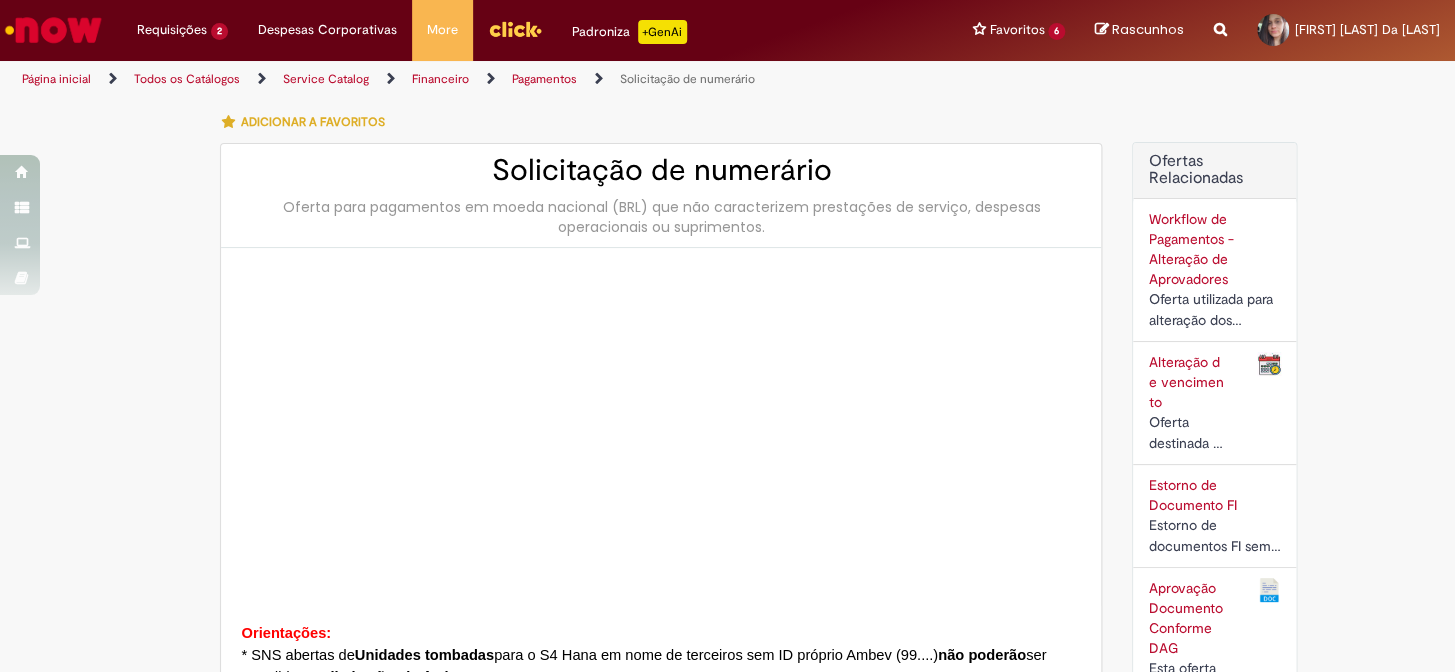 type on "********" 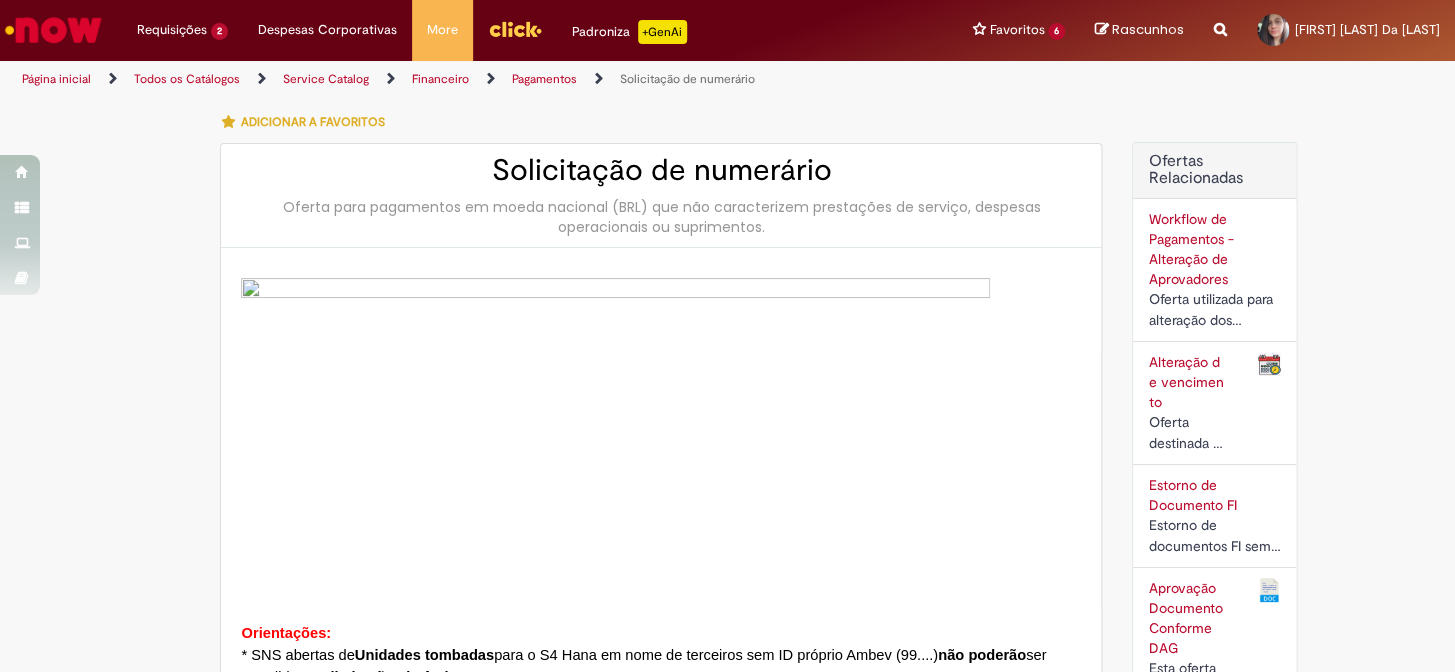 type on "**********" 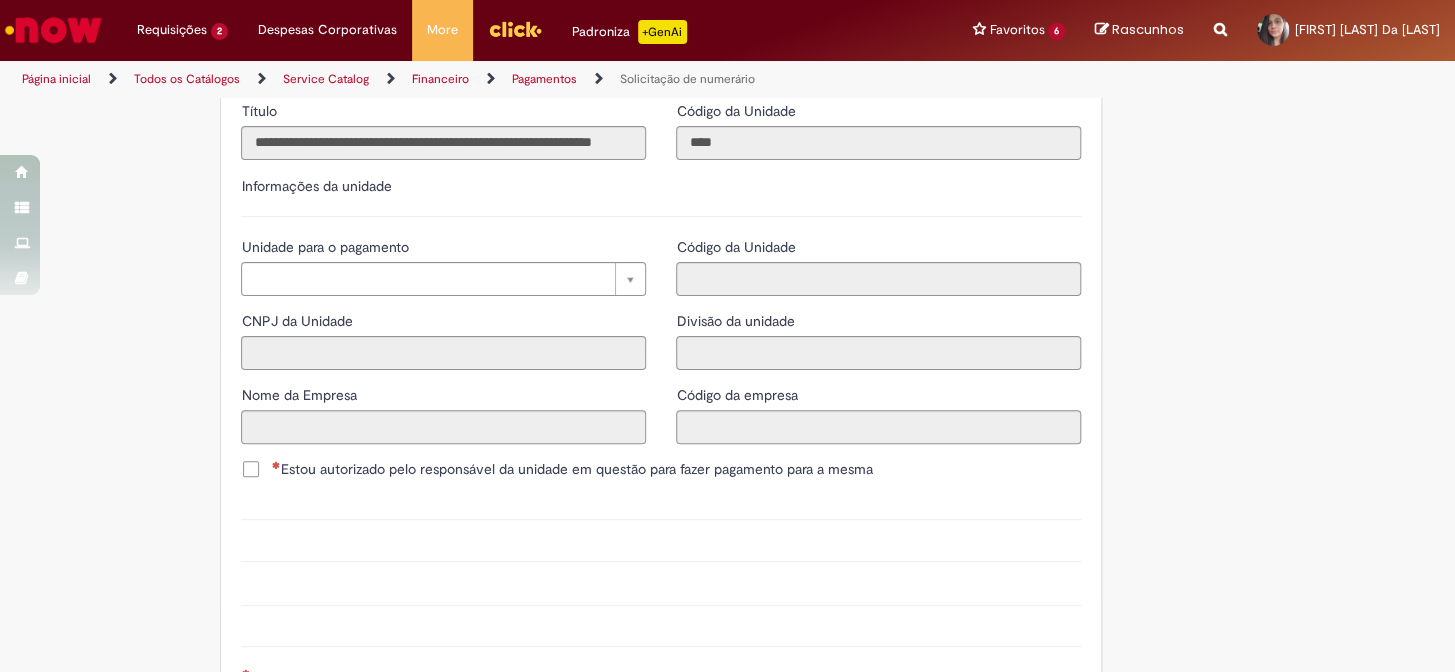 scroll, scrollTop: 2181, scrollLeft: 0, axis: vertical 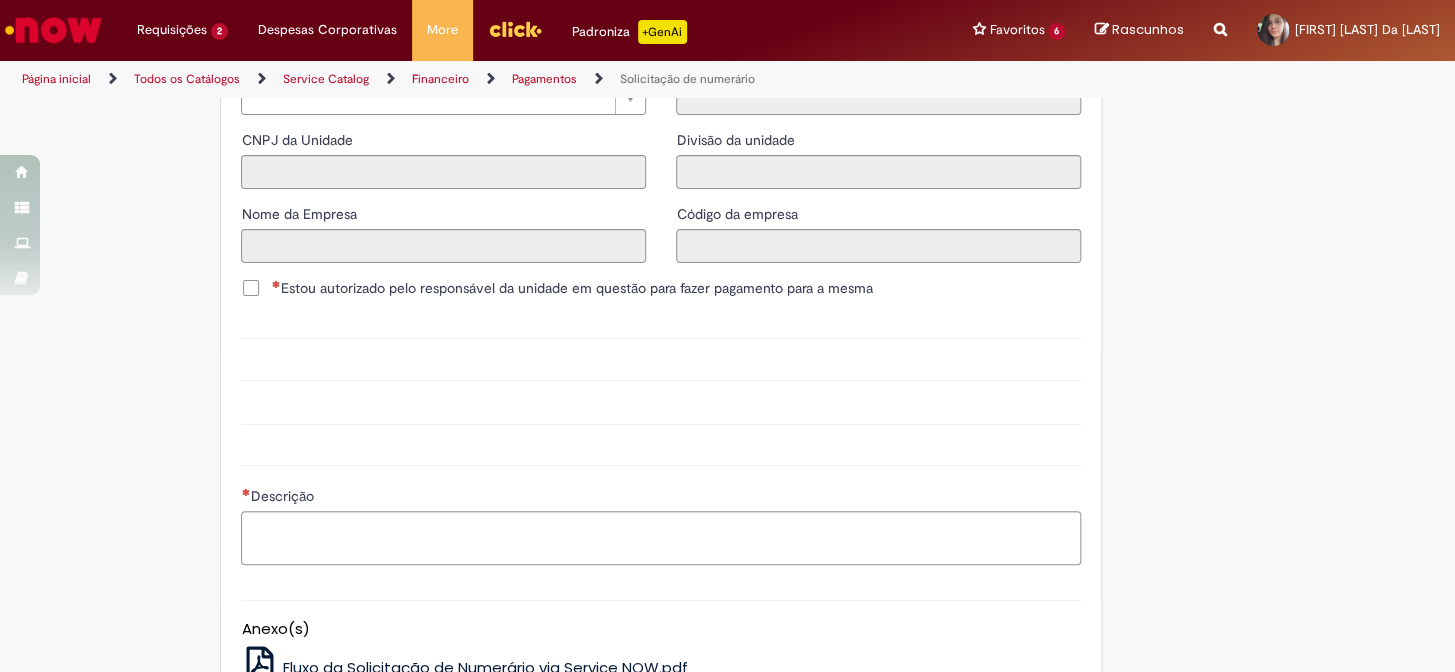 click on "Unidade para o pagamento          Pesquisar usando lista                 Unidade para o pagamento                     CNPJ da Unidade Nome da Empresa" at bounding box center [443, 167] 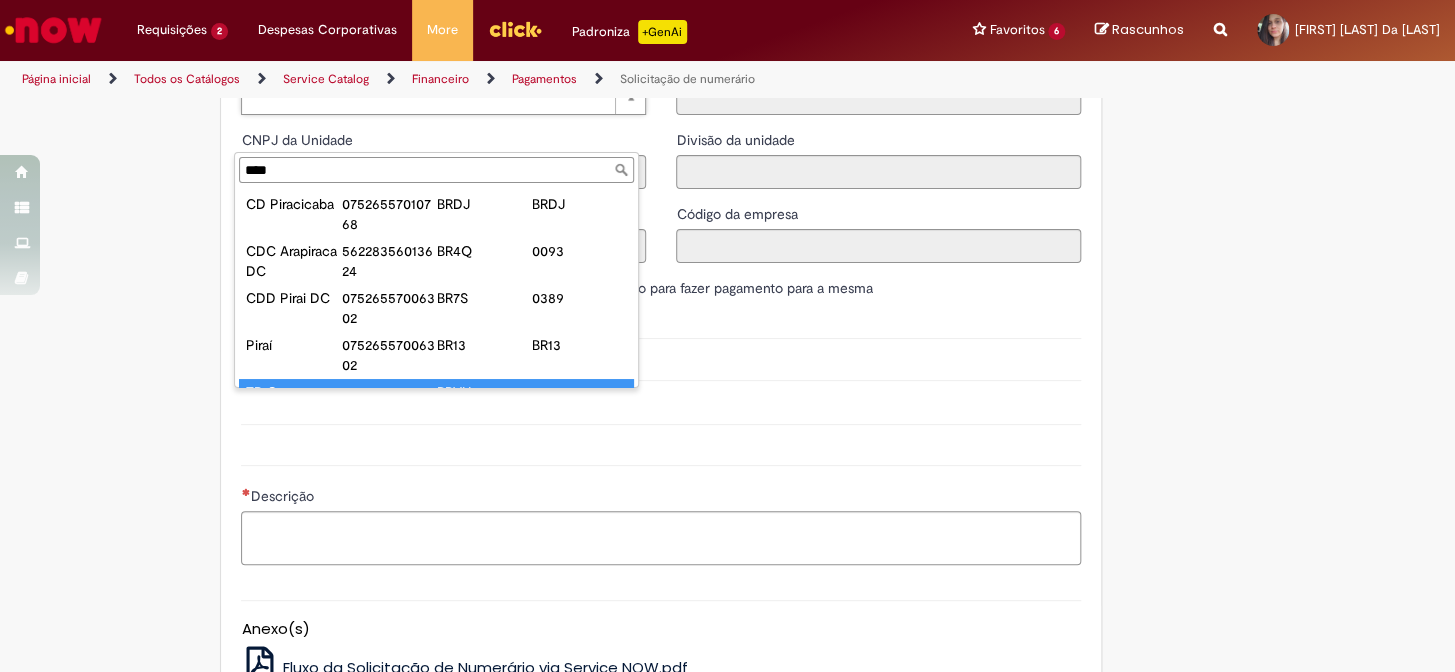 scroll, scrollTop: 34, scrollLeft: 0, axis: vertical 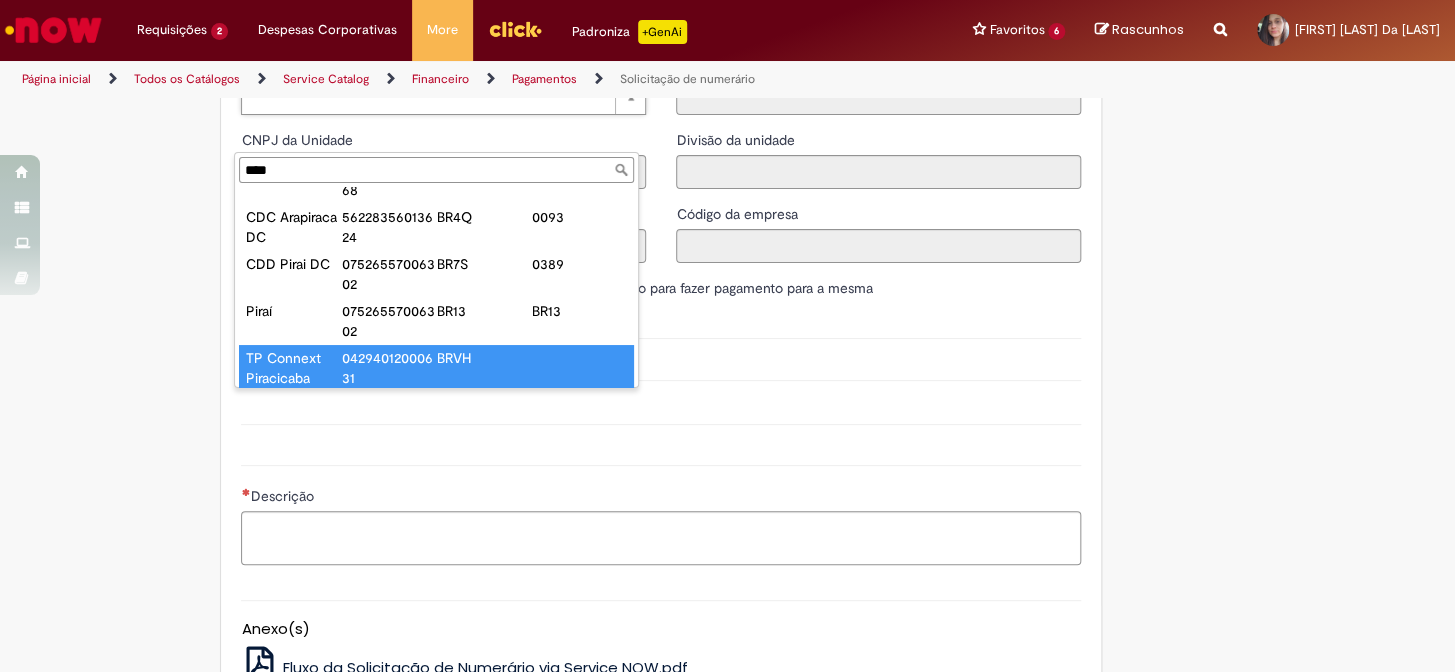 type on "****" 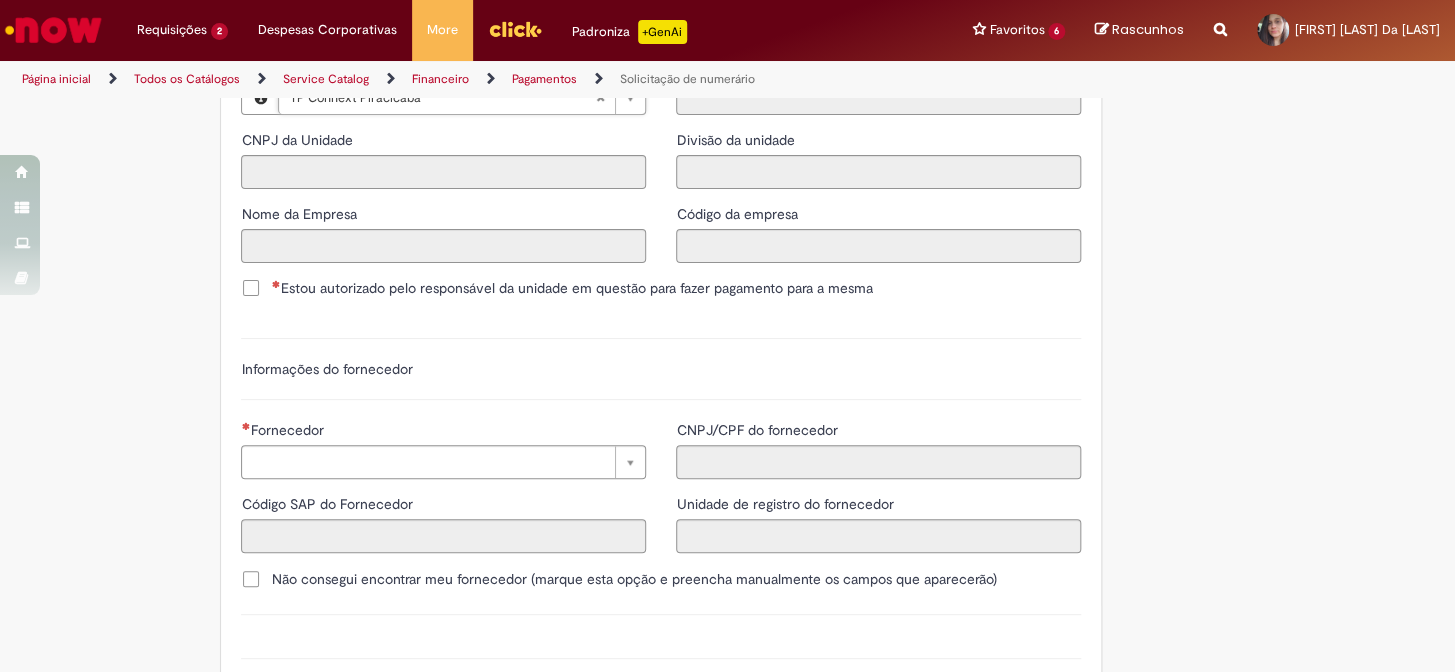 type on "**********" 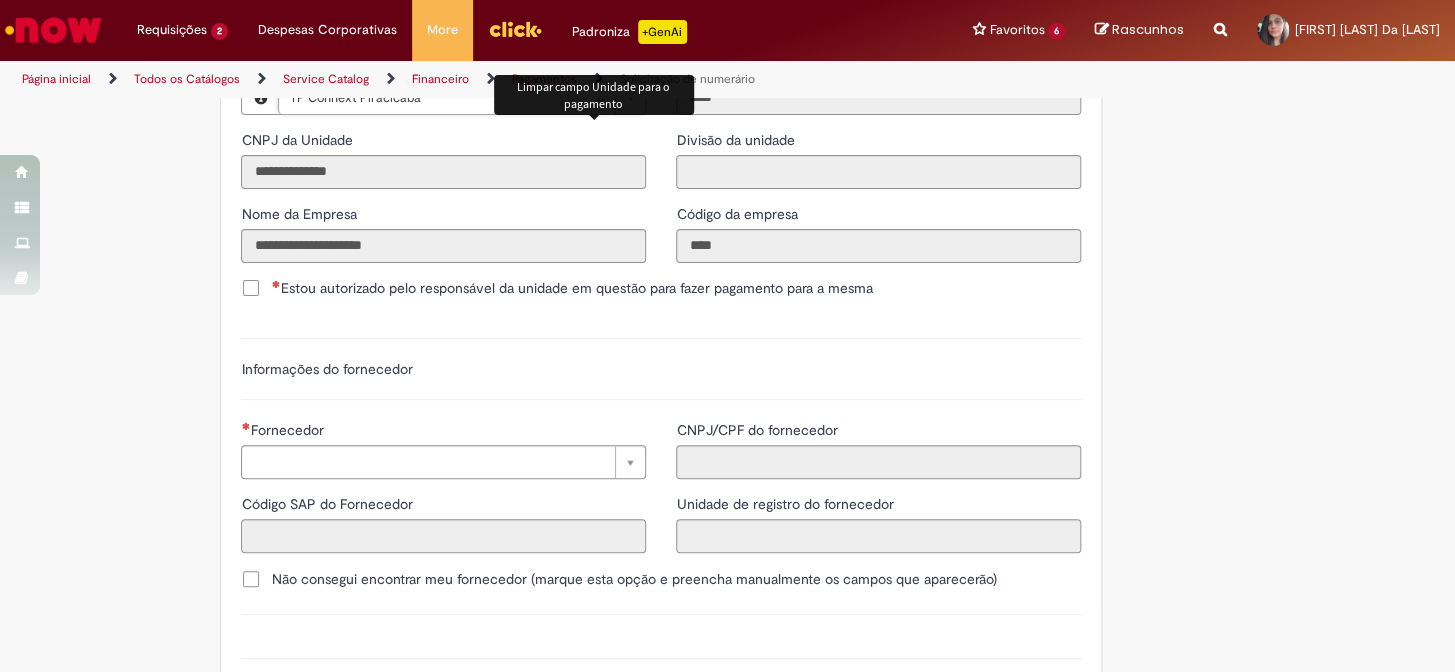 click at bounding box center [600, 98] 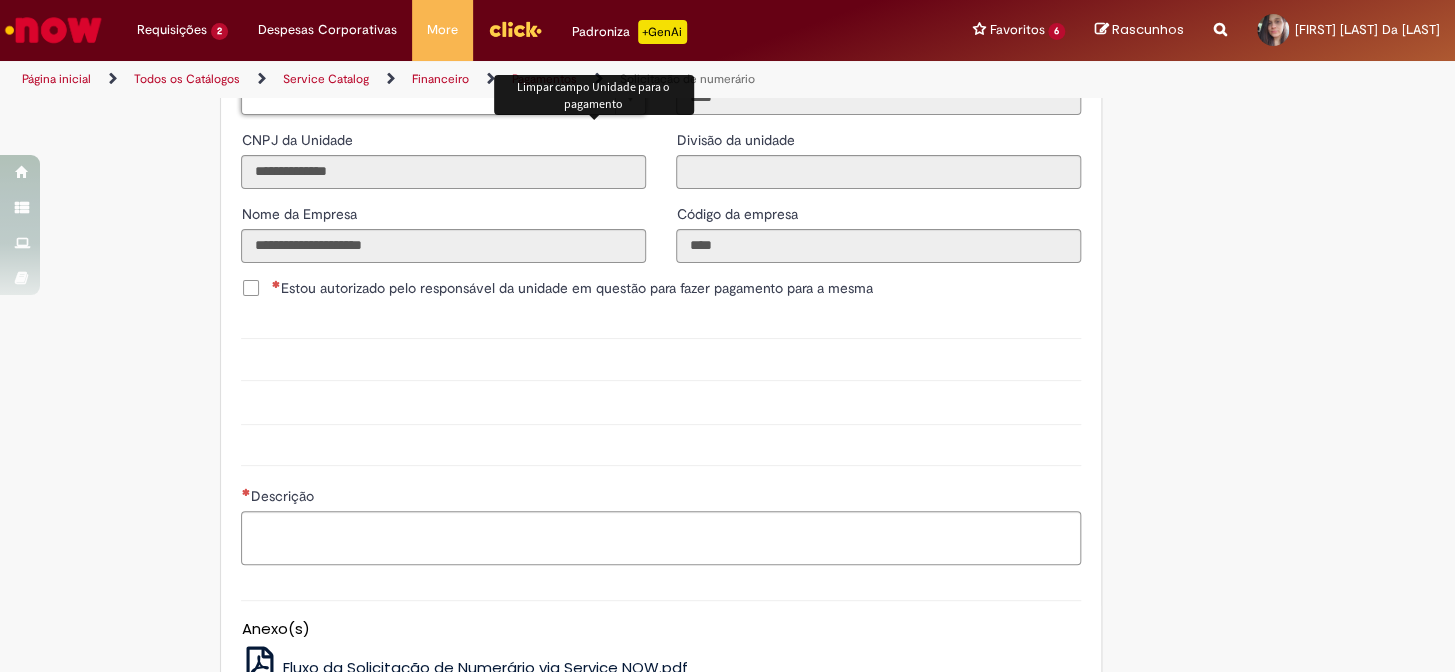 scroll, scrollTop: 0, scrollLeft: 0, axis: both 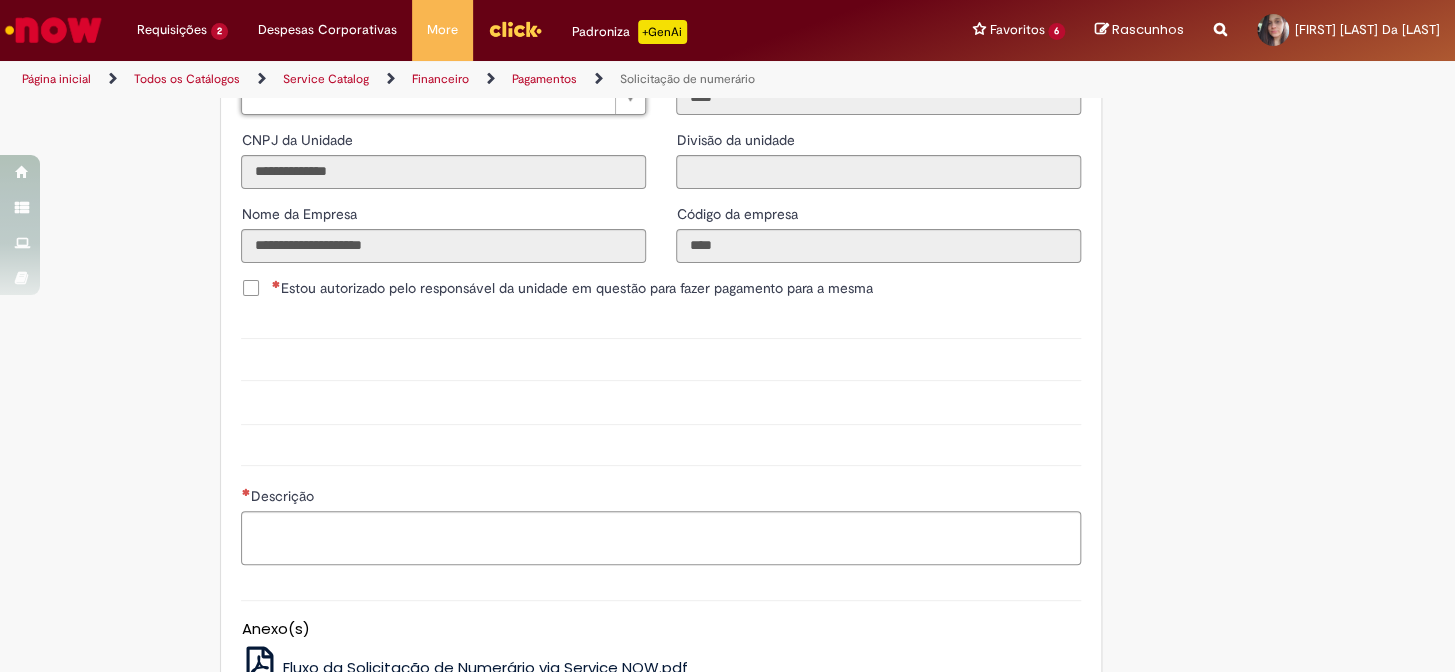 type on "*" 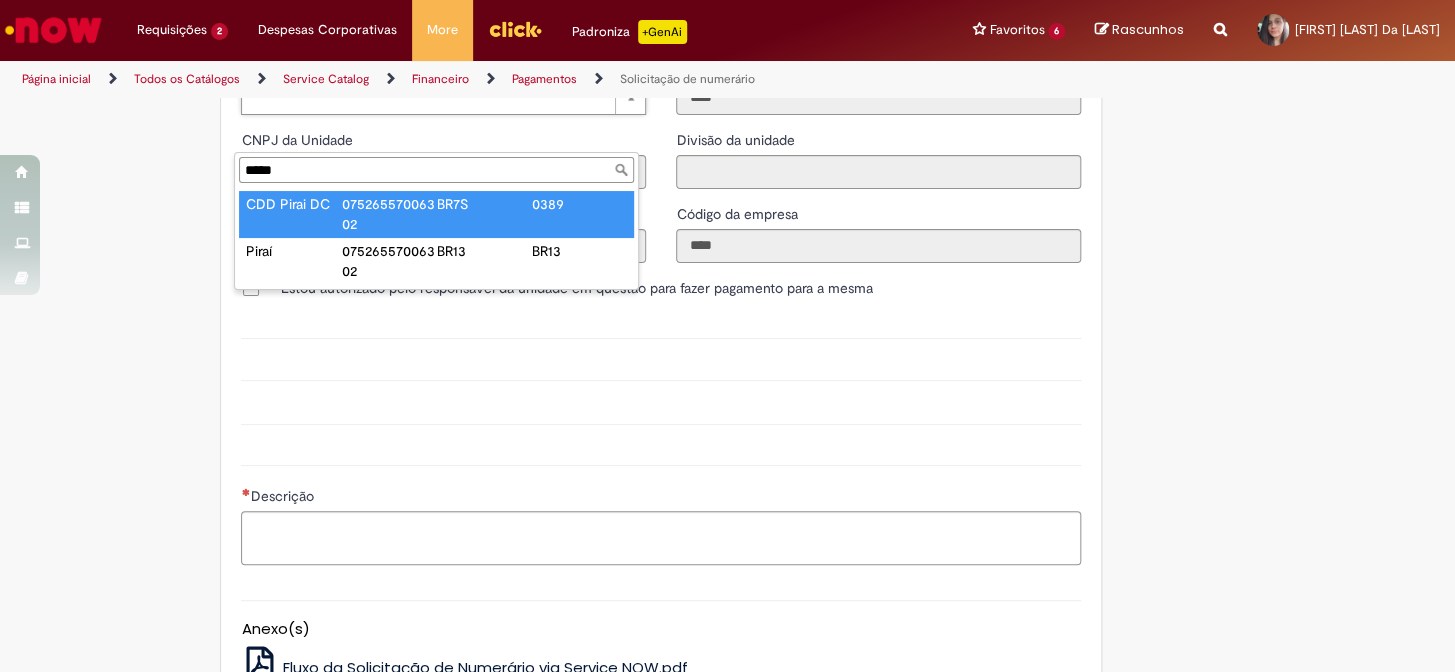 type on "*****" 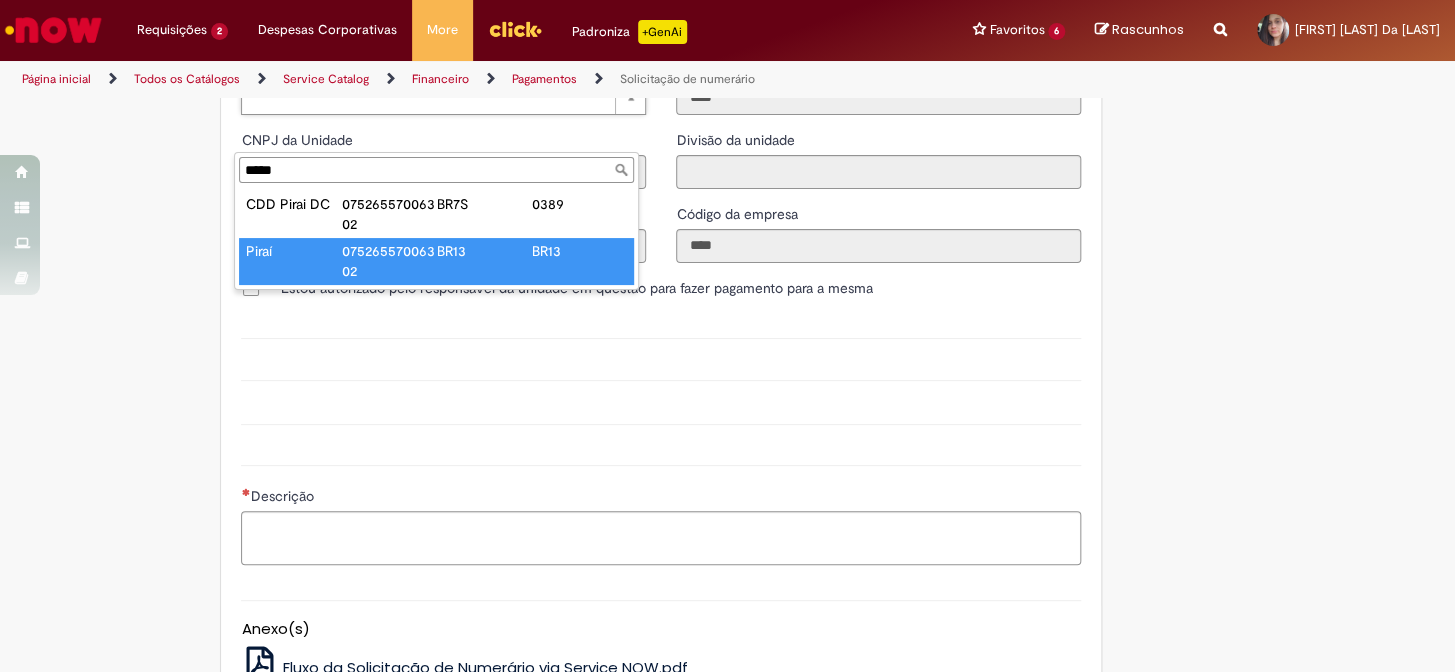 type on "*****" 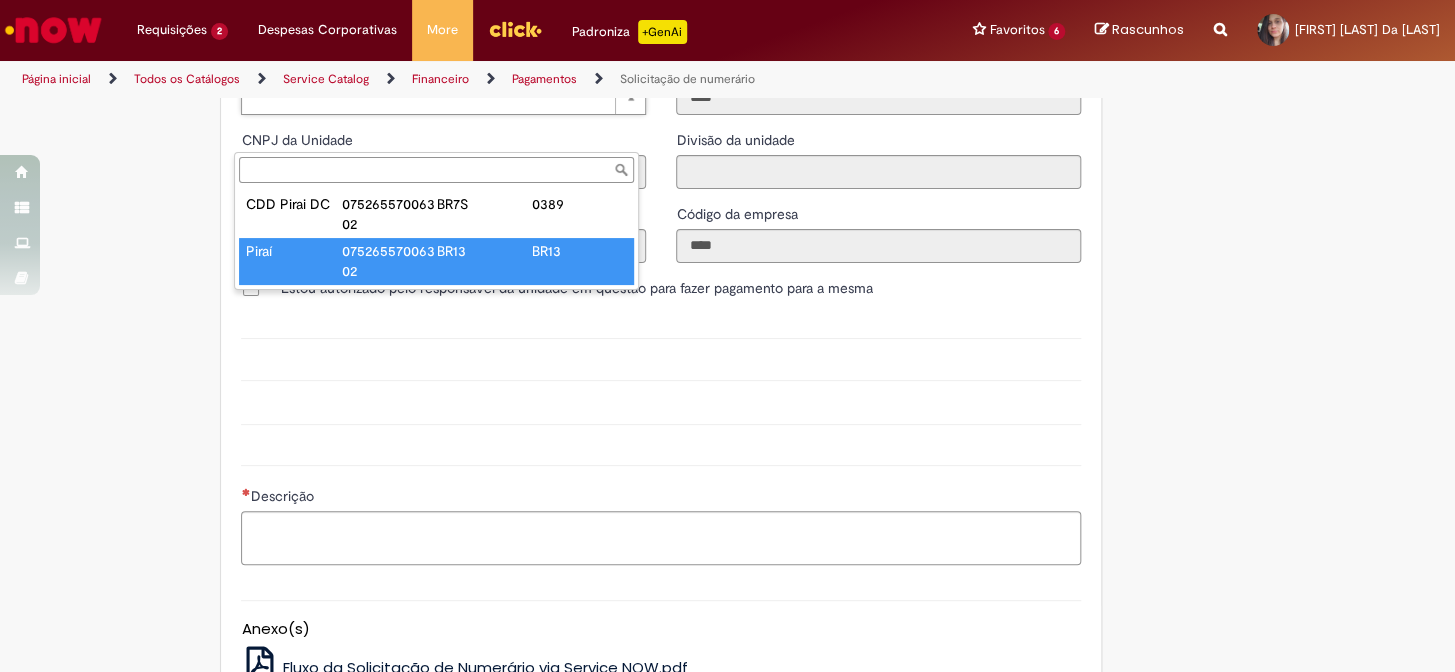 type on "**********" 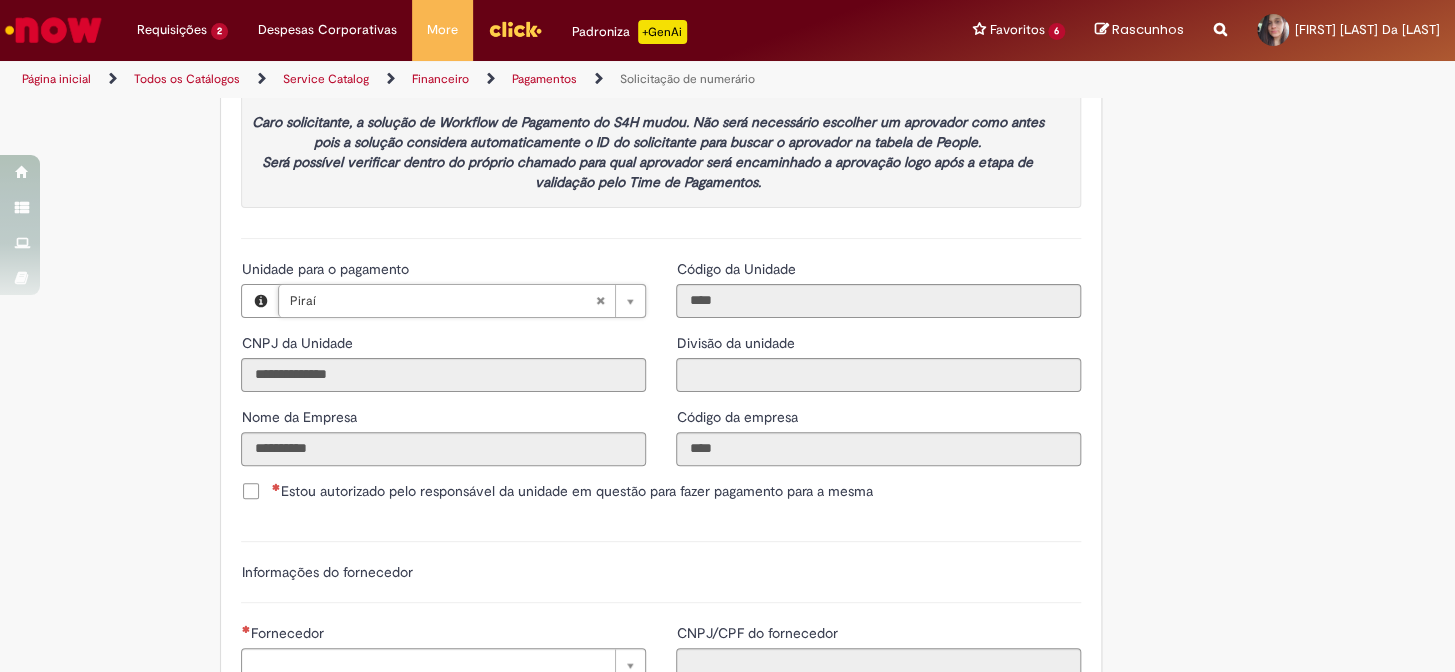 scroll, scrollTop: 2384, scrollLeft: 0, axis: vertical 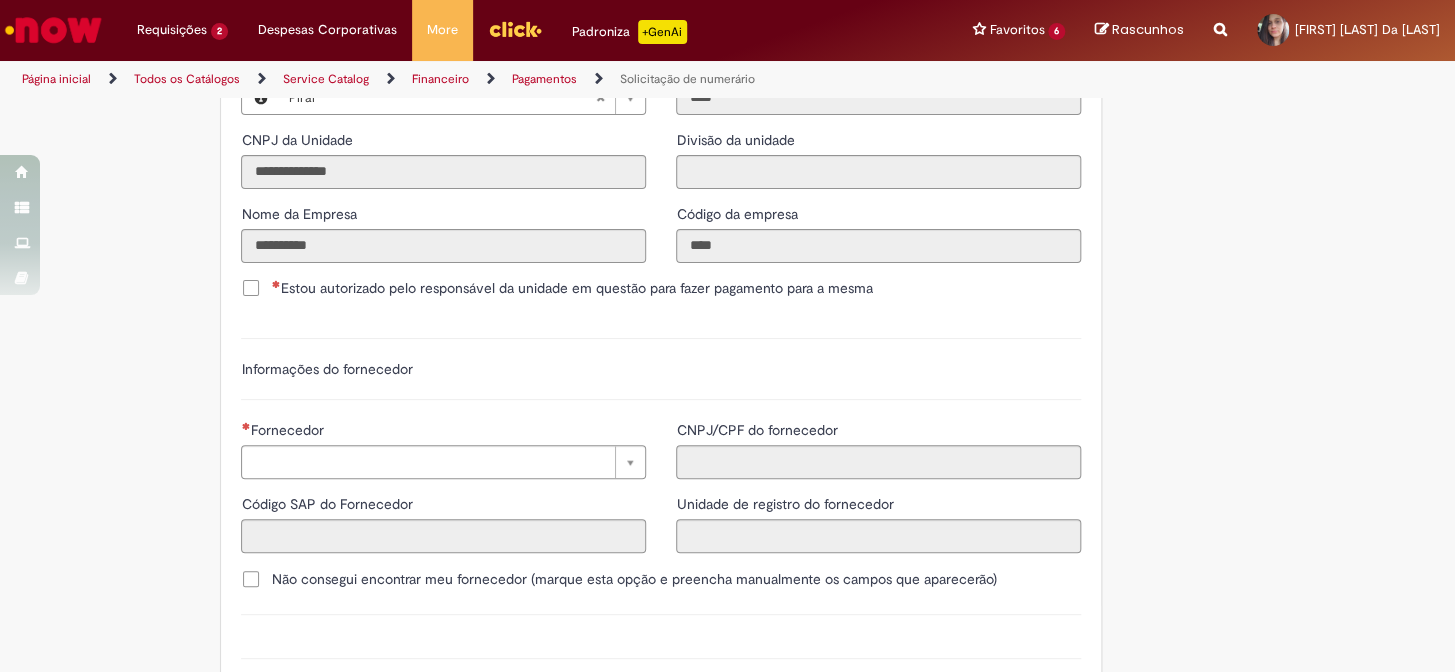 click on "Estou autorizado pelo responsável da unidade em questão para fazer pagamento para a mesma" at bounding box center (661, 290) 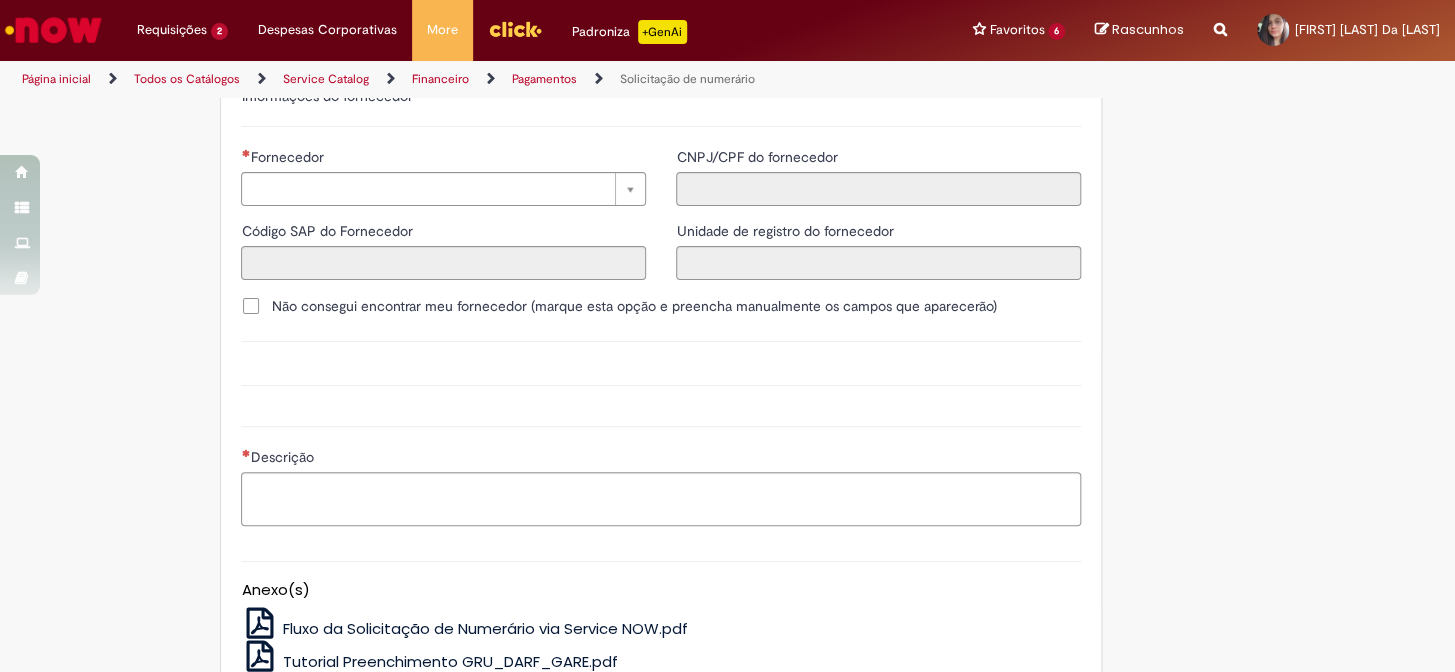 scroll, scrollTop: 2384, scrollLeft: 0, axis: vertical 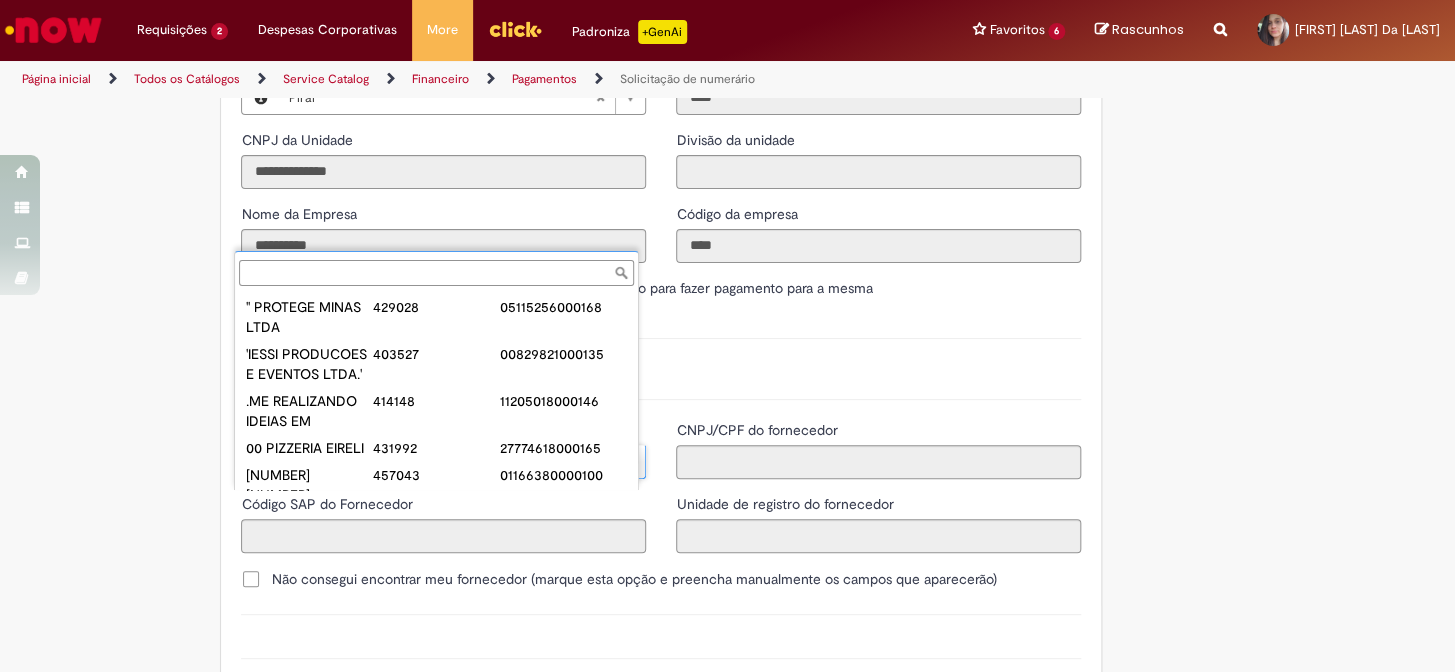 click on "Fornecedor" at bounding box center [436, 273] 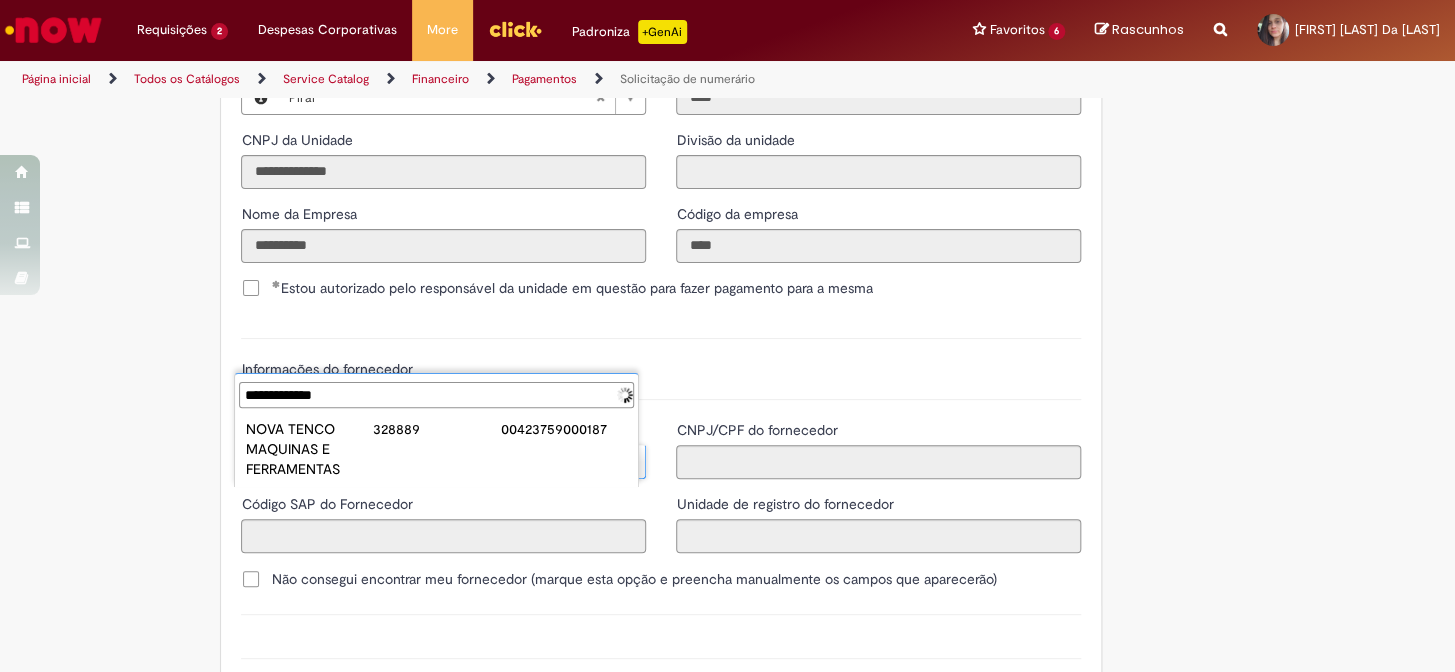 type on "**********" 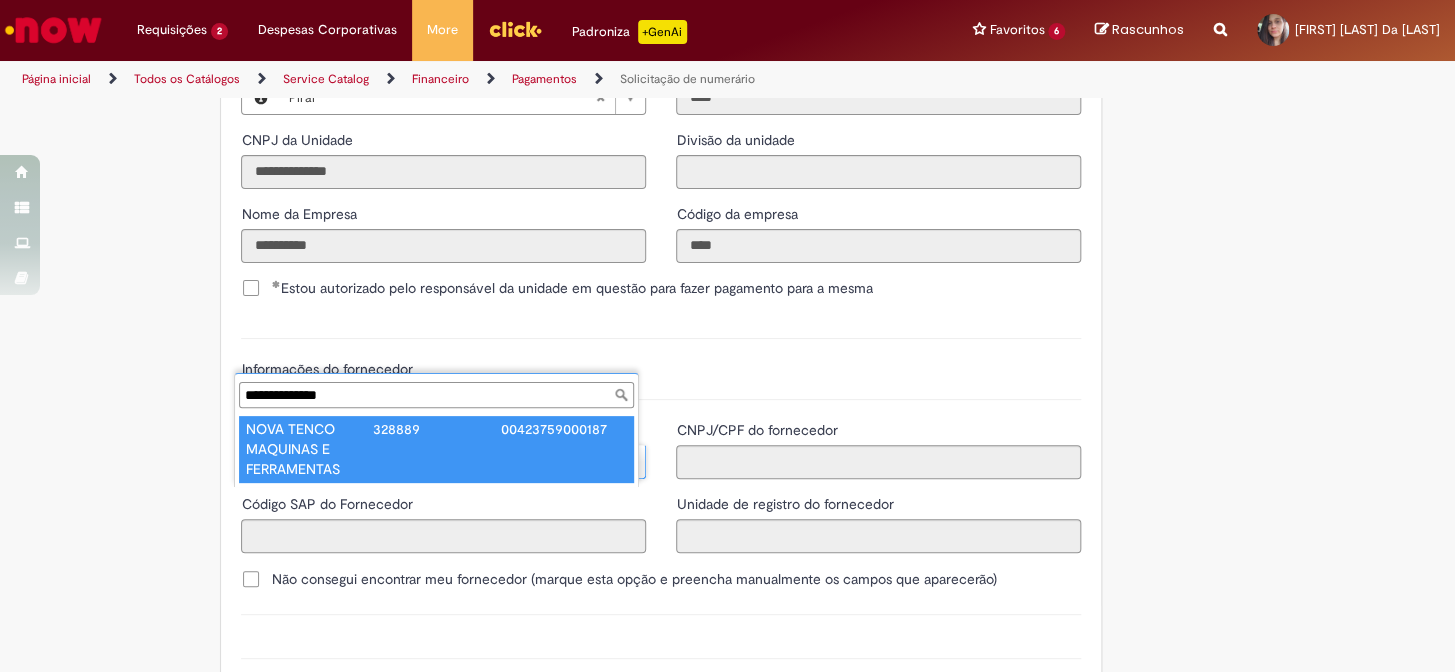 type on "**********" 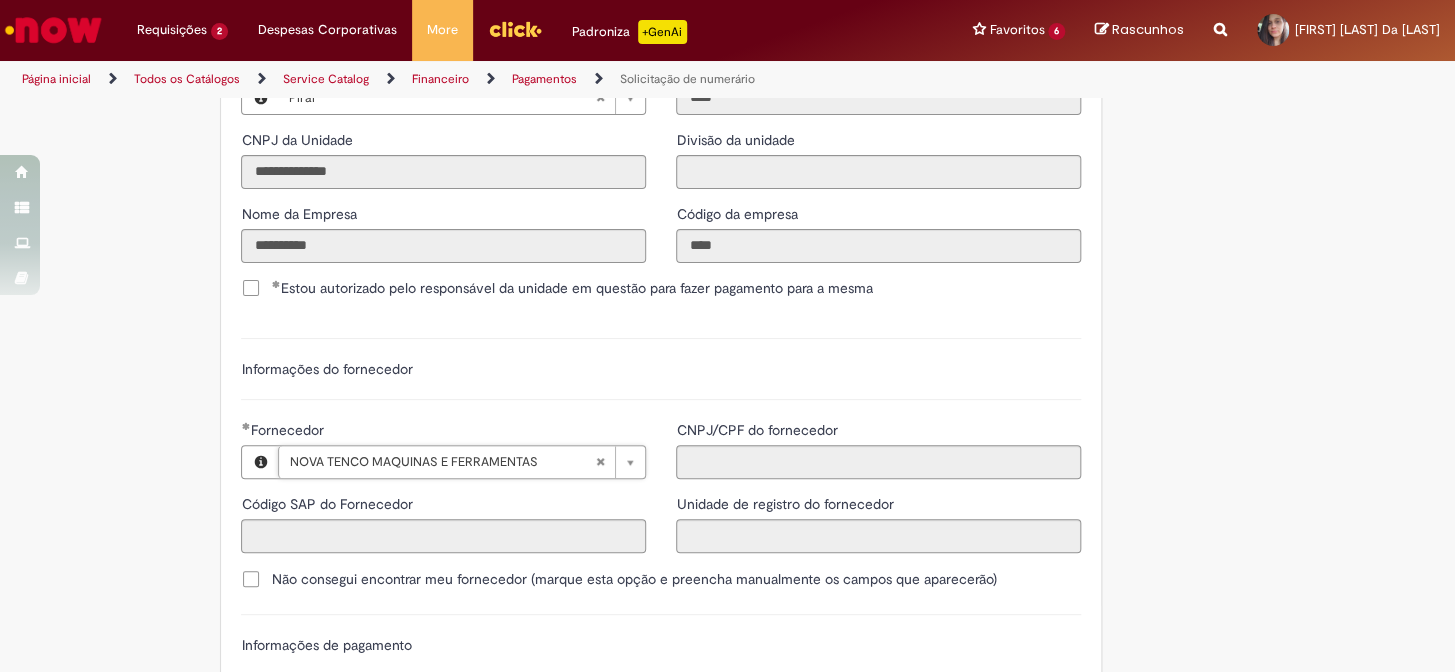 type on "******" 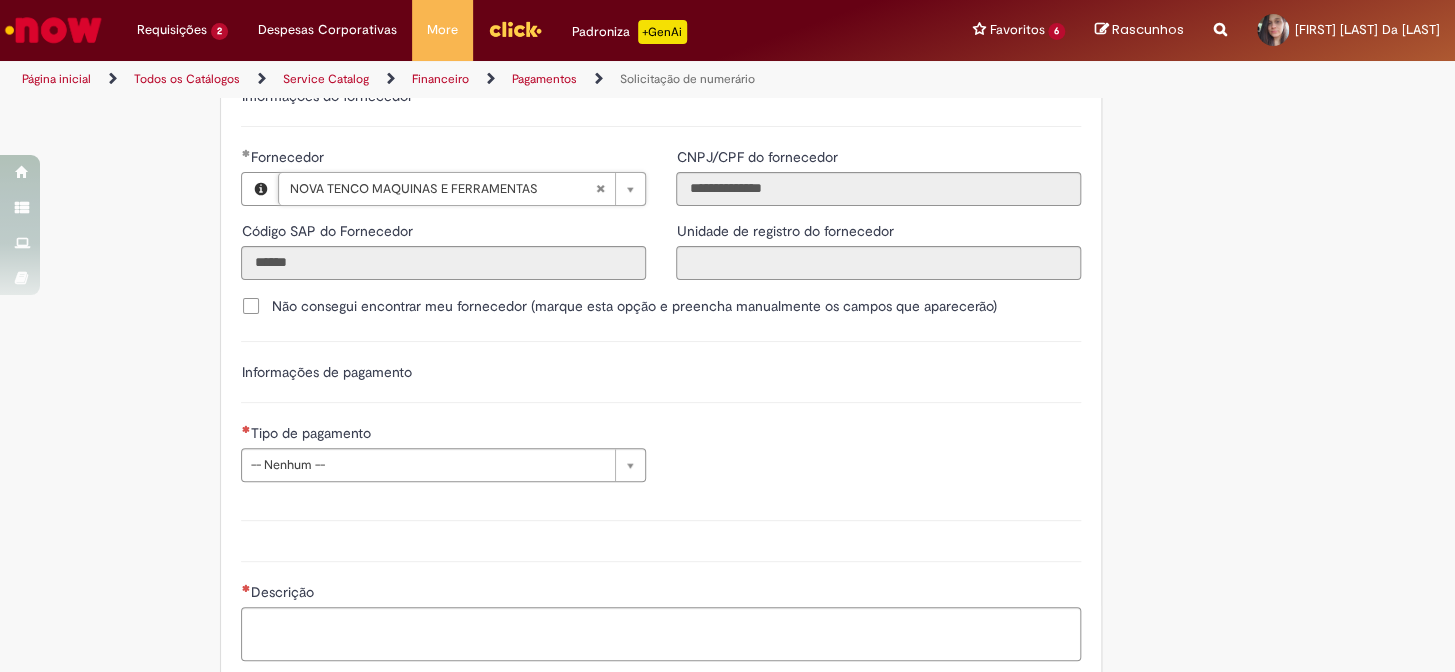 scroll, scrollTop: 2930, scrollLeft: 0, axis: vertical 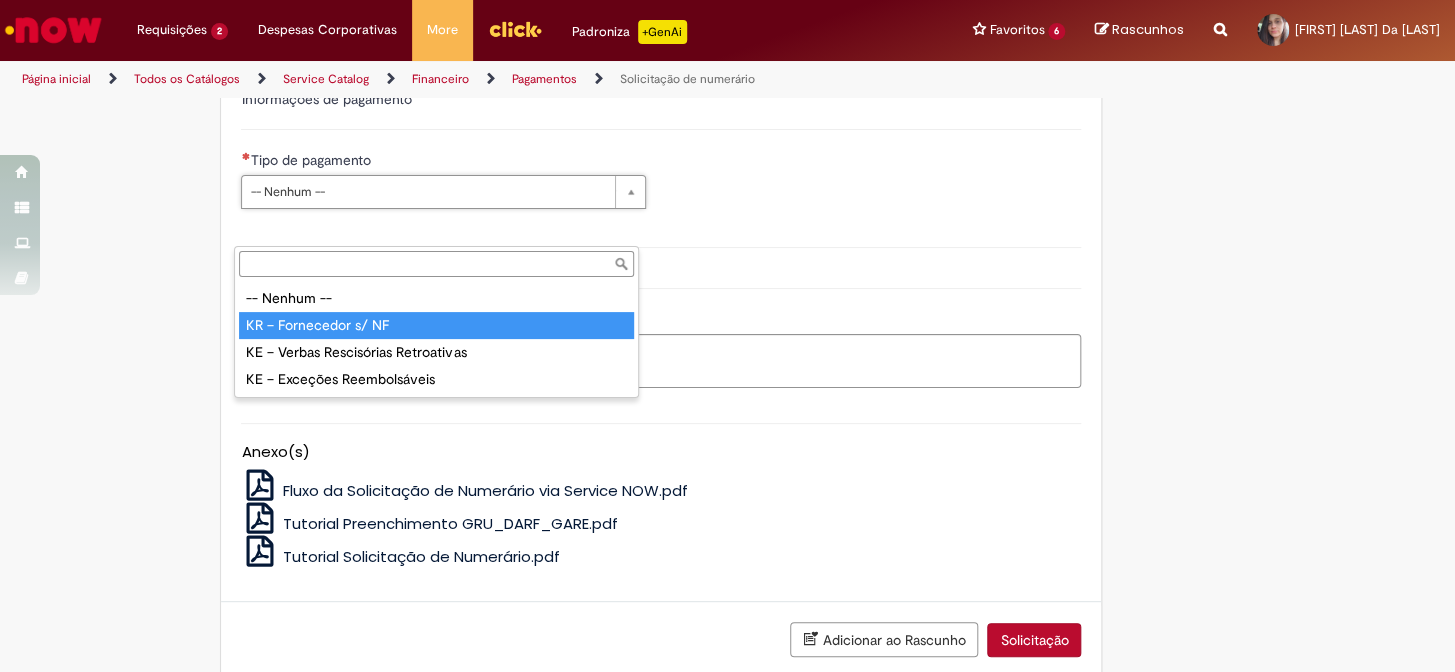 type on "**********" 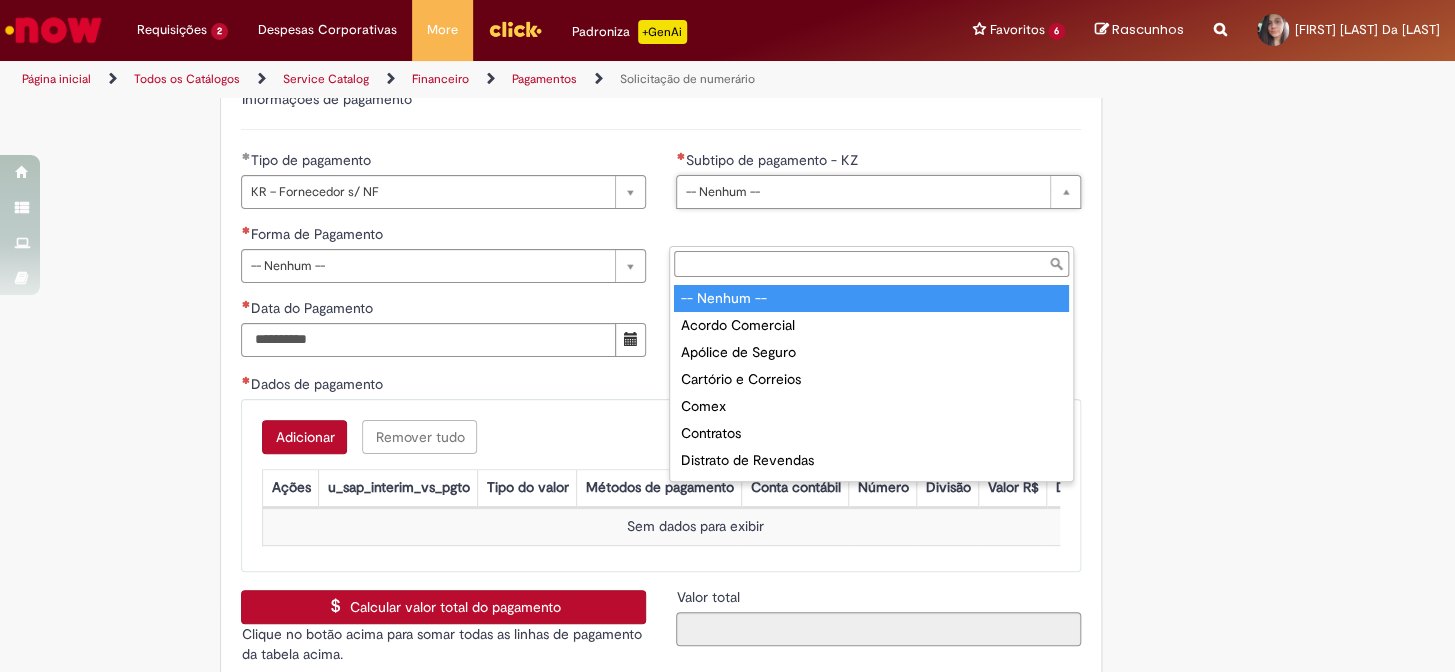 type on "*" 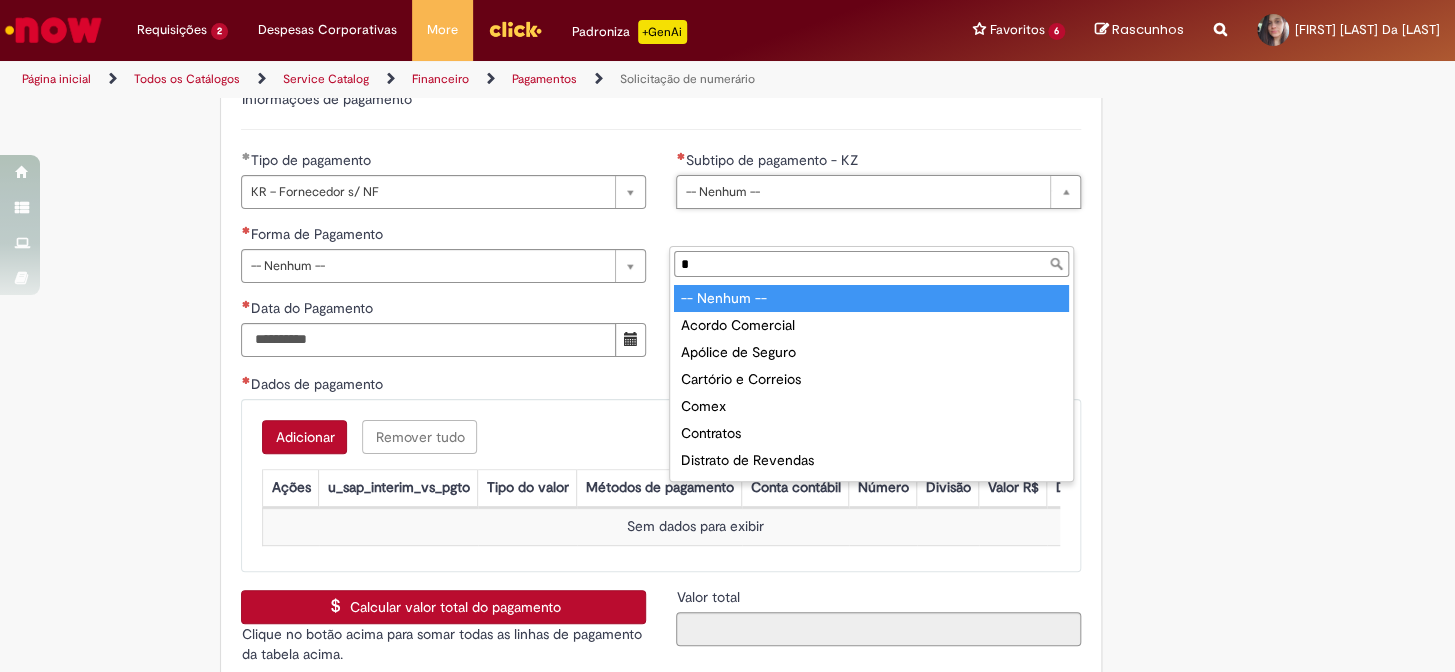 type on "**" 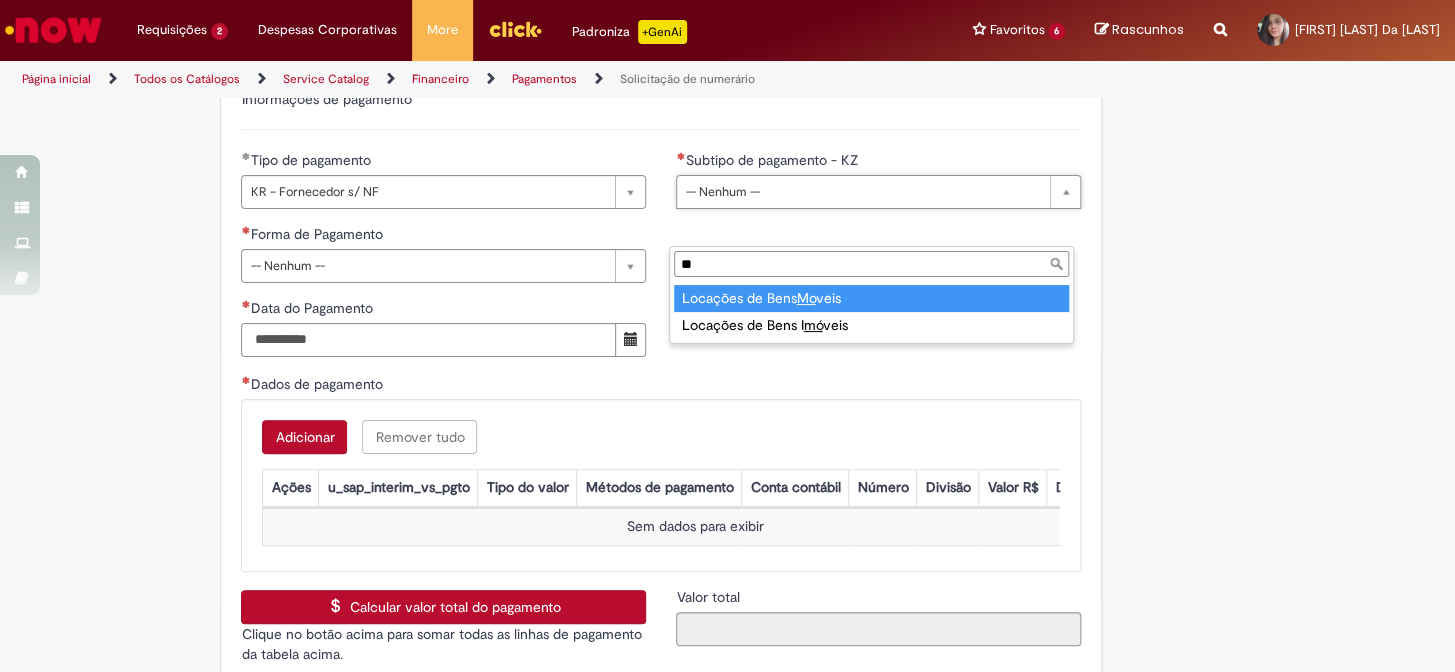 type on "**********" 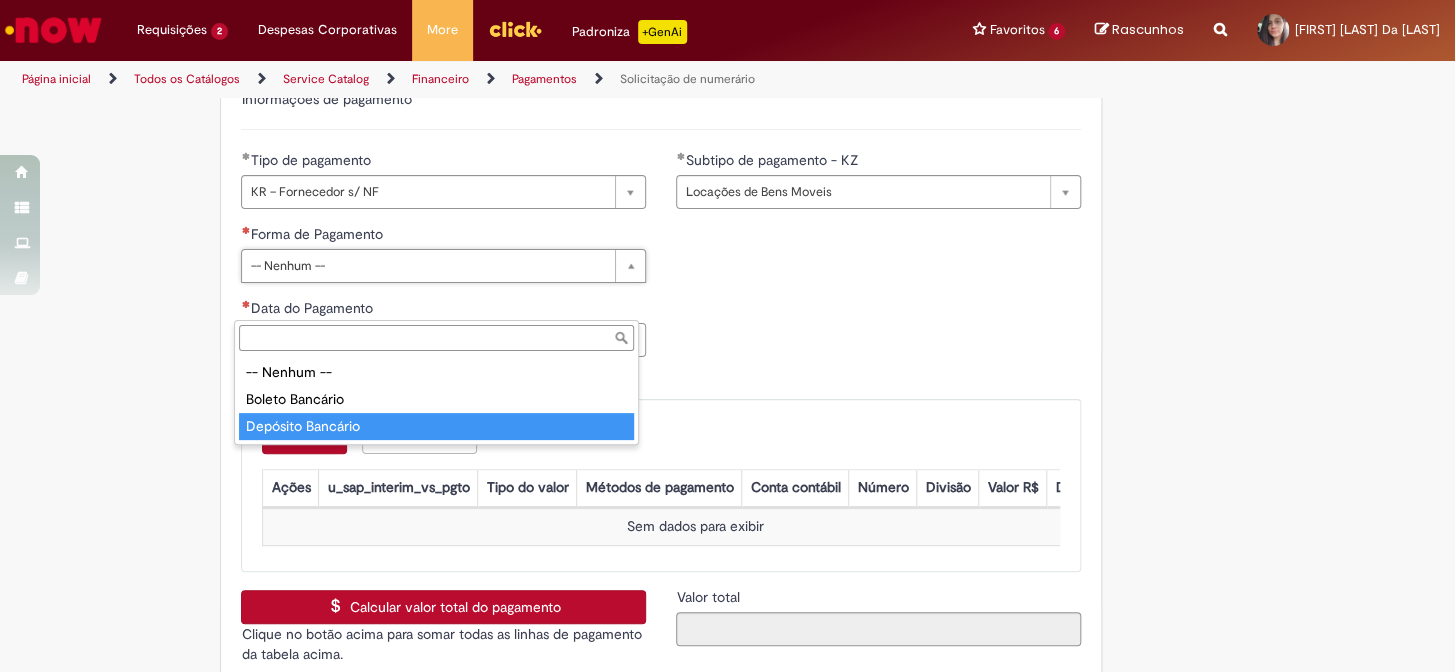 type on "**********" 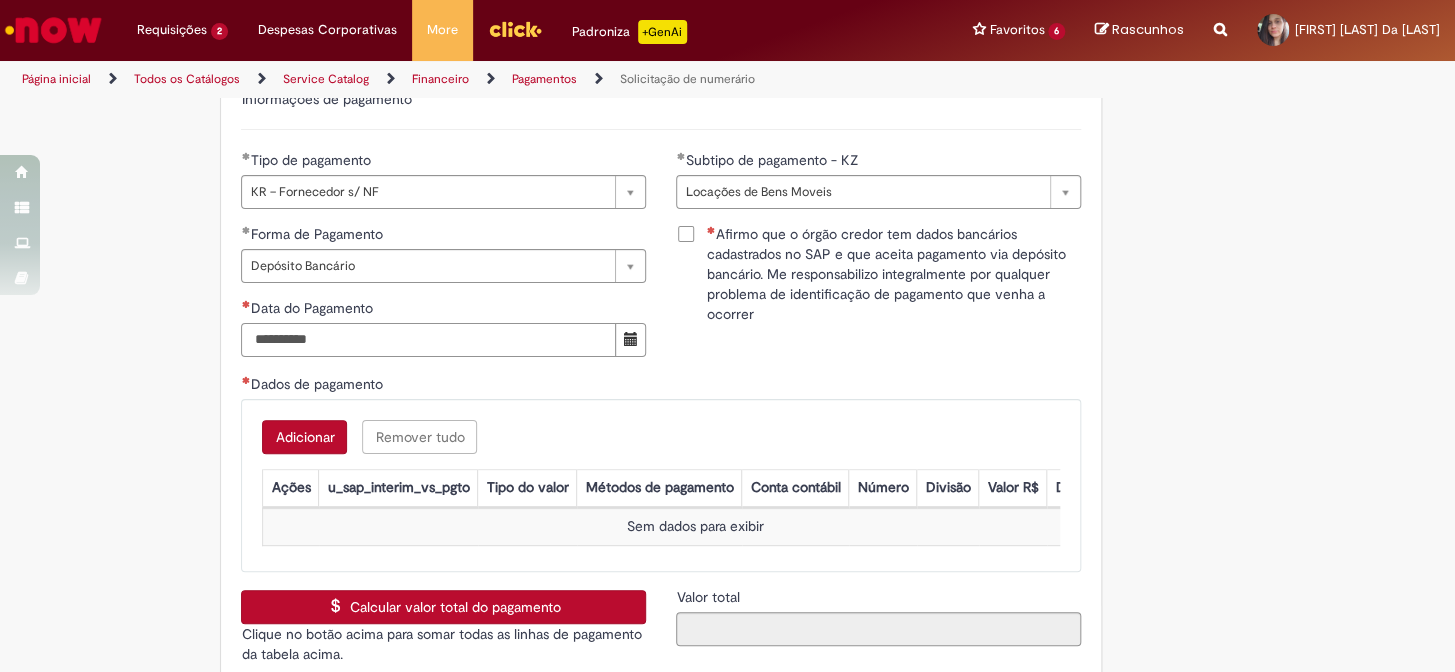 click on "Data do Pagamento" at bounding box center (428, 340) 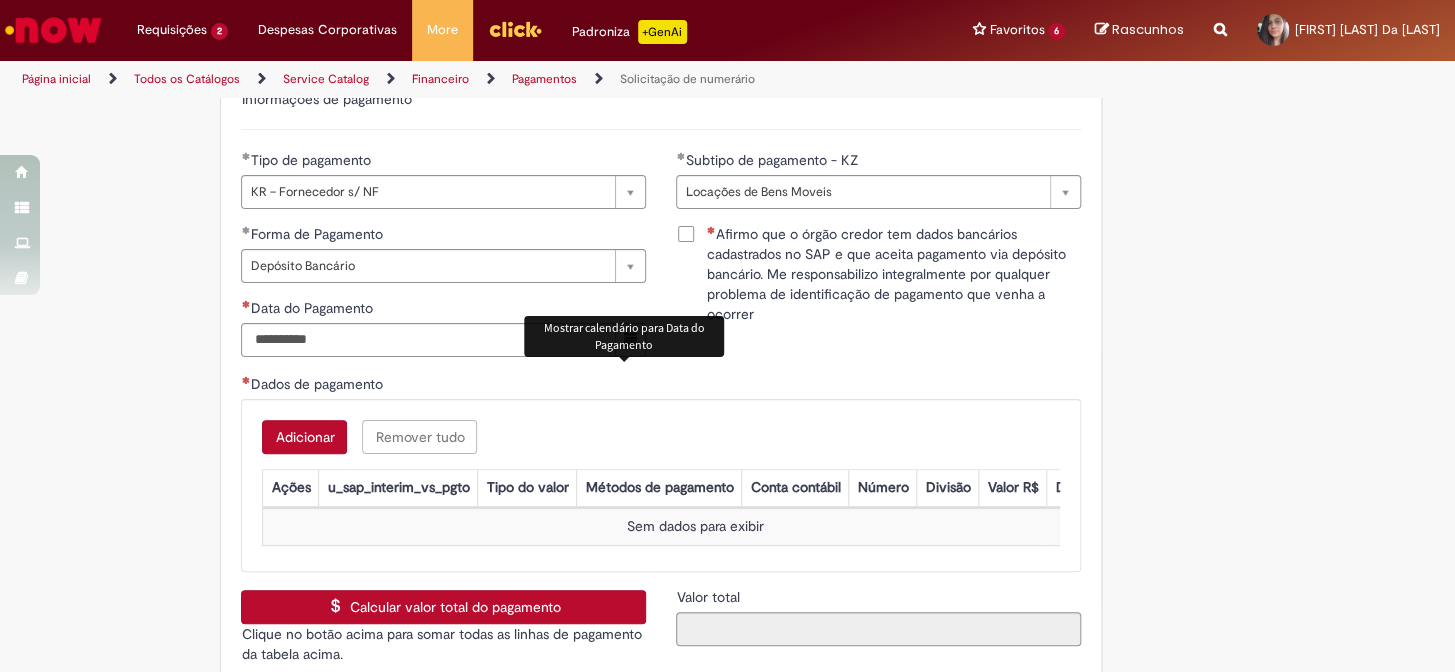 click at bounding box center (631, 339) 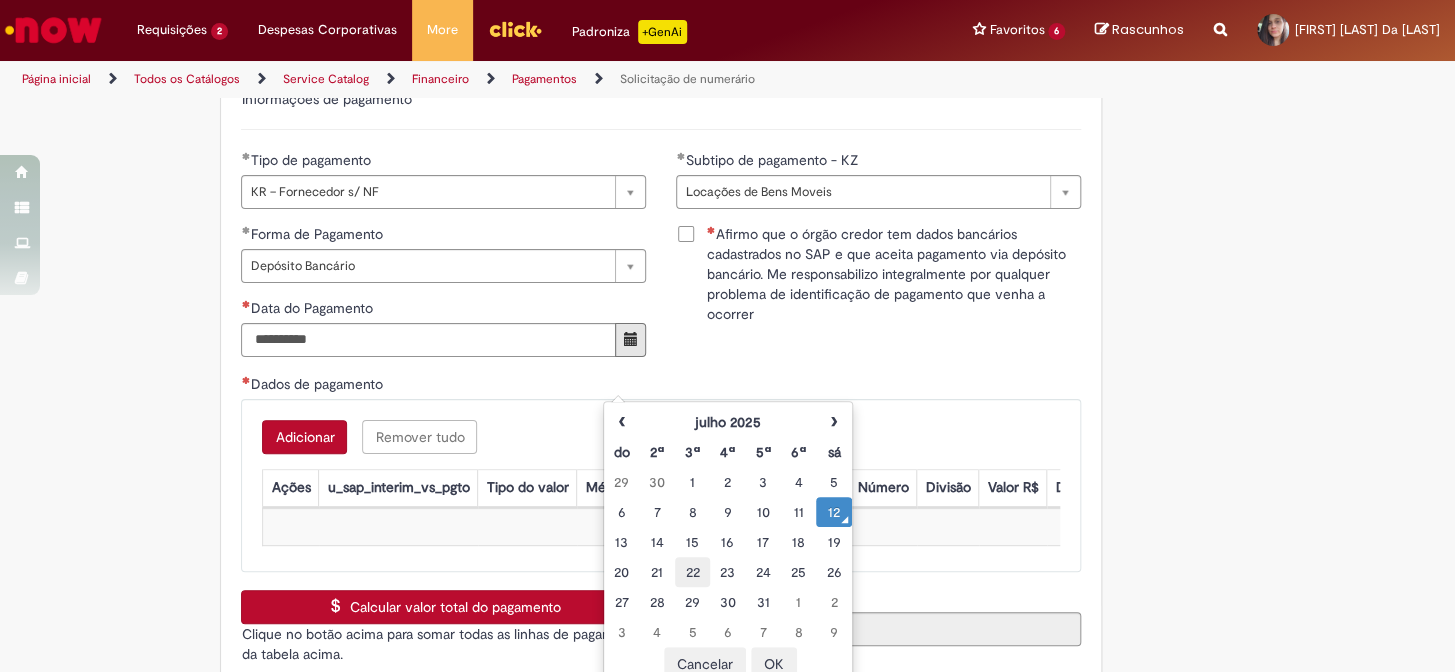 click on "22" at bounding box center [692, 572] 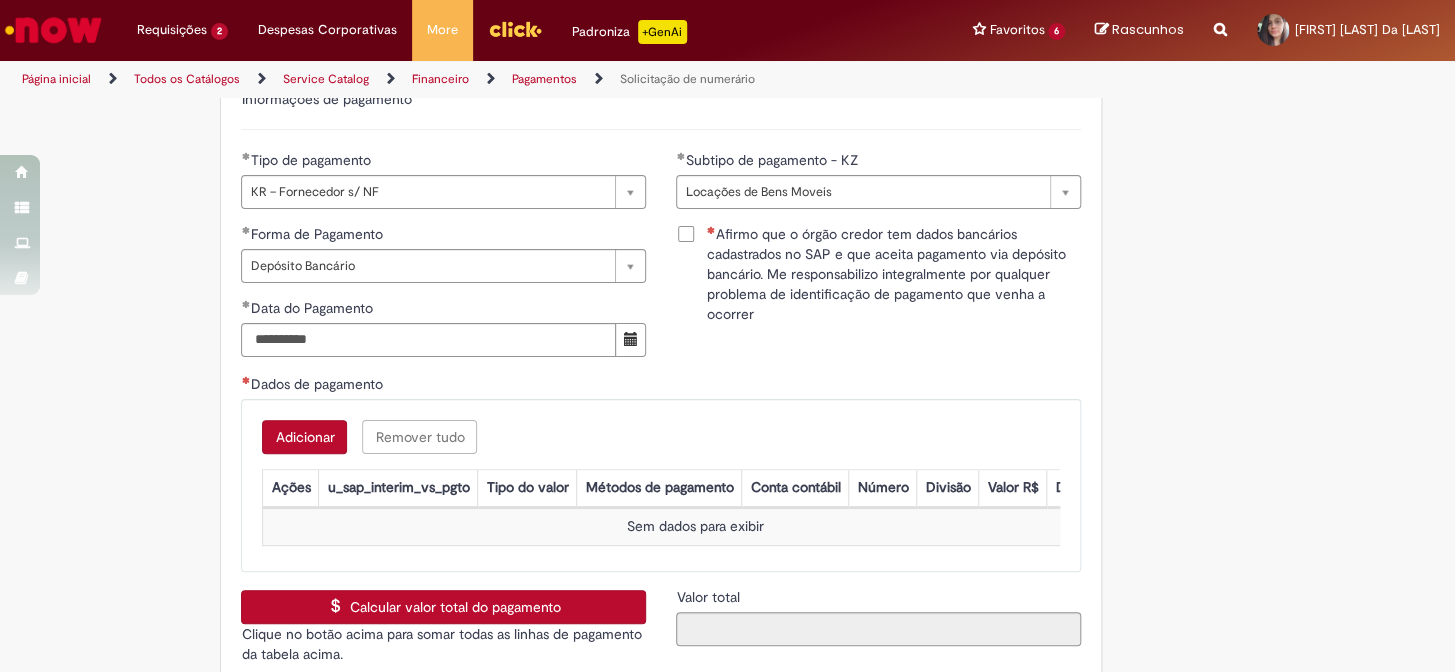 click on "Afirmo que o órgão credor tem dados bancários cadastrados no SAP e que aceita pagamento via depósito bancário. Me responsabilizo integralmente por qualquer problema de identificação de pagamento que venha a ocorrer" at bounding box center [893, 274] 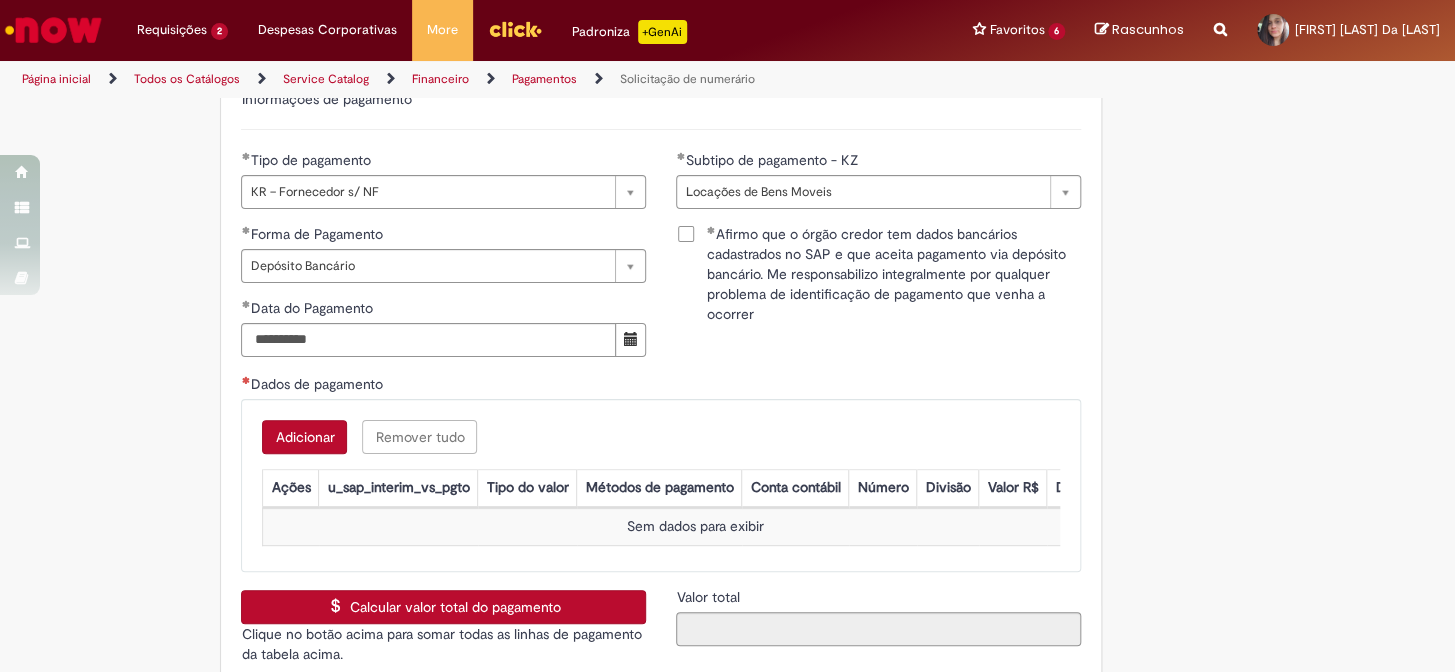 scroll, scrollTop: 3020, scrollLeft: 0, axis: vertical 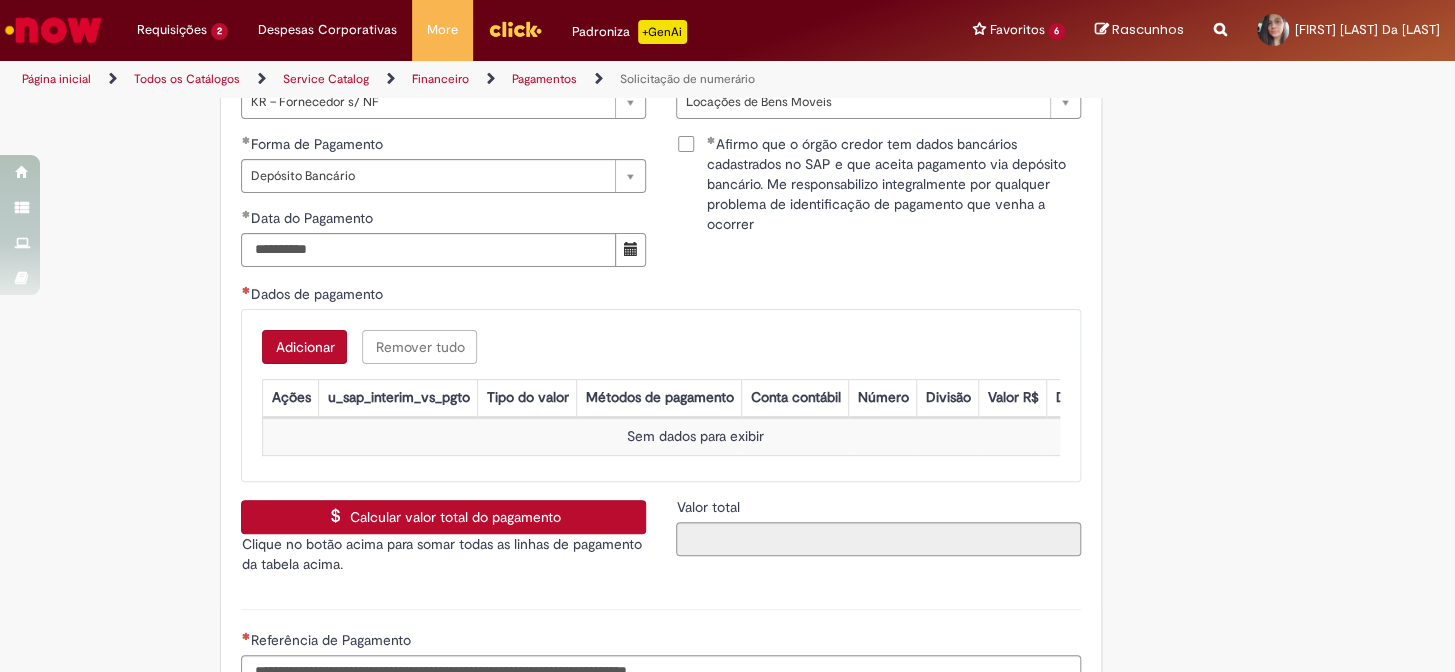 click on "Adicionar" at bounding box center [304, 347] 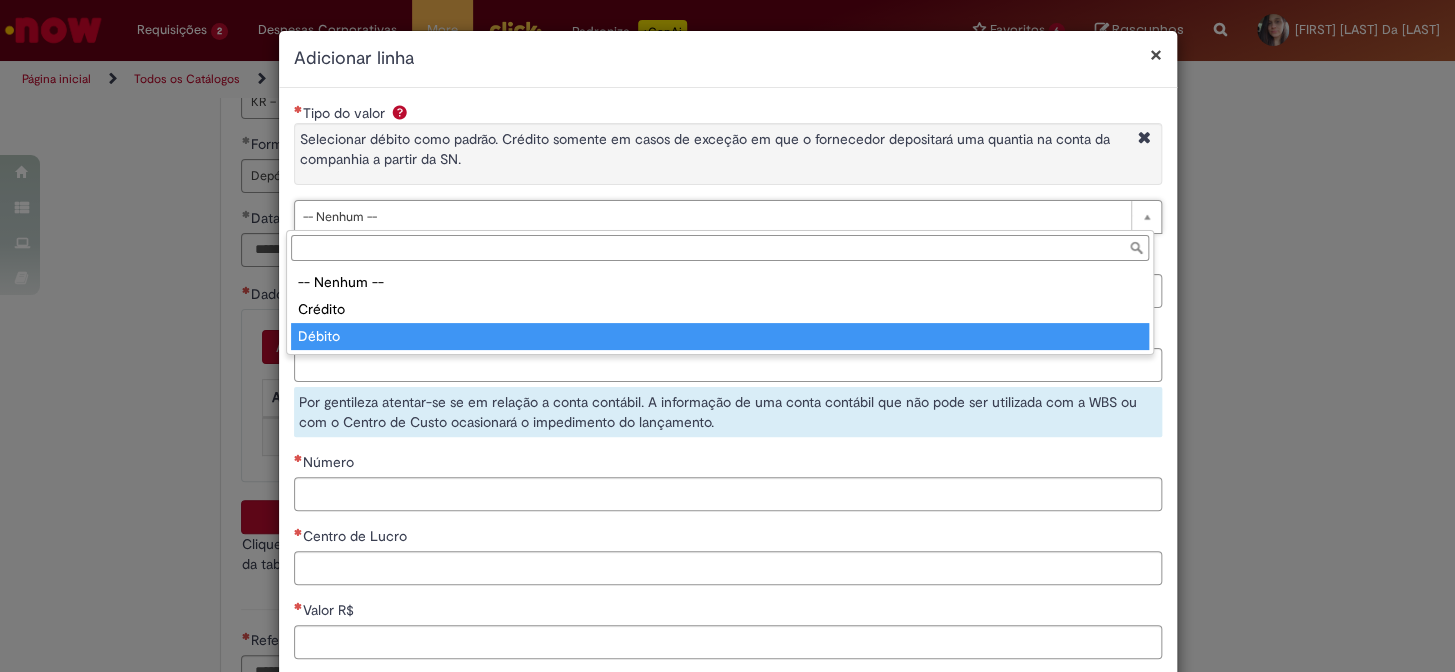 type on "******" 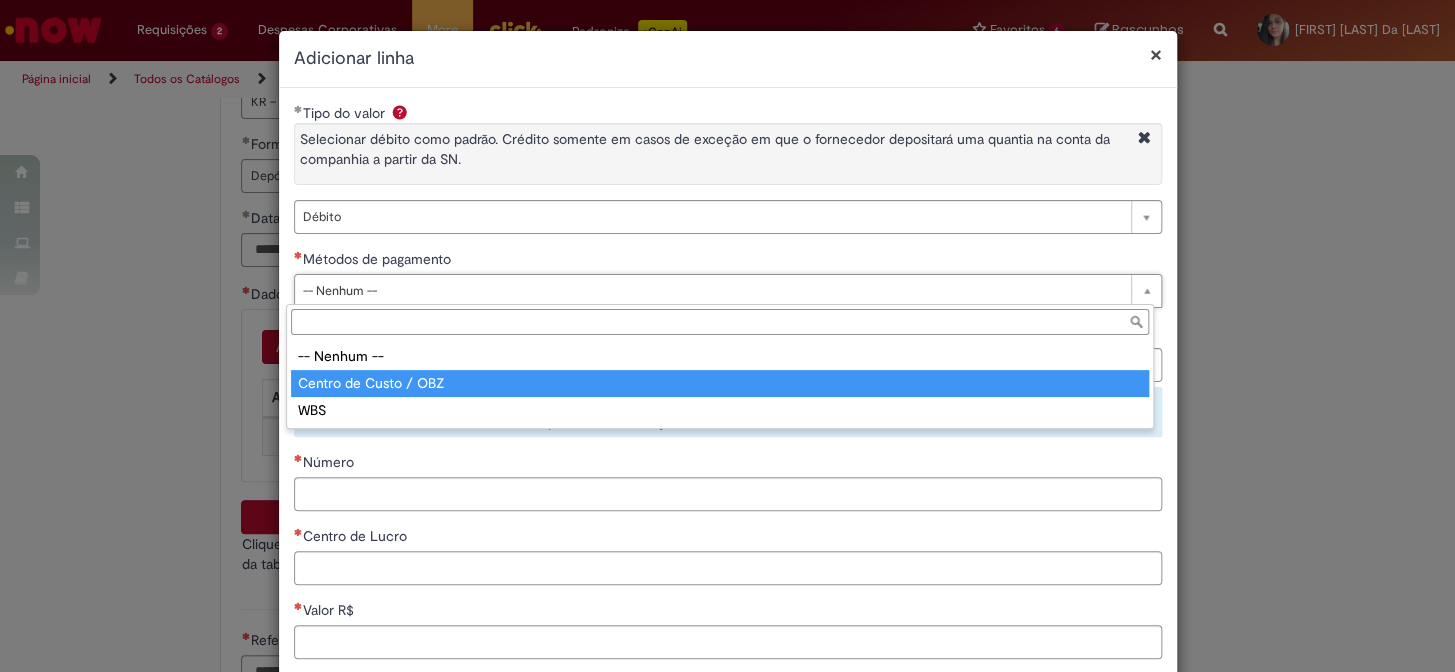 type on "**********" 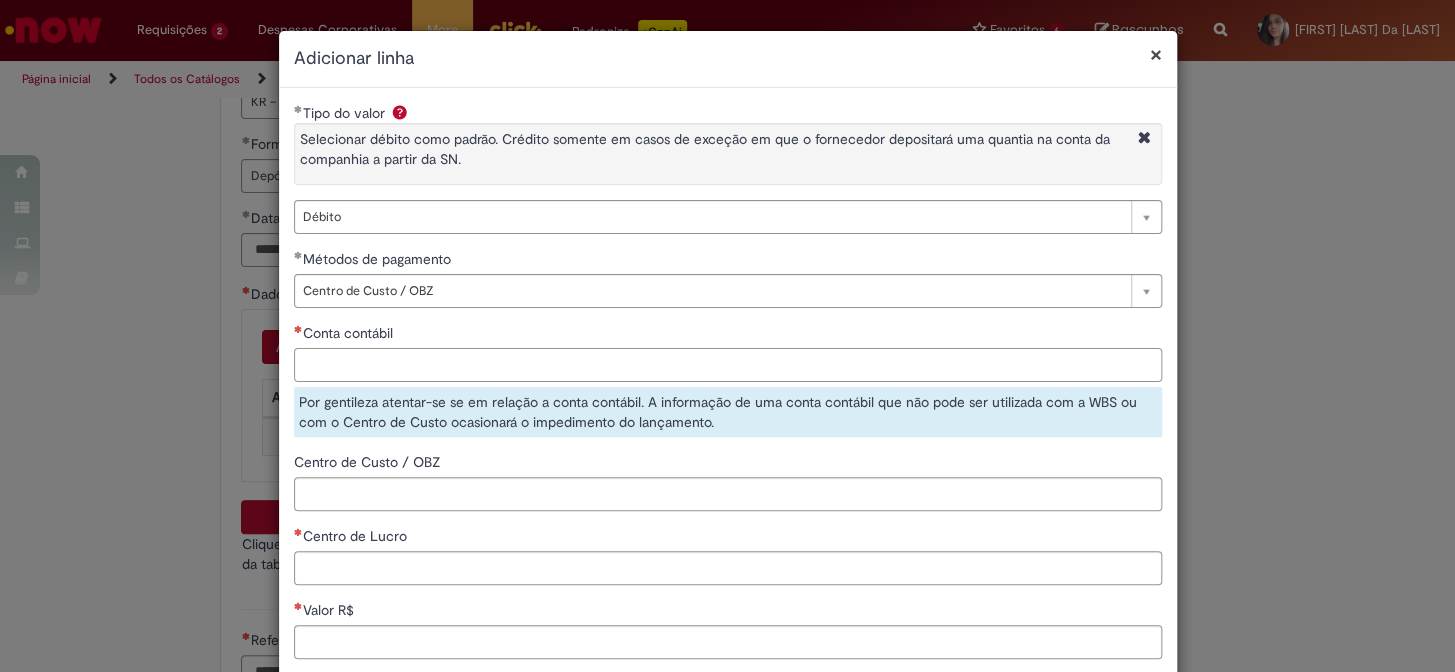 click on "Conta contábil" at bounding box center [728, 365] 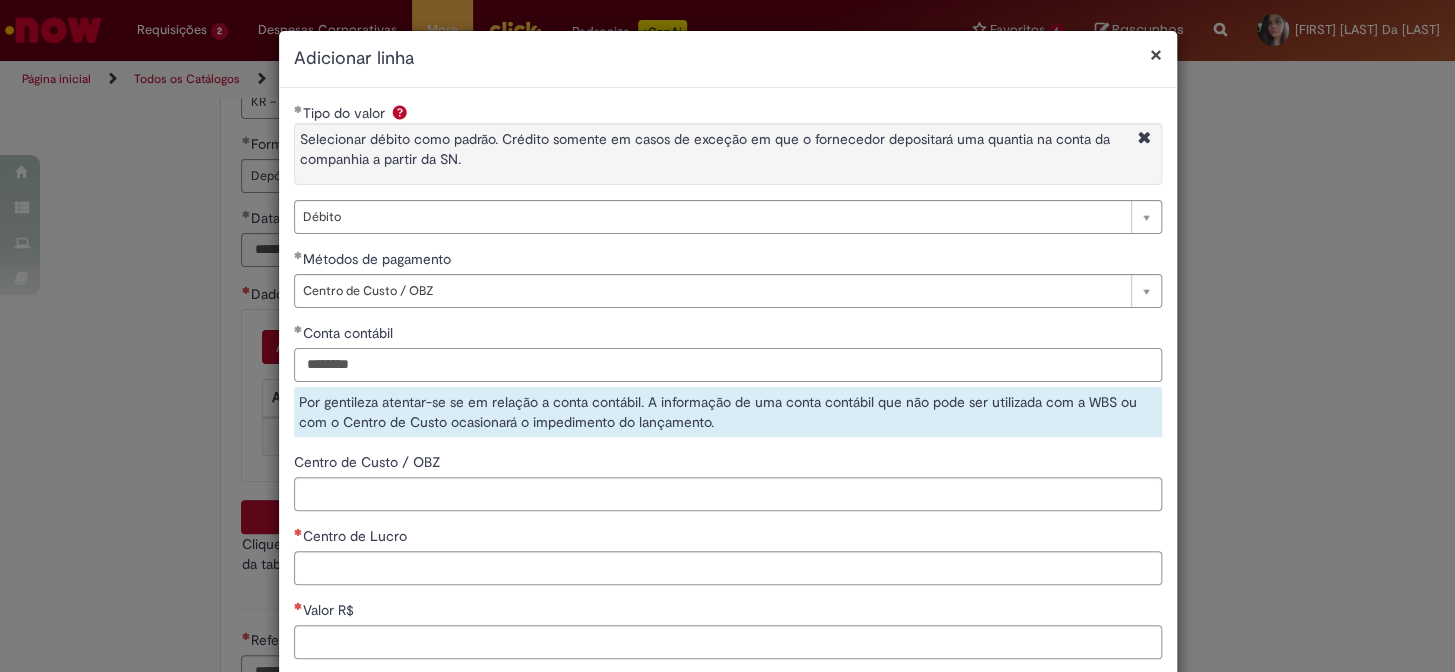 scroll, scrollTop: 181, scrollLeft: 0, axis: vertical 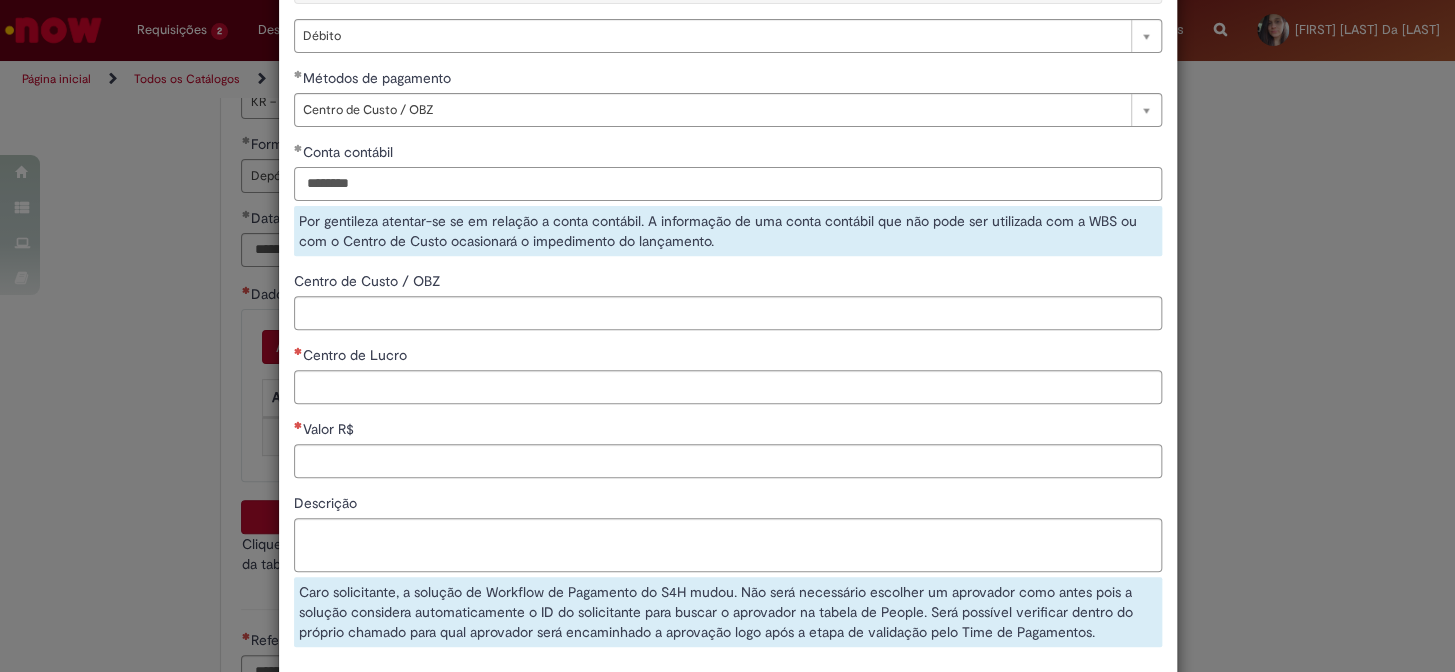 type on "********" 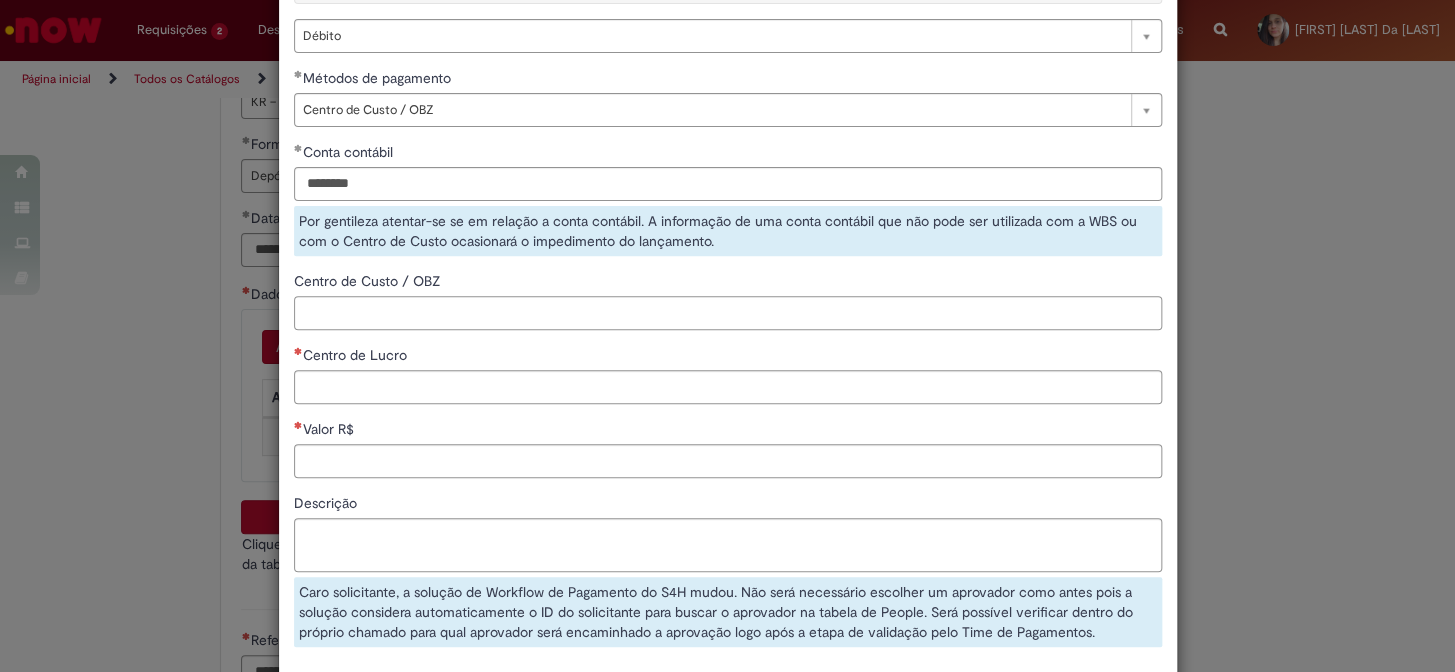 click on "**********" at bounding box center [728, 292] 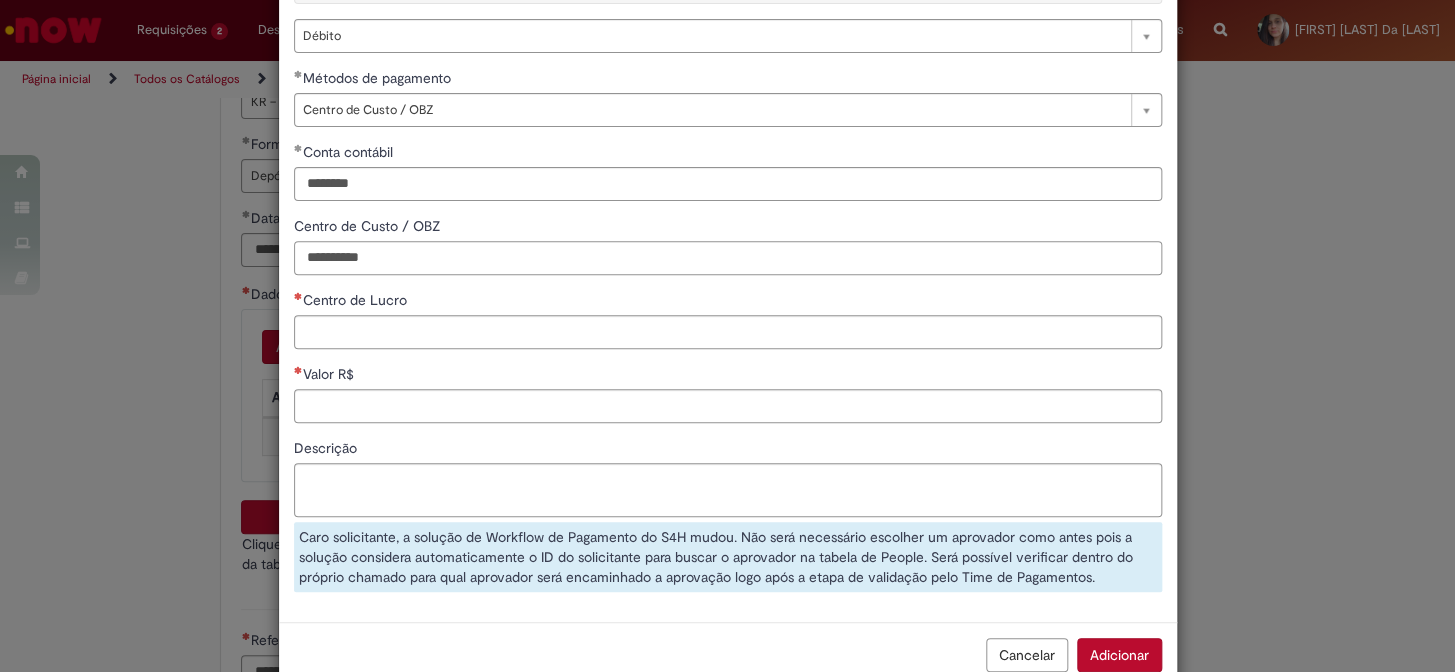 type on "**********" 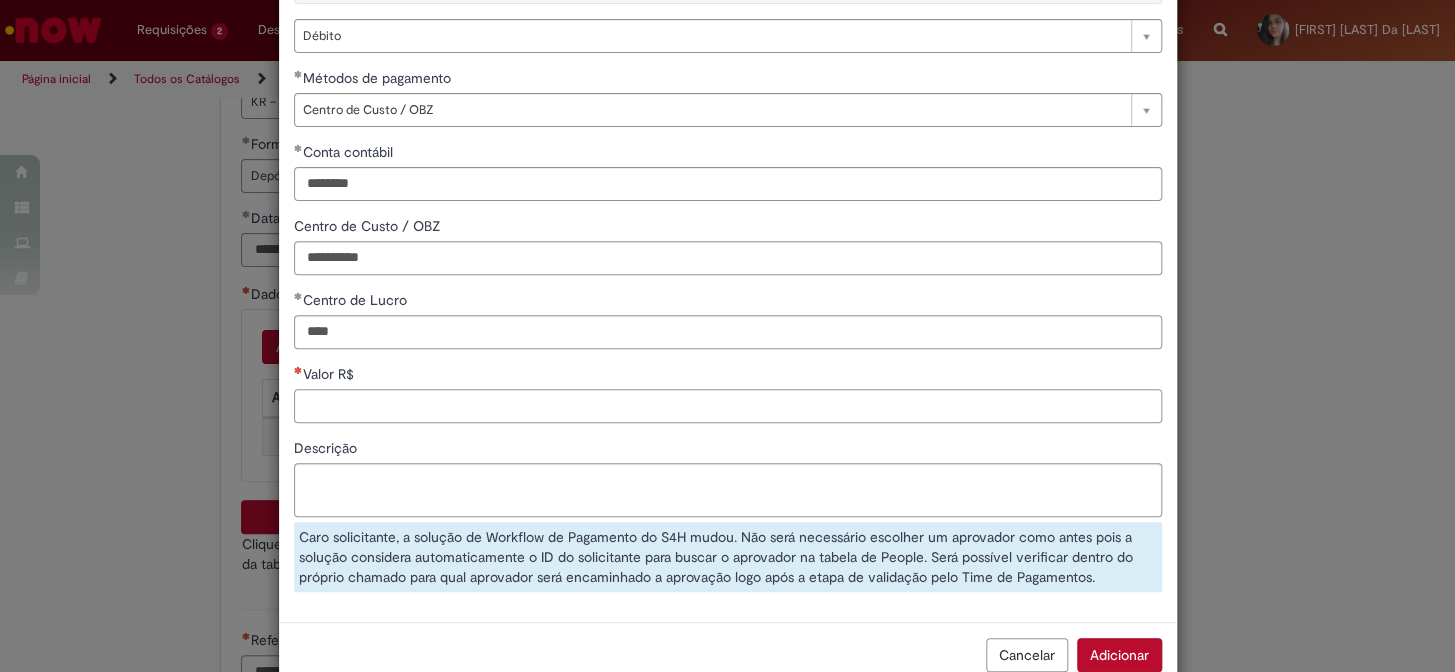 type on "****" 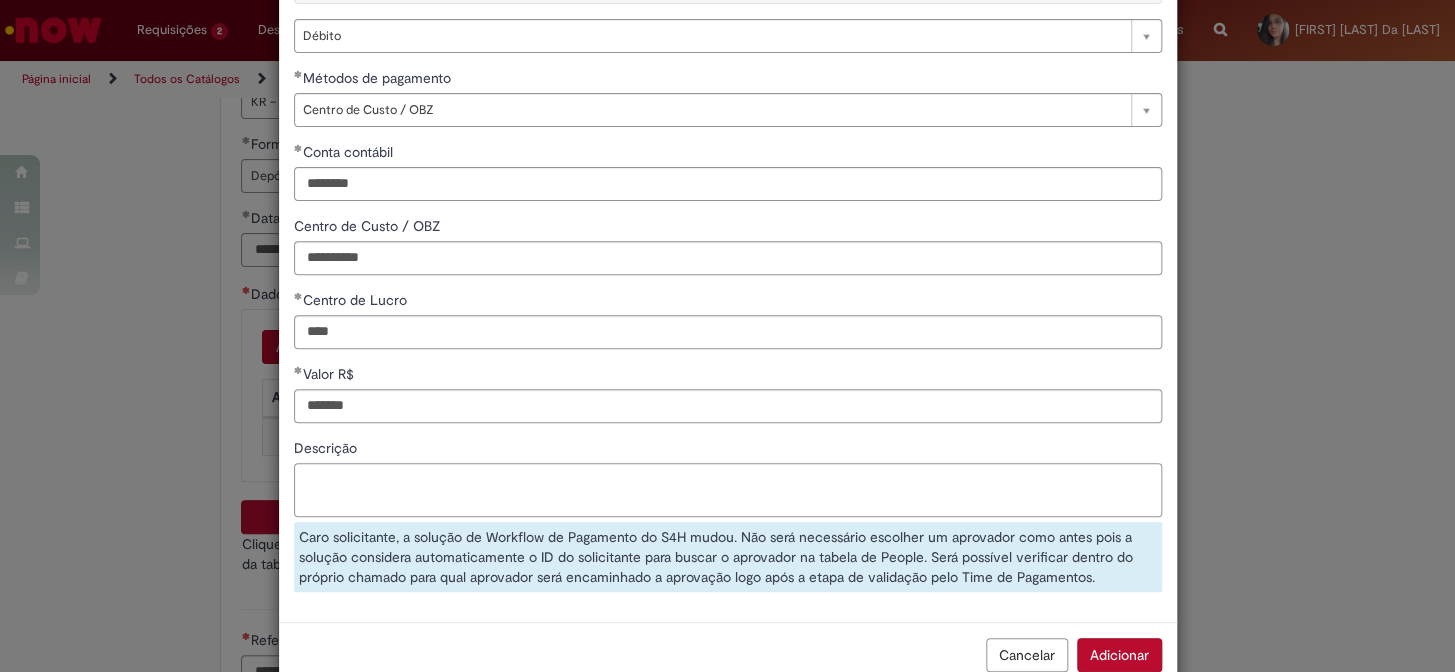 type on "********" 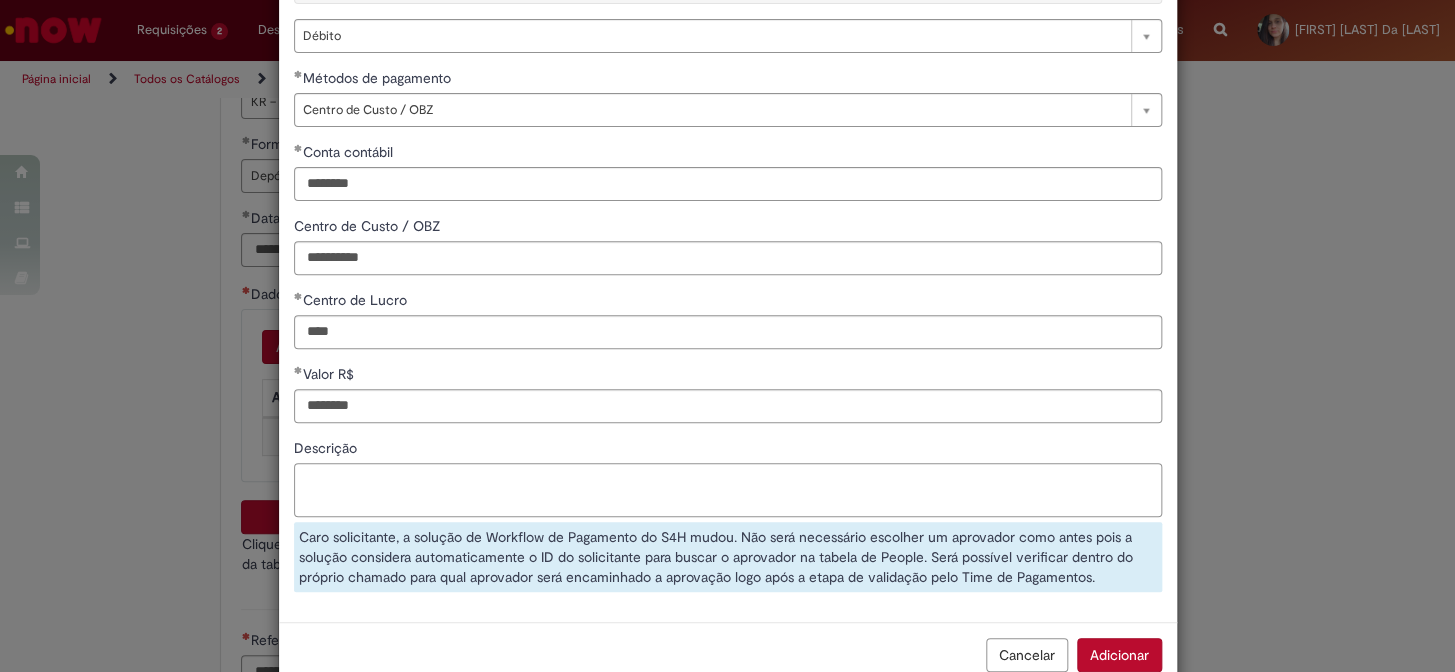 paste on "**********" 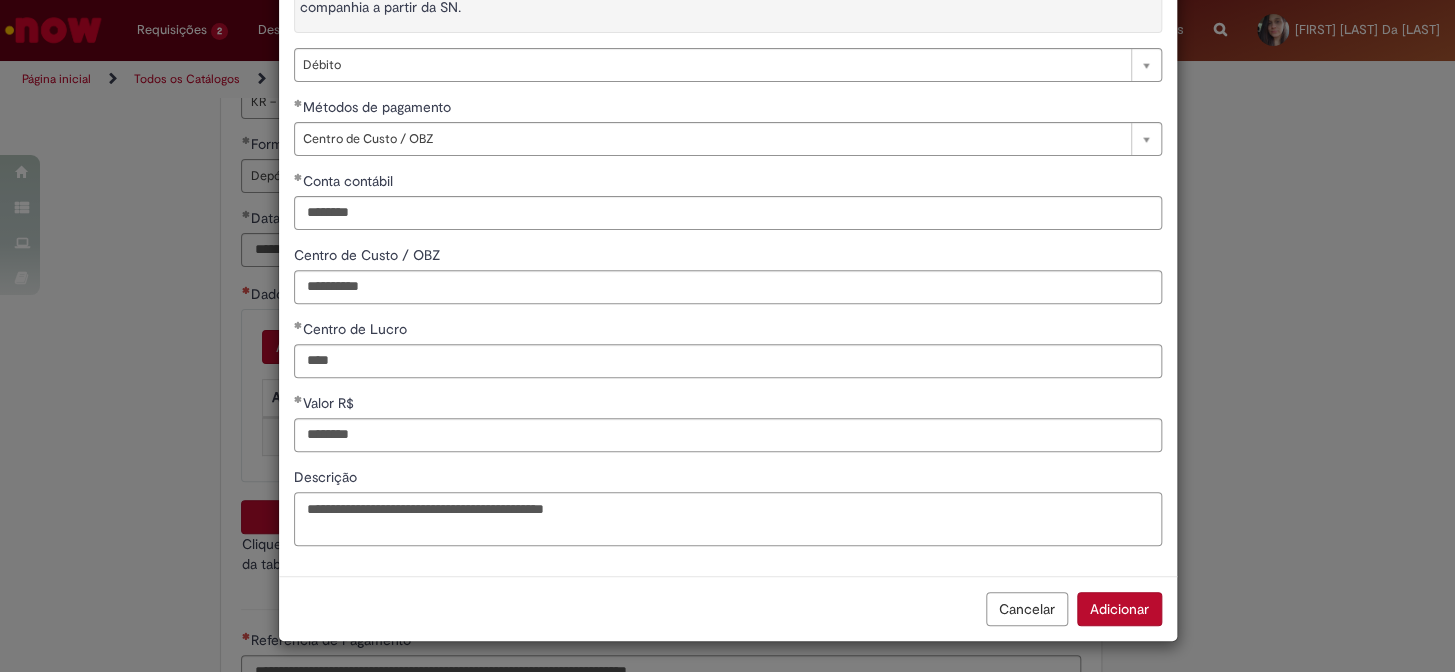 scroll, scrollTop: 150, scrollLeft: 0, axis: vertical 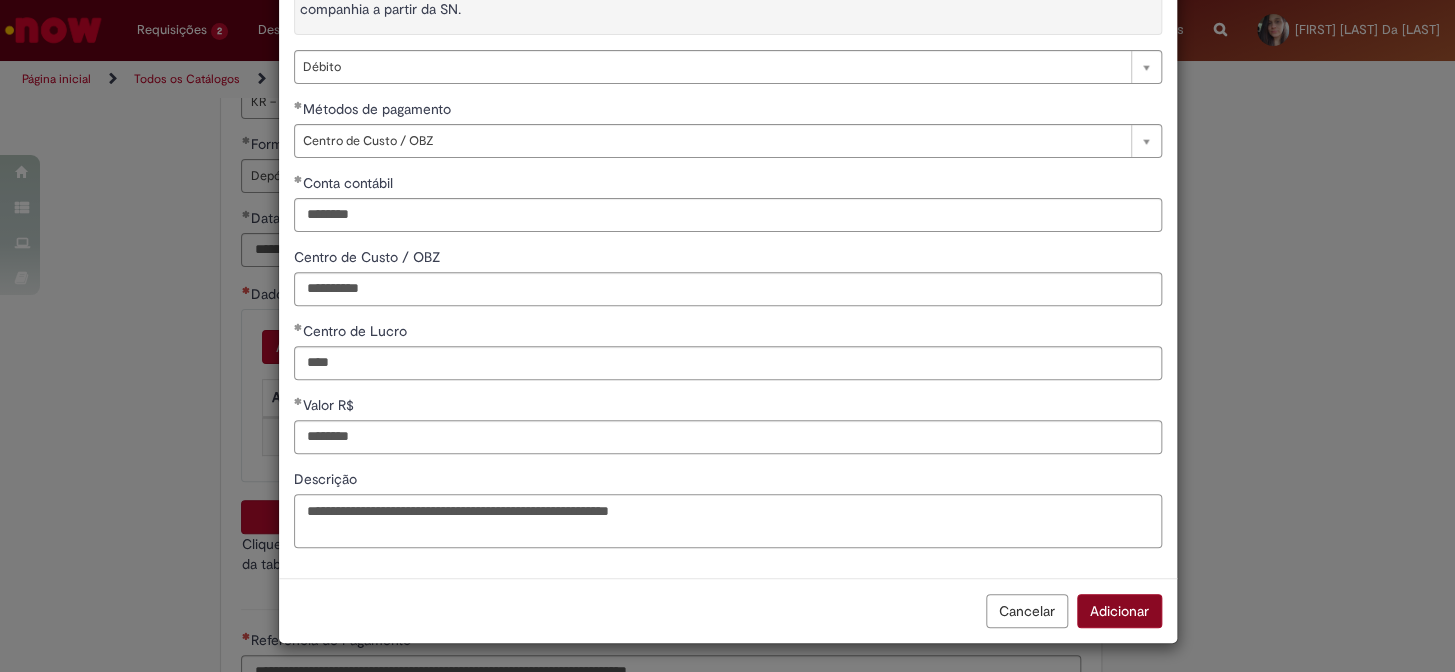 type on "**********" 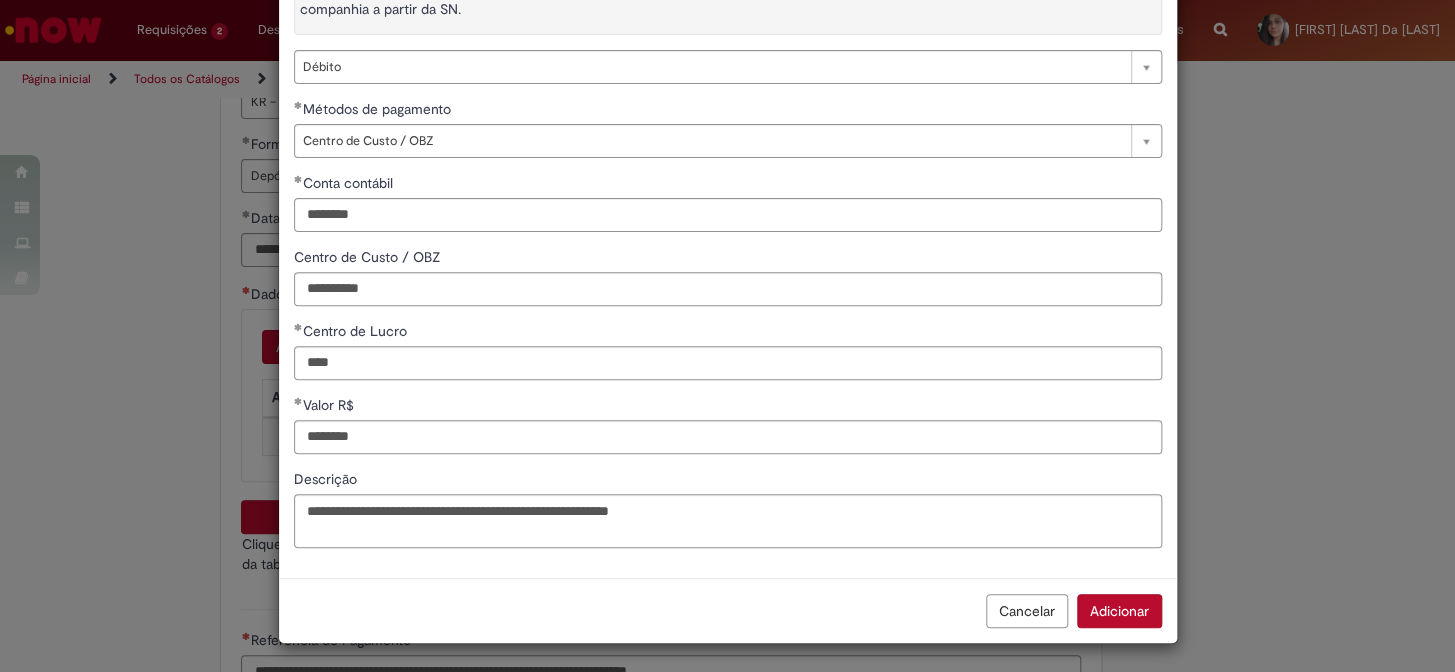 click on "Adicionar" at bounding box center (1119, 611) 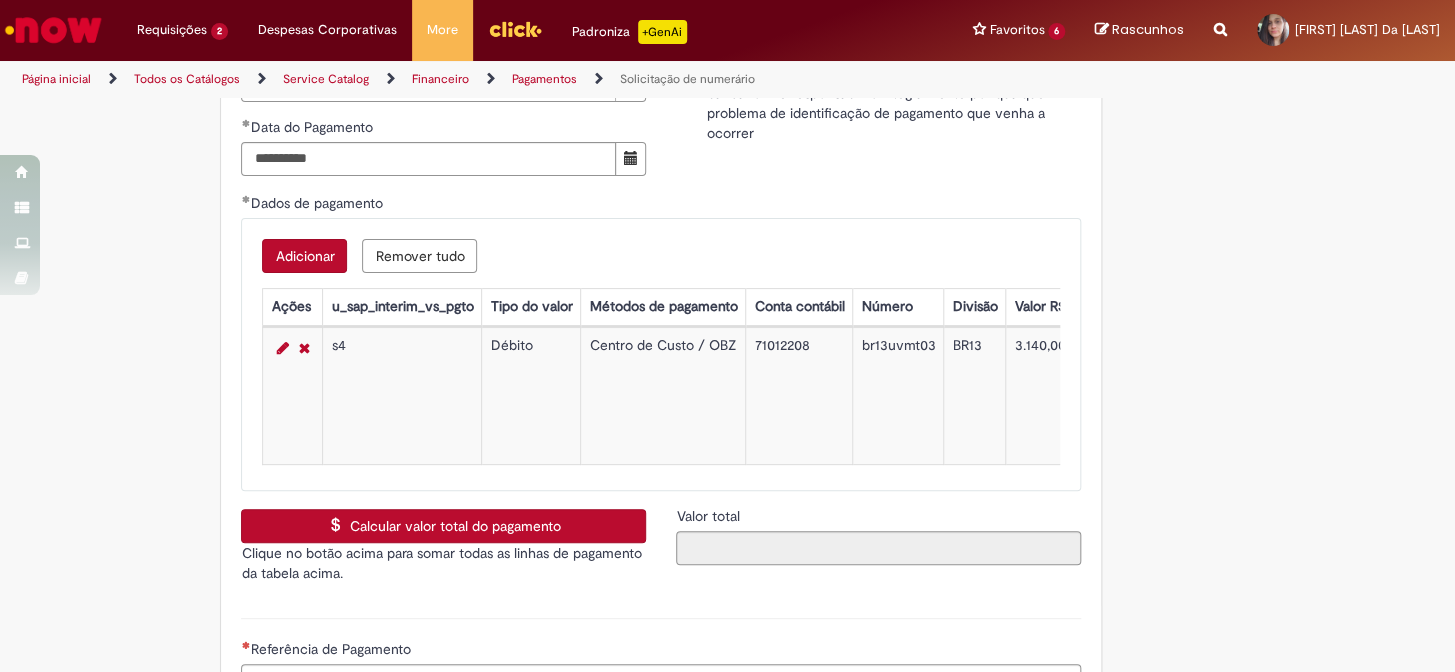 scroll, scrollTop: 3384, scrollLeft: 0, axis: vertical 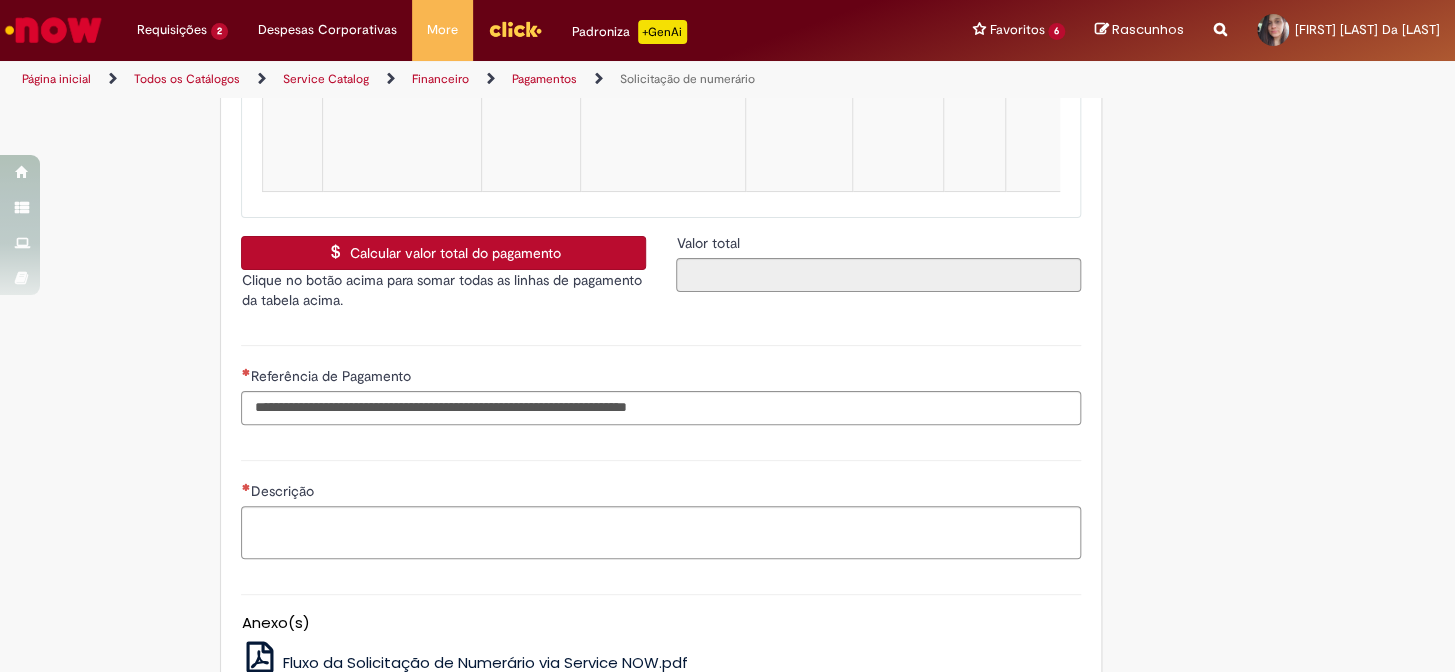 click on "Calcular valor total do pagamento" at bounding box center [443, 253] 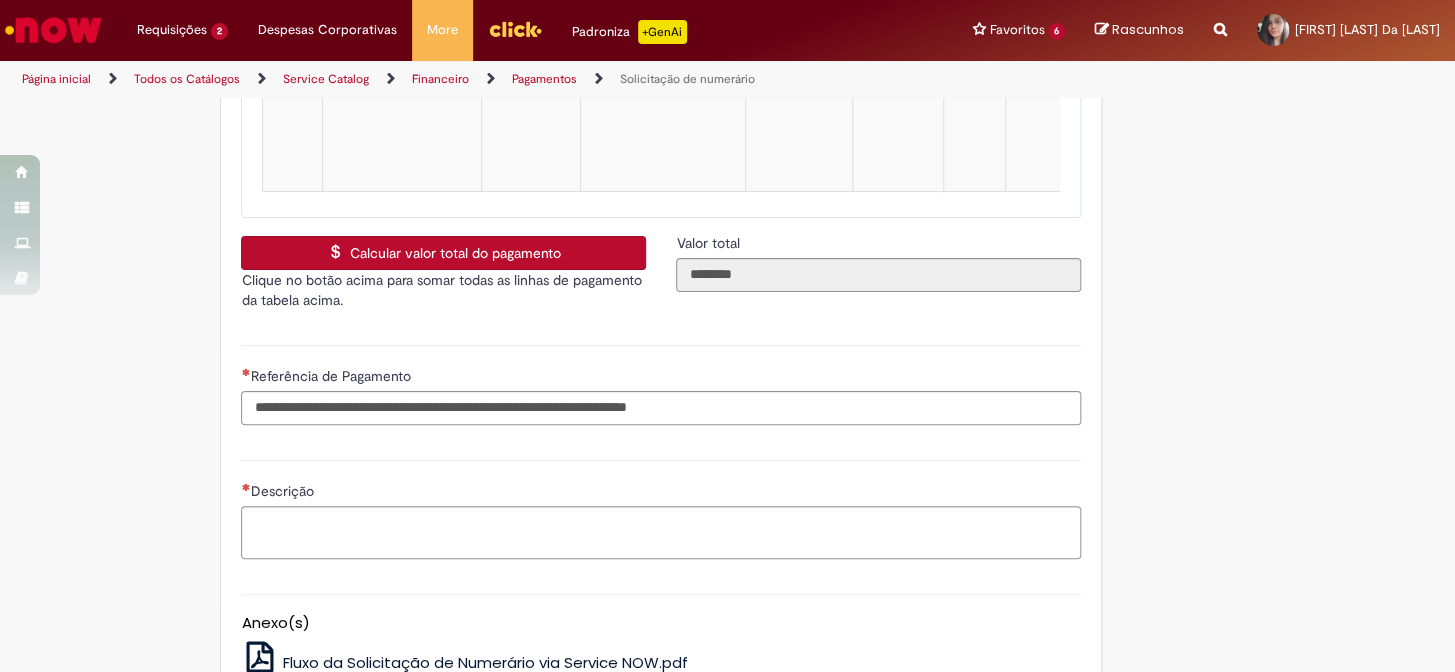 scroll, scrollTop: 3657, scrollLeft: 0, axis: vertical 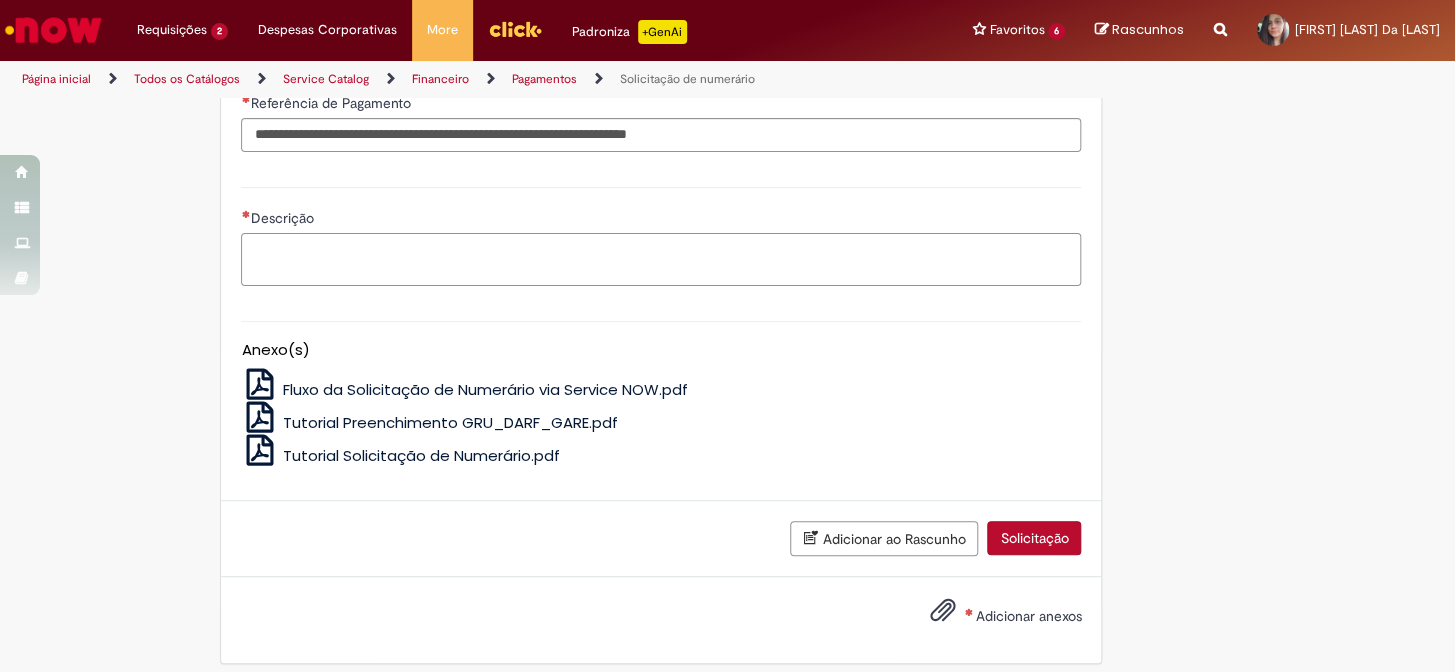 click on "Descrição" at bounding box center (661, 260) 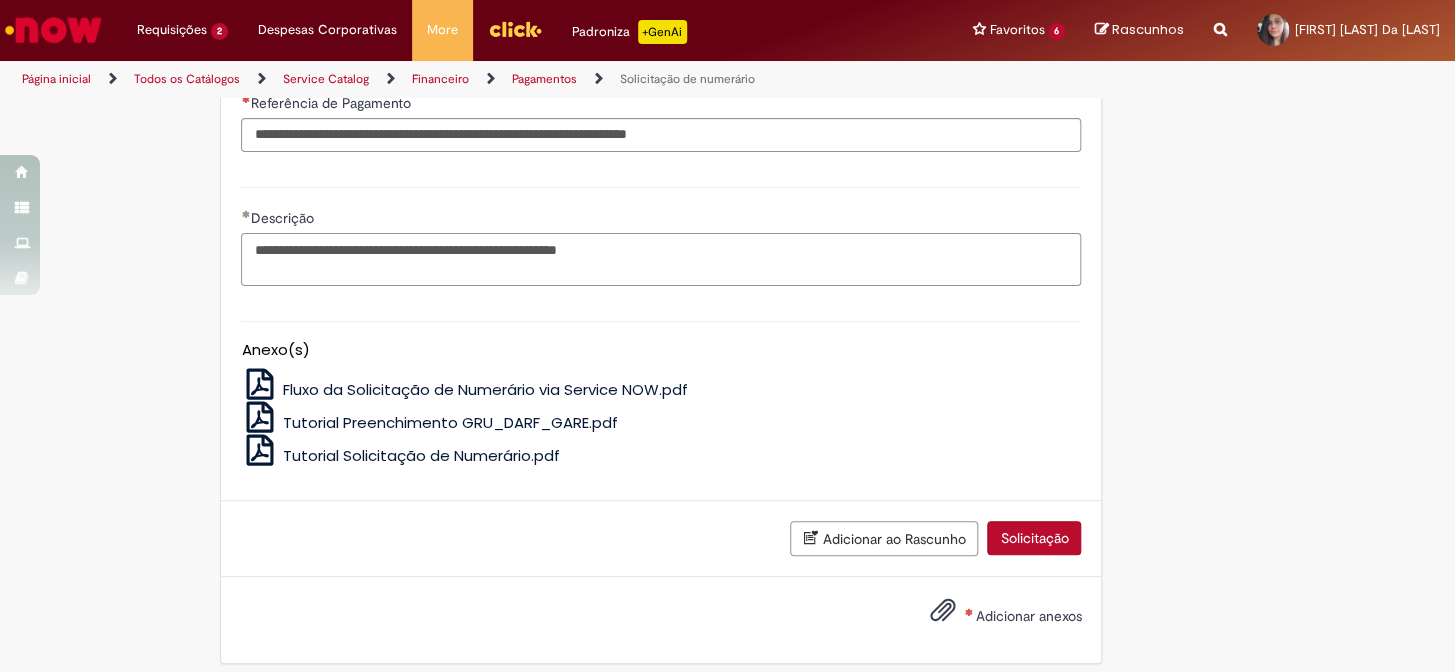 type on "**********" 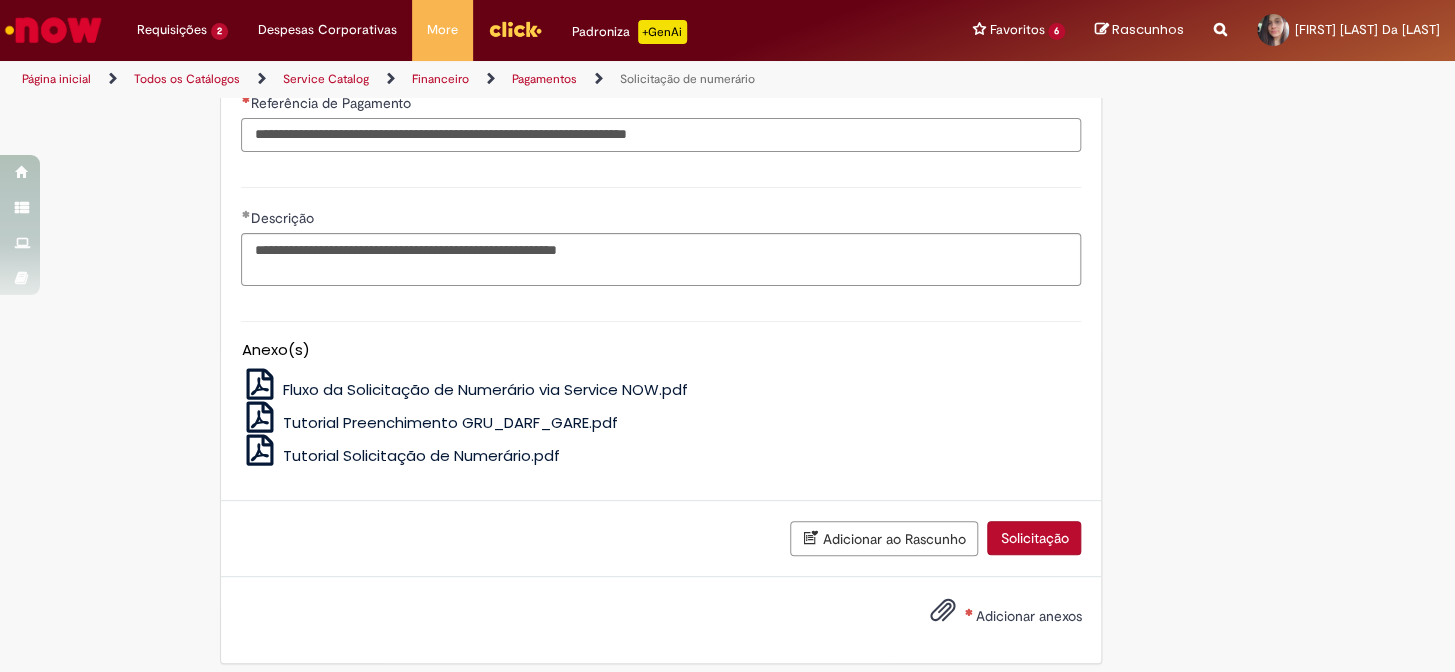 click on "Referência de Pagamento" at bounding box center (661, 135) 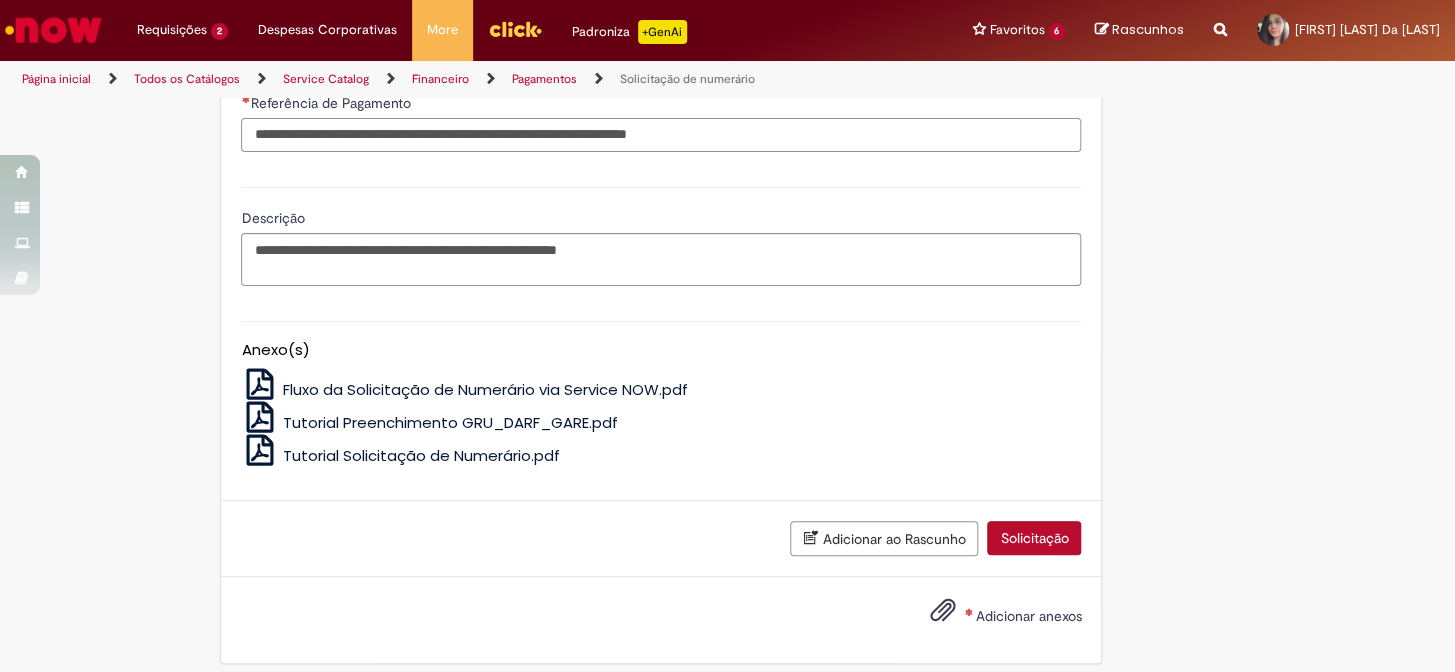 paste on "**********" 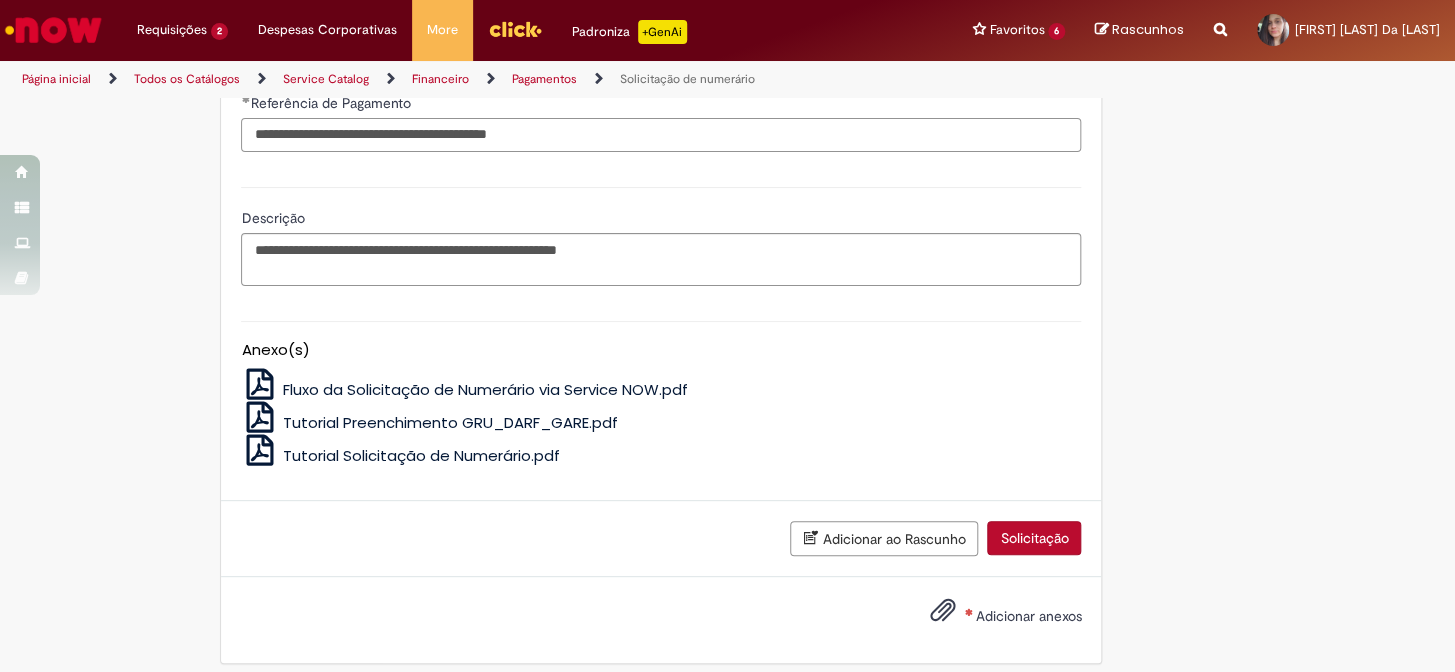 scroll, scrollTop: 3727, scrollLeft: 0, axis: vertical 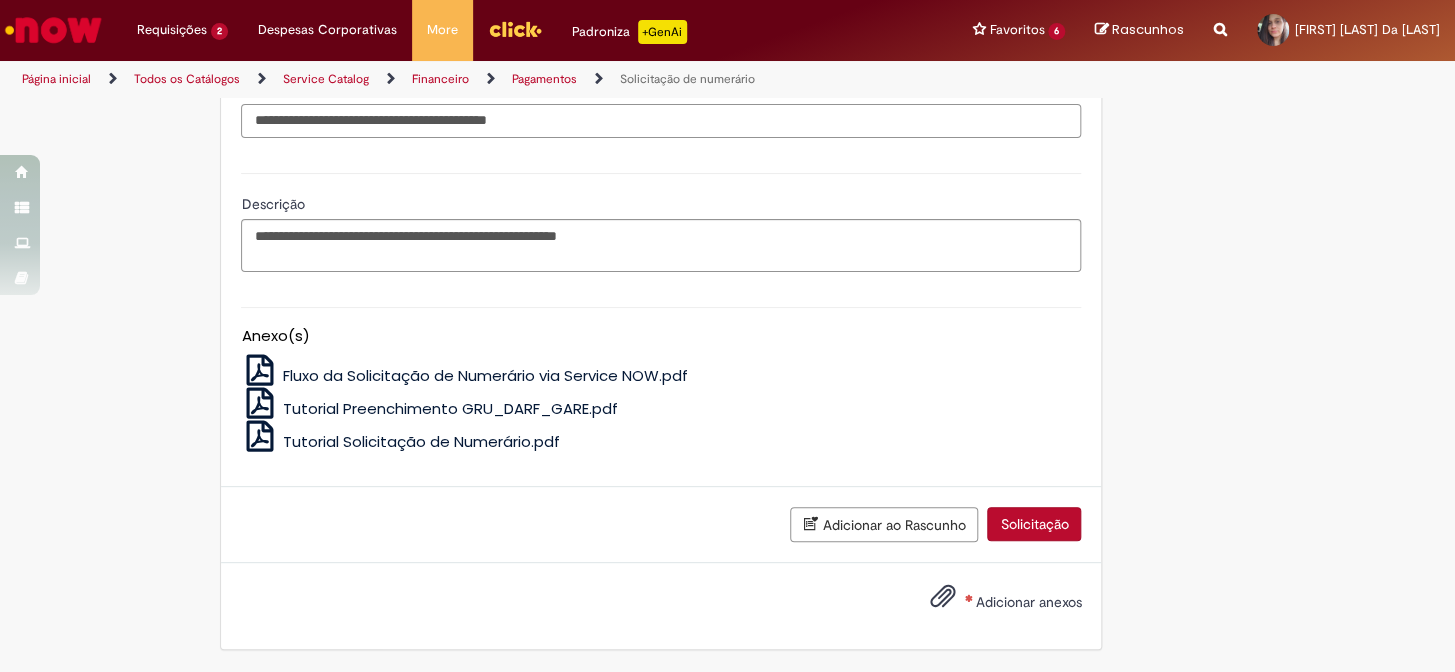 type on "**********" 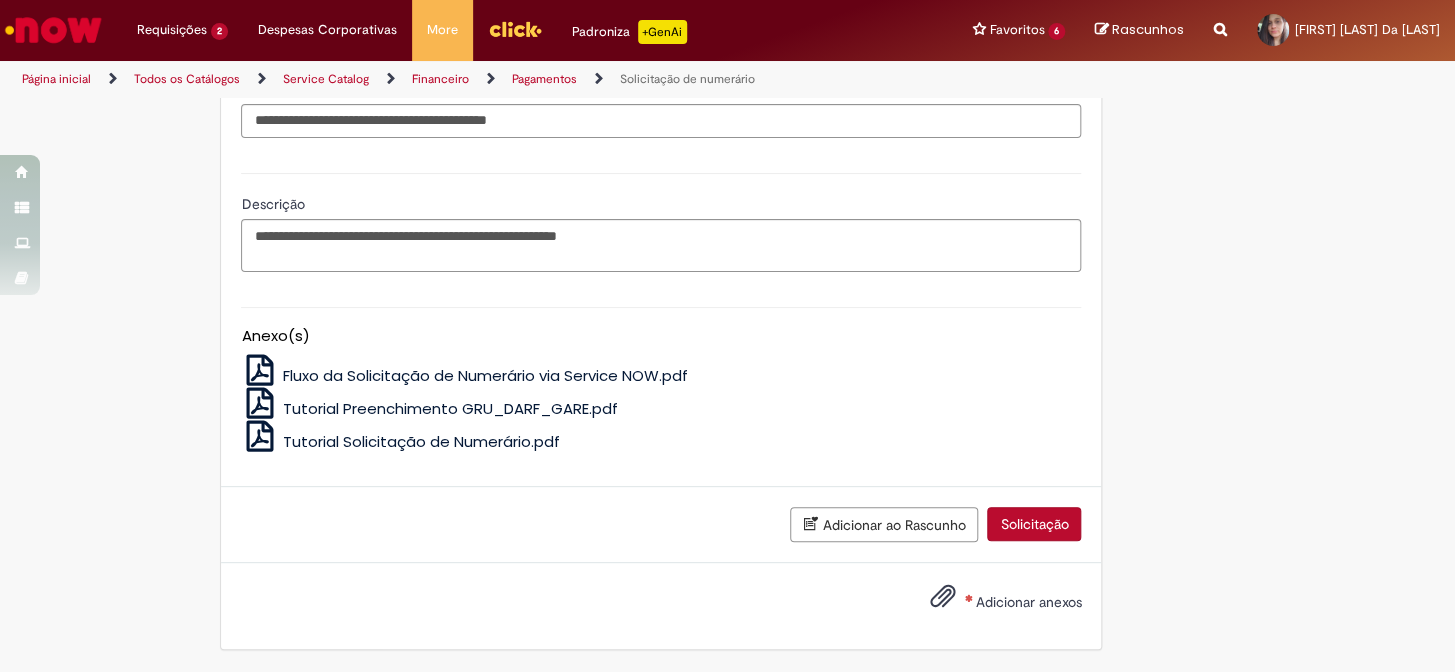 click on "Adicionar anexos" at bounding box center (1028, 602) 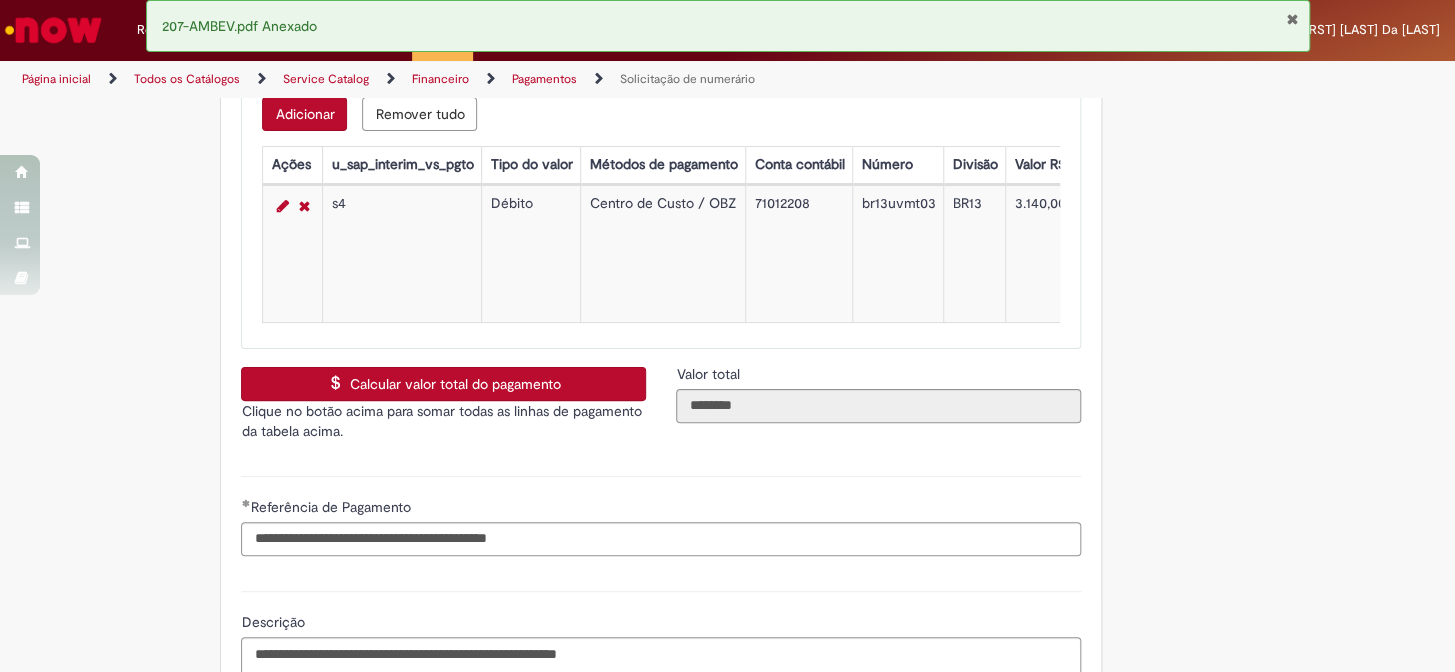 scroll, scrollTop: 3708, scrollLeft: 0, axis: vertical 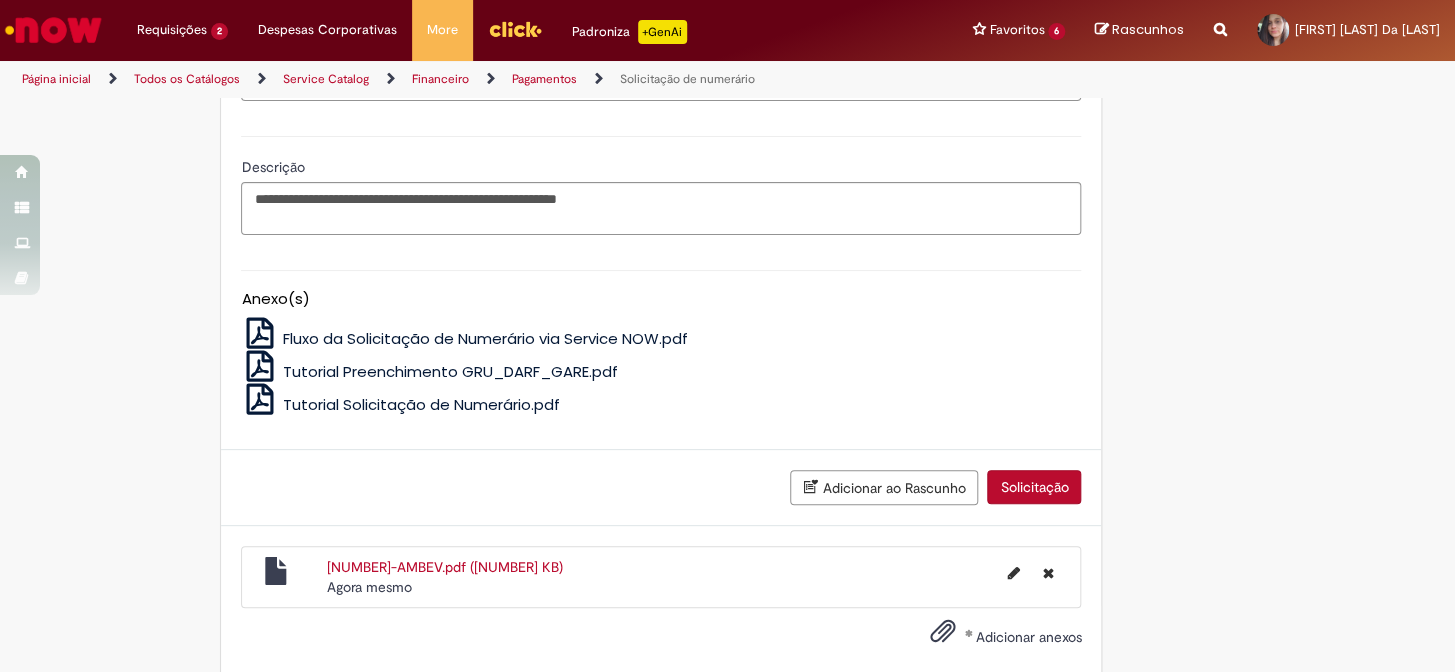 click on "Solicitação" at bounding box center (1034, 487) 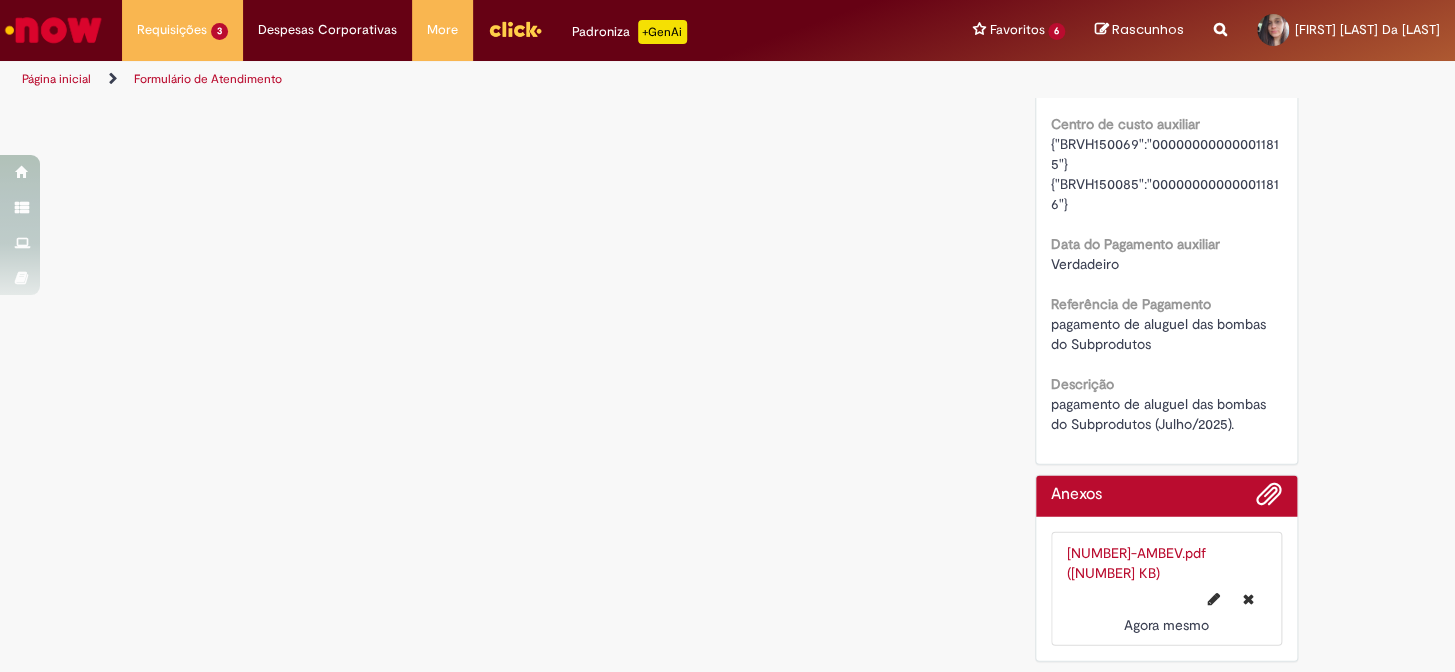 scroll, scrollTop: 0, scrollLeft: 0, axis: both 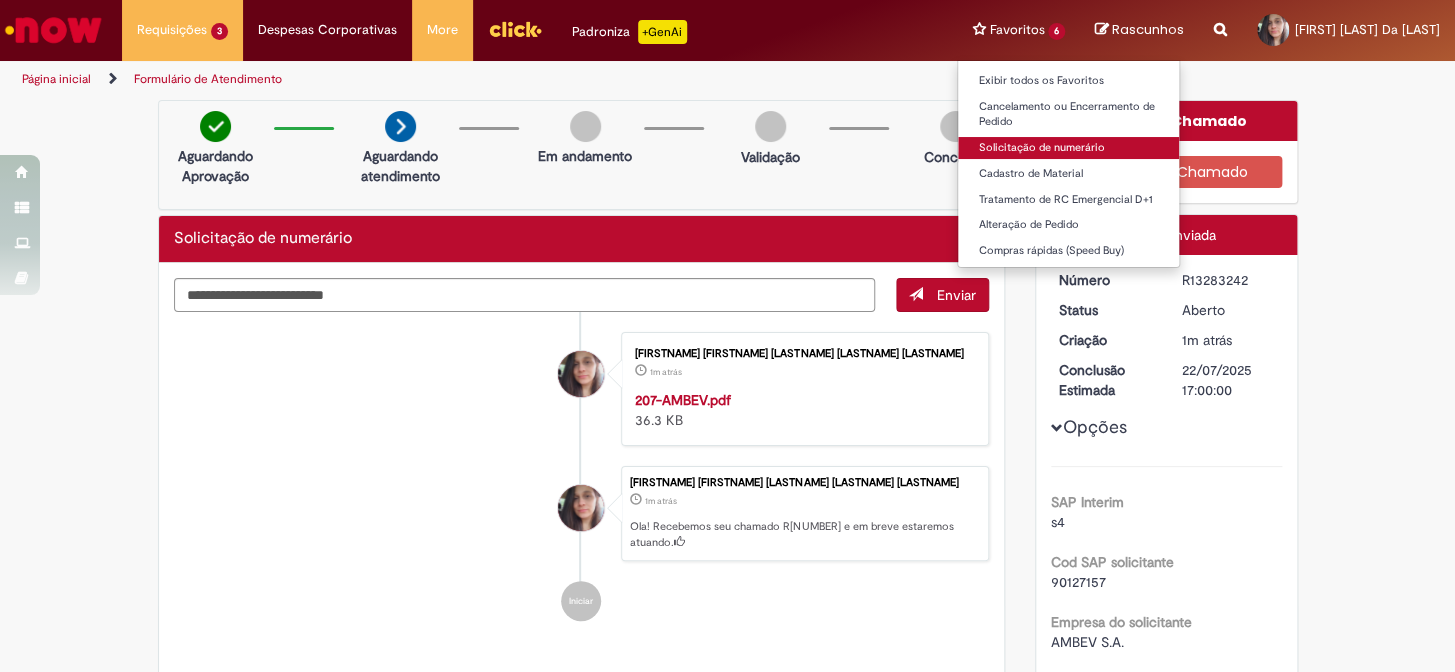 click on "Solicitação de numerário" at bounding box center (1068, 148) 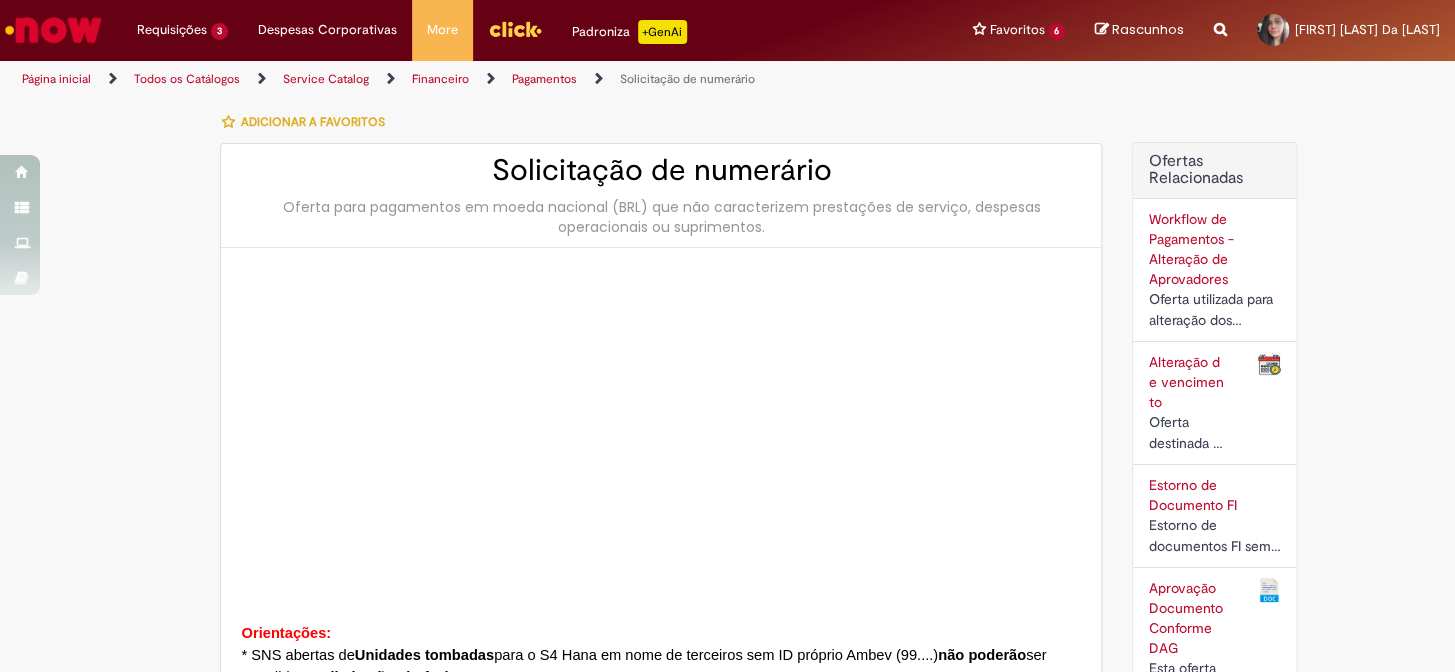type on "********" 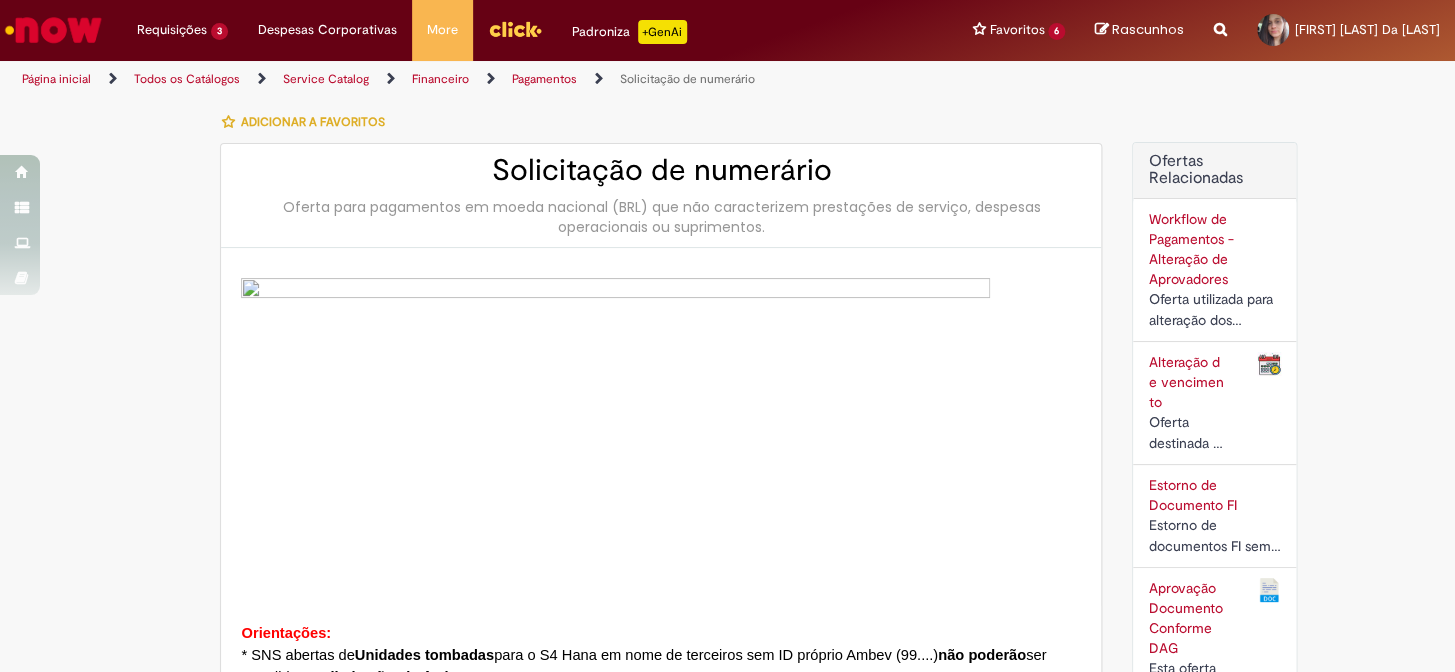 type on "**********" 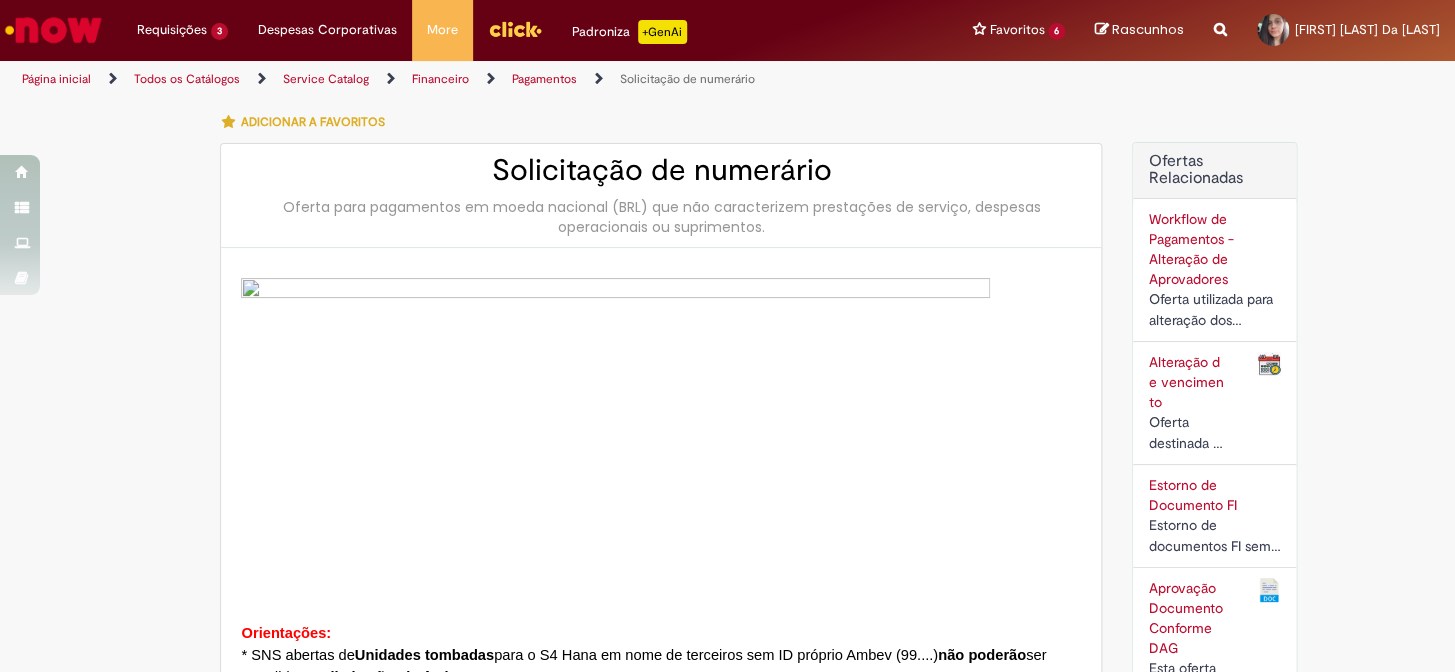 type on "**********" 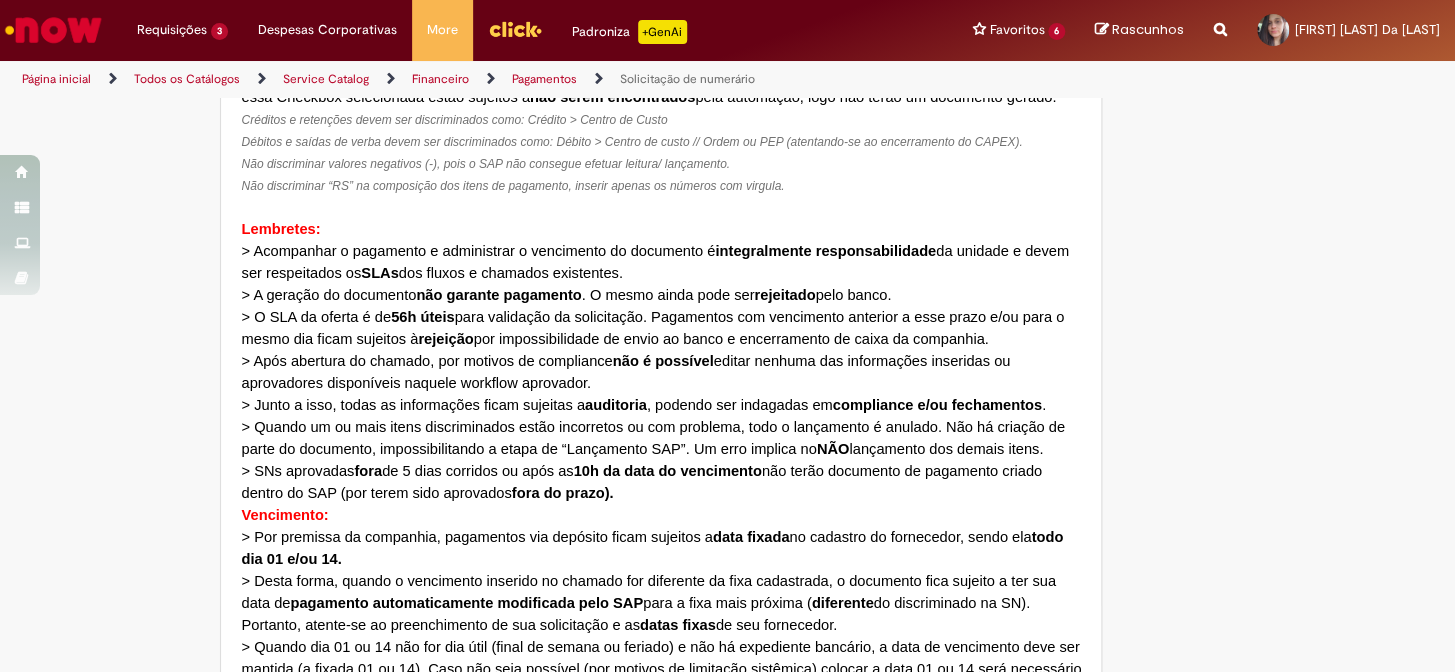 scroll, scrollTop: 1181, scrollLeft: 0, axis: vertical 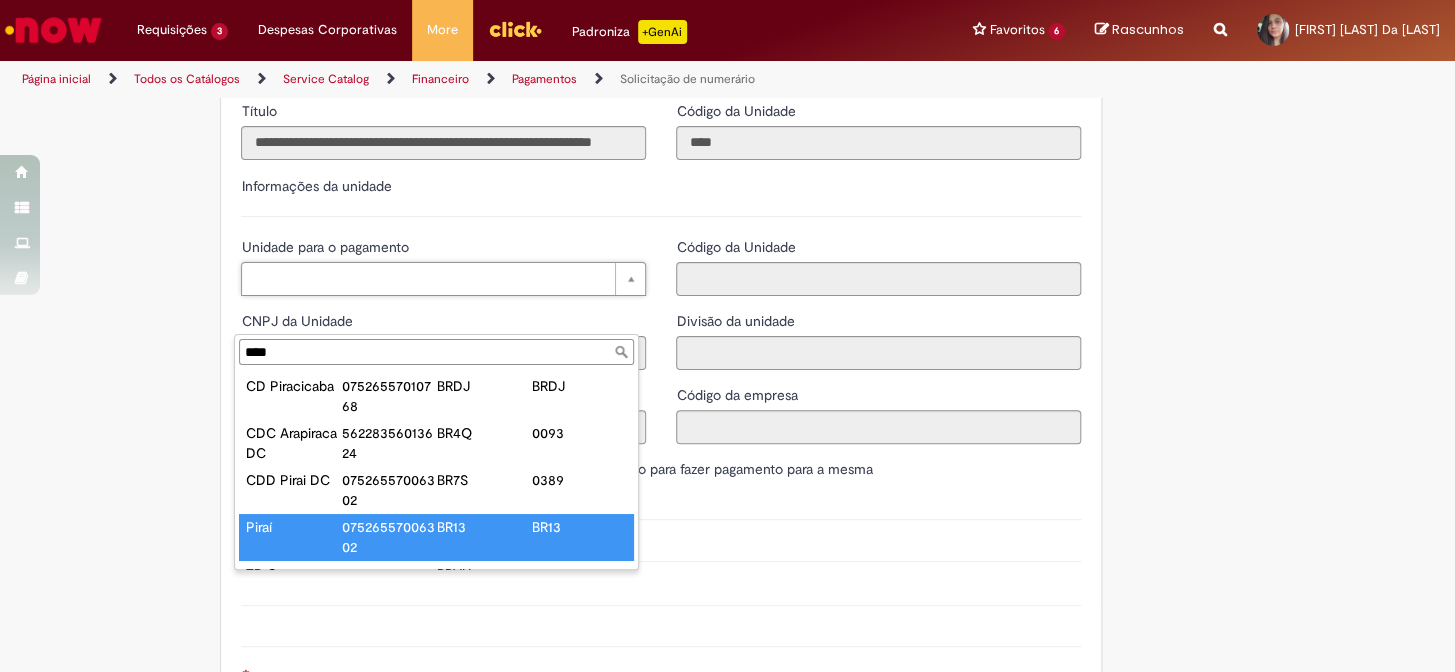 type on "****" 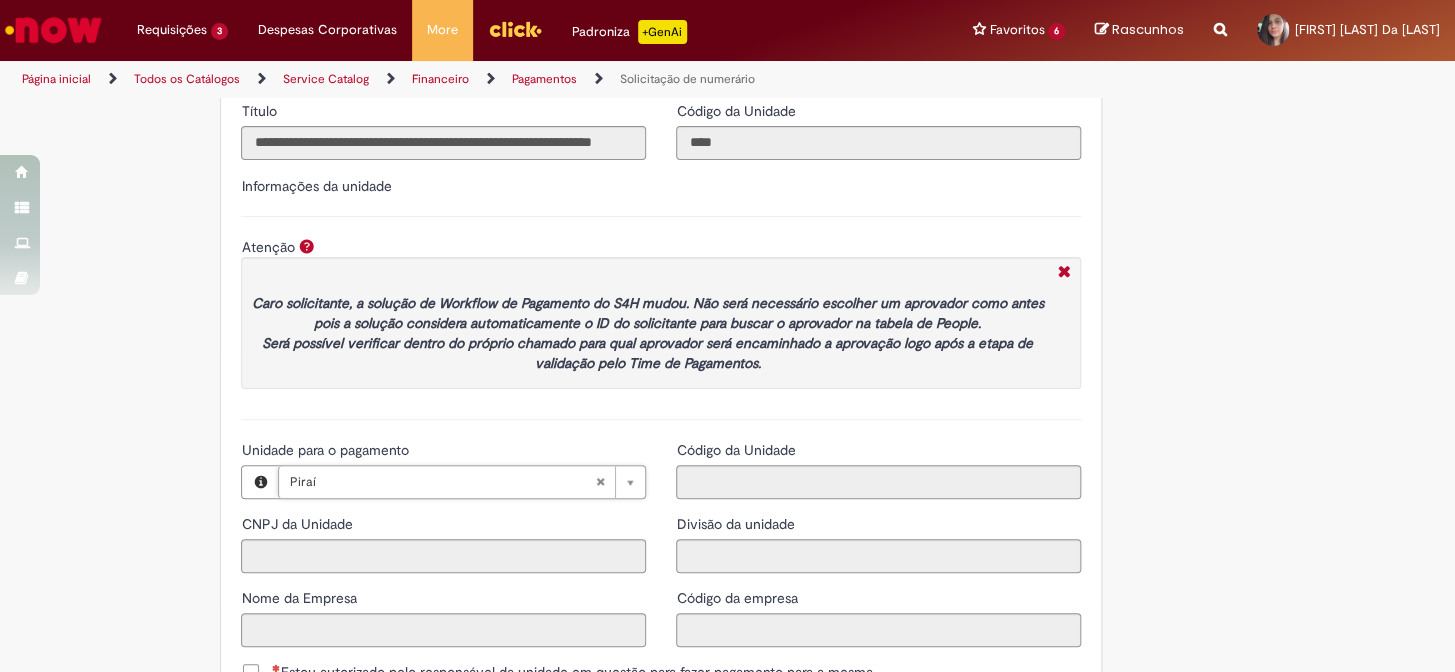 type on "**********" 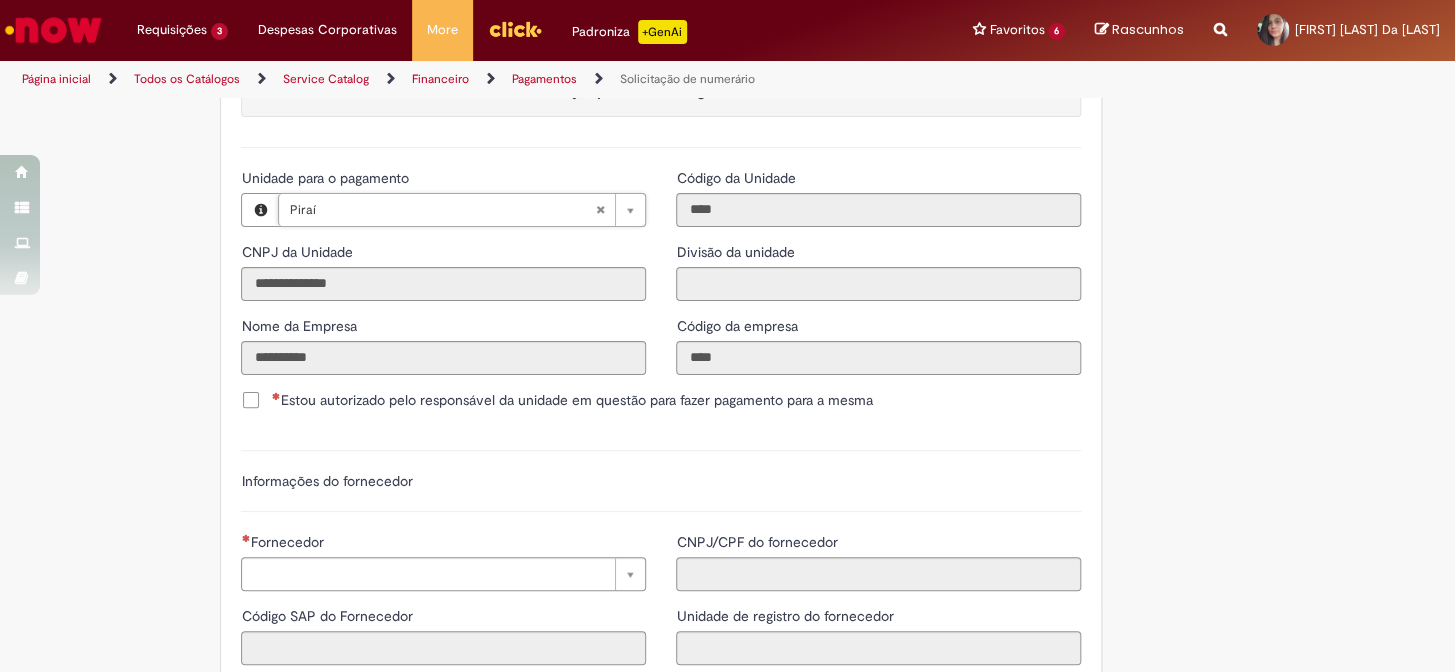 scroll, scrollTop: 2454, scrollLeft: 0, axis: vertical 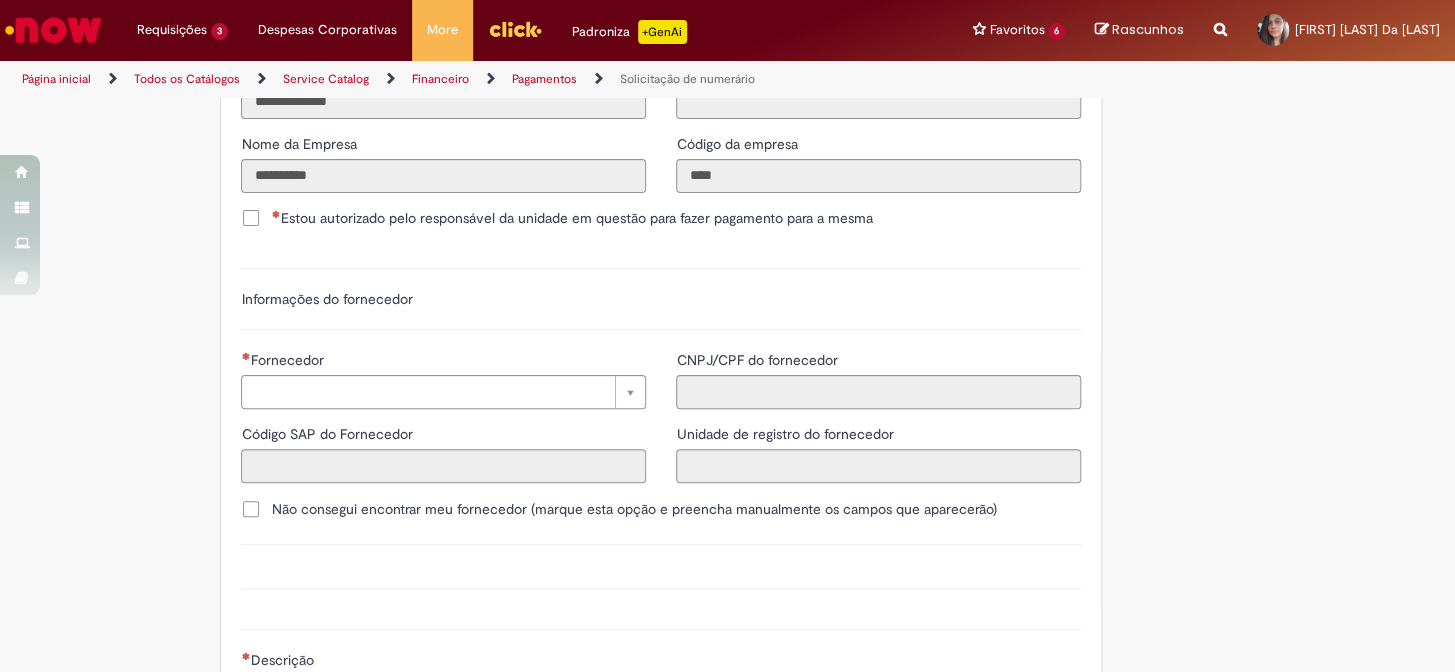 click on "Estou autorizado pelo responsável da unidade em questão para fazer pagamento para a mesma" at bounding box center [661, 220] 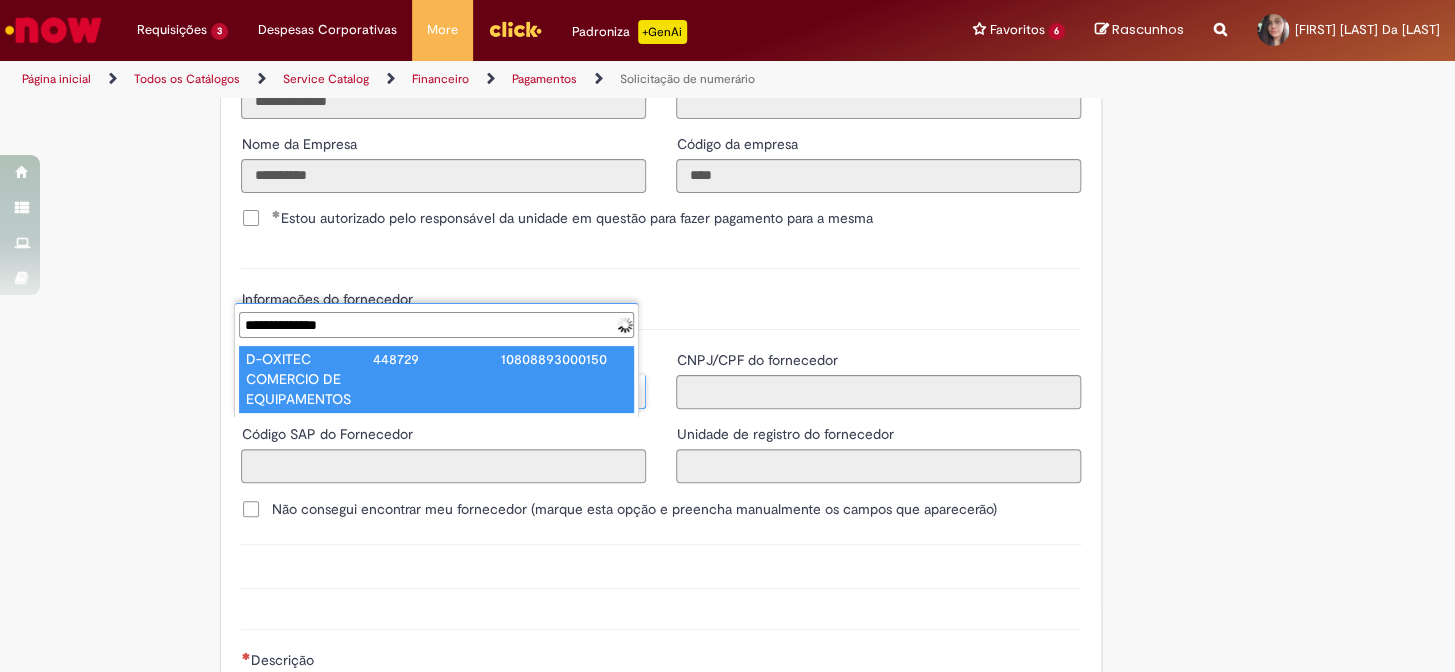 type on "**********" 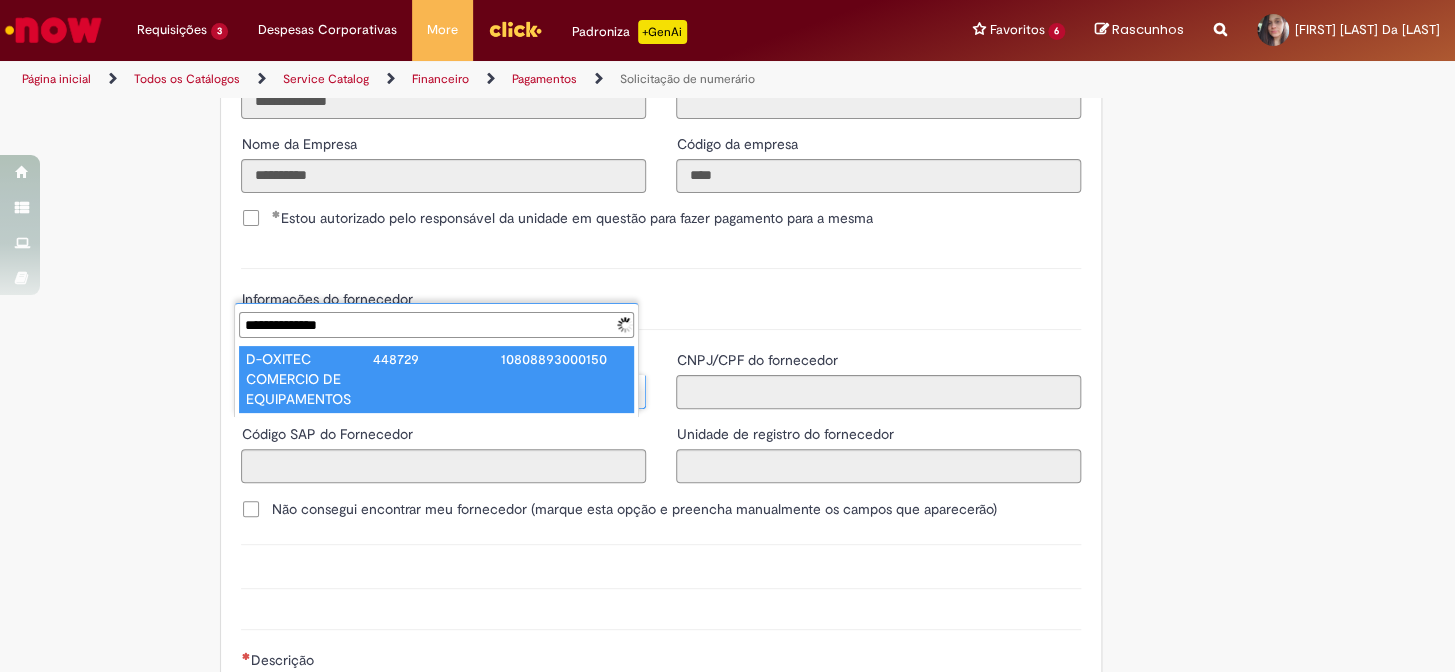 type on "**********" 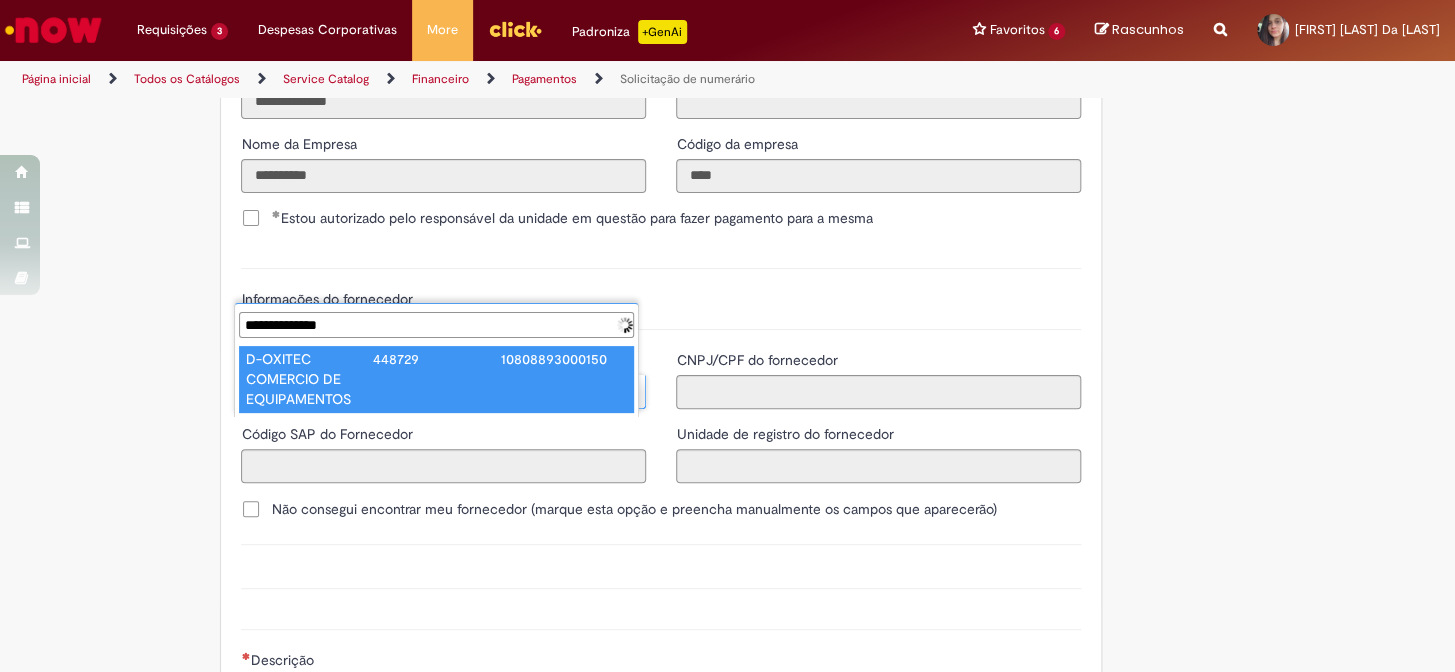type on "**********" 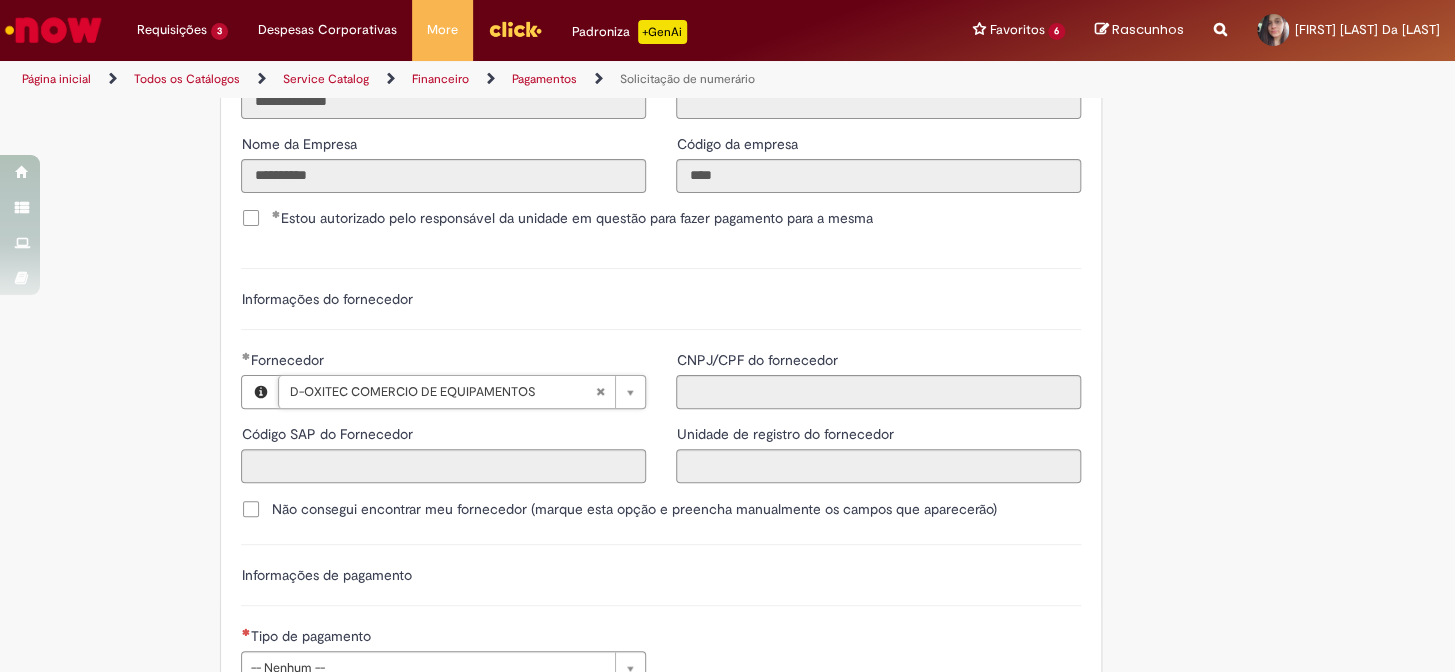 type on "******" 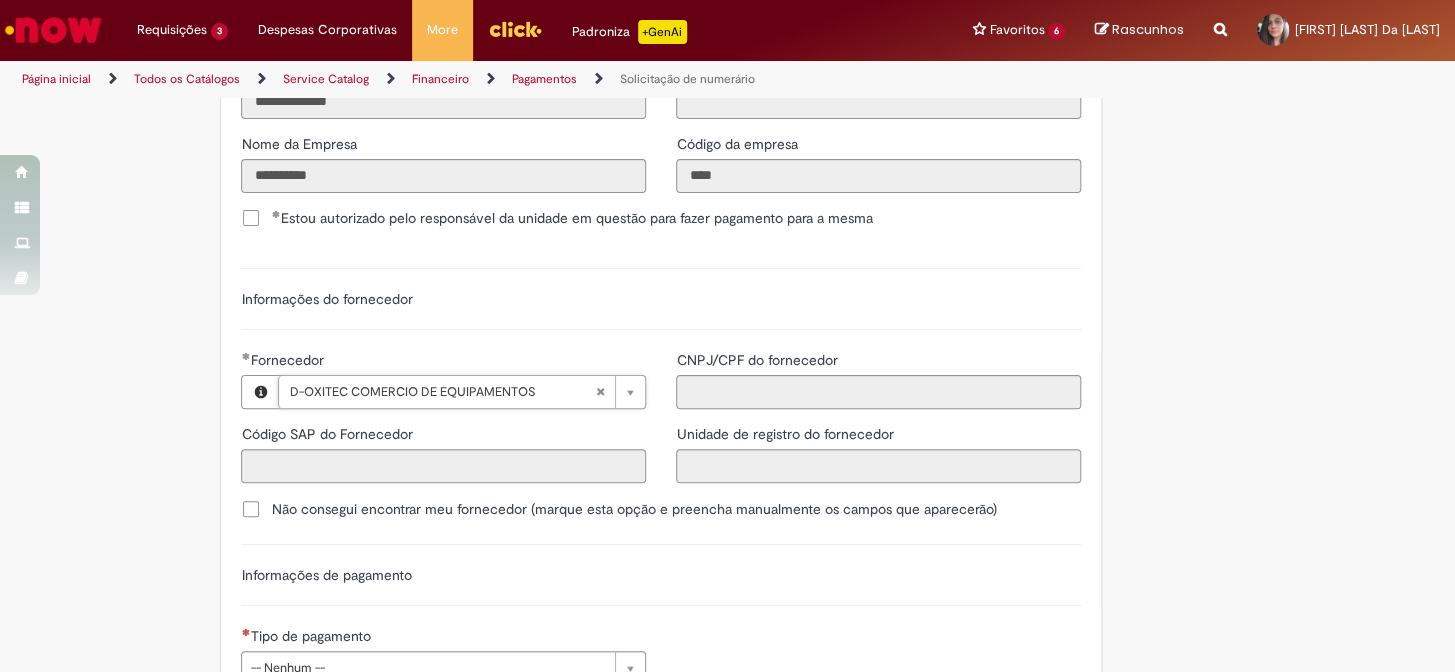 type on "**********" 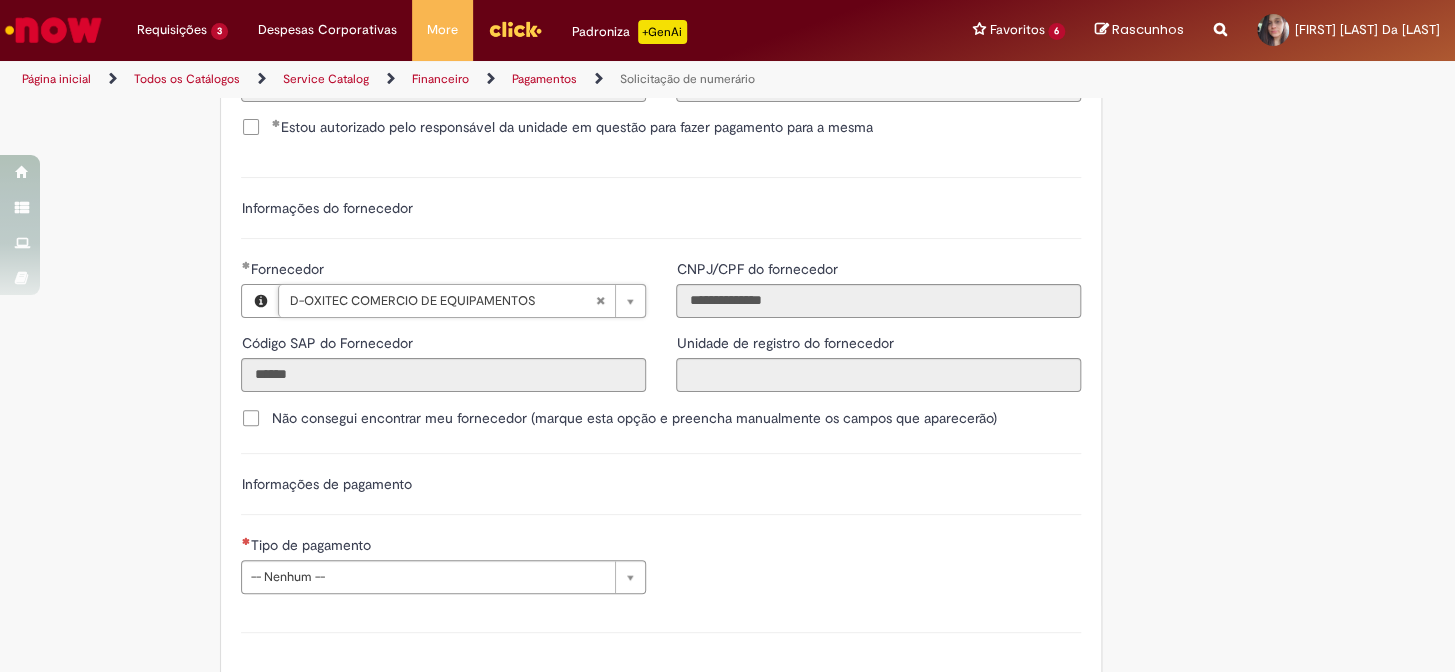 scroll, scrollTop: 2727, scrollLeft: 0, axis: vertical 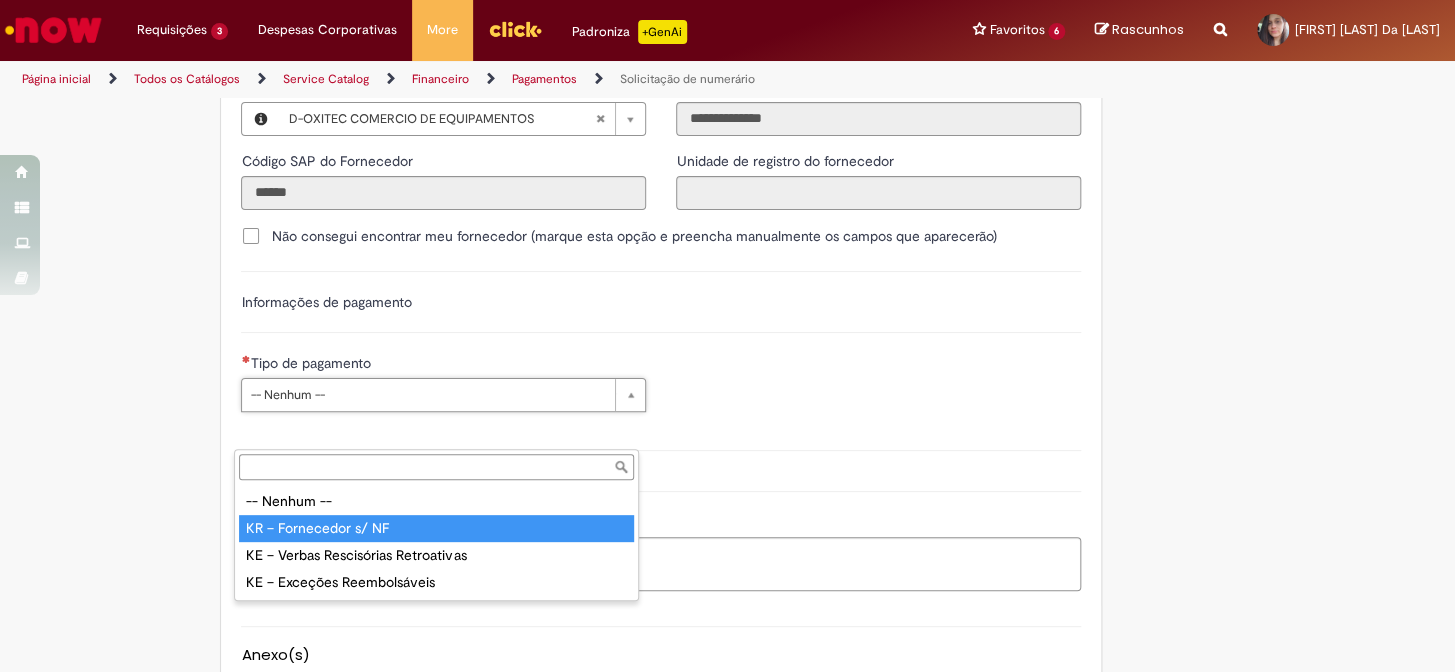 type on "**********" 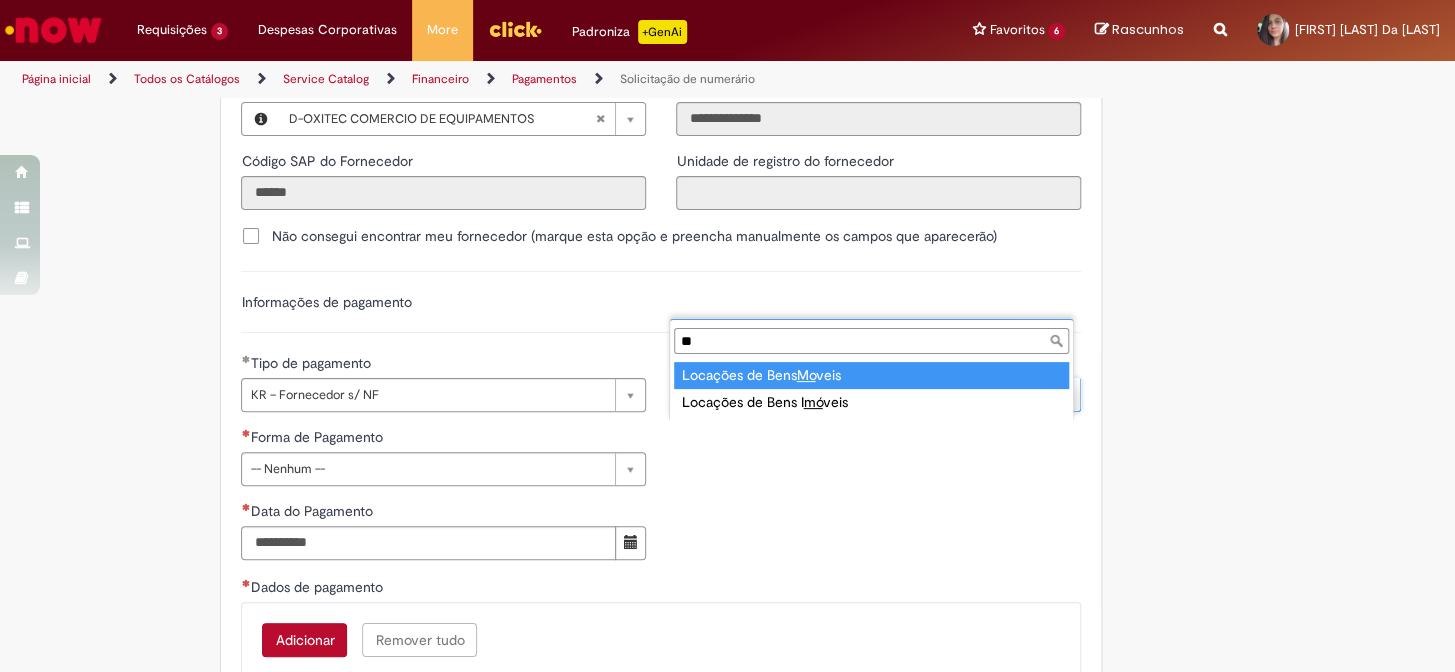 type on "***" 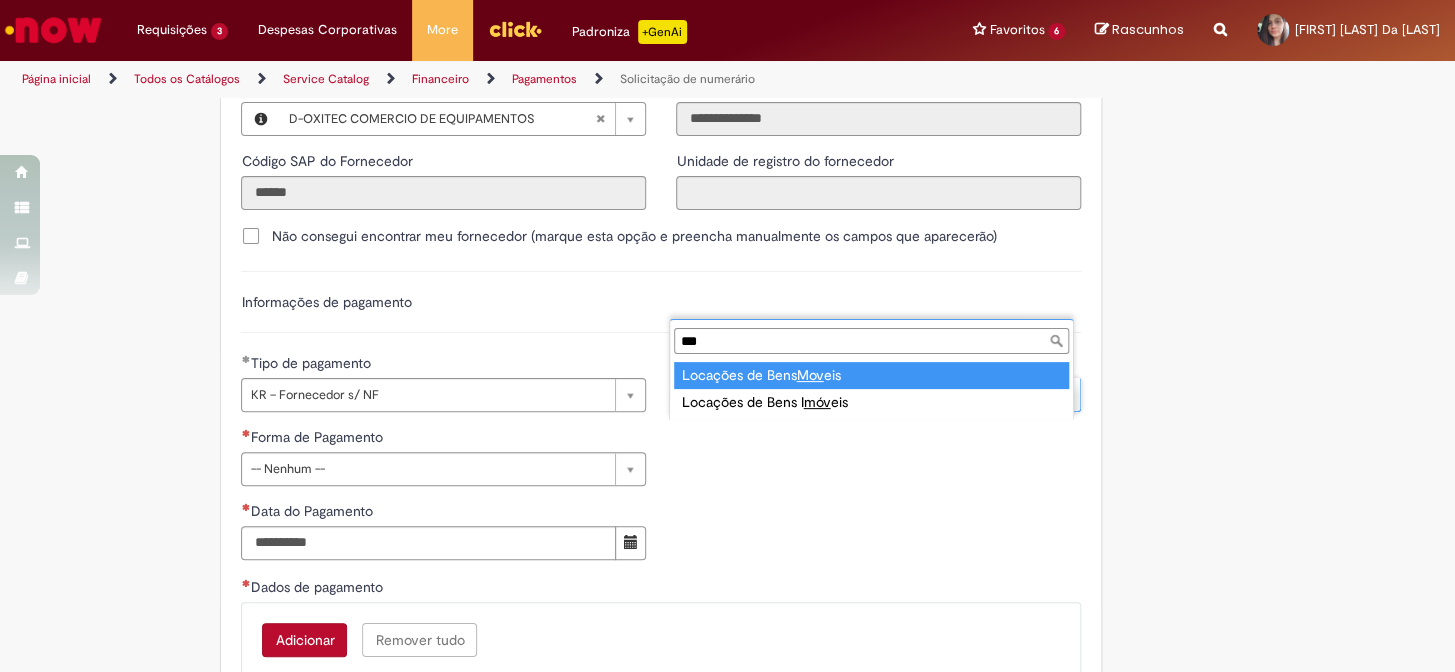 type on "**********" 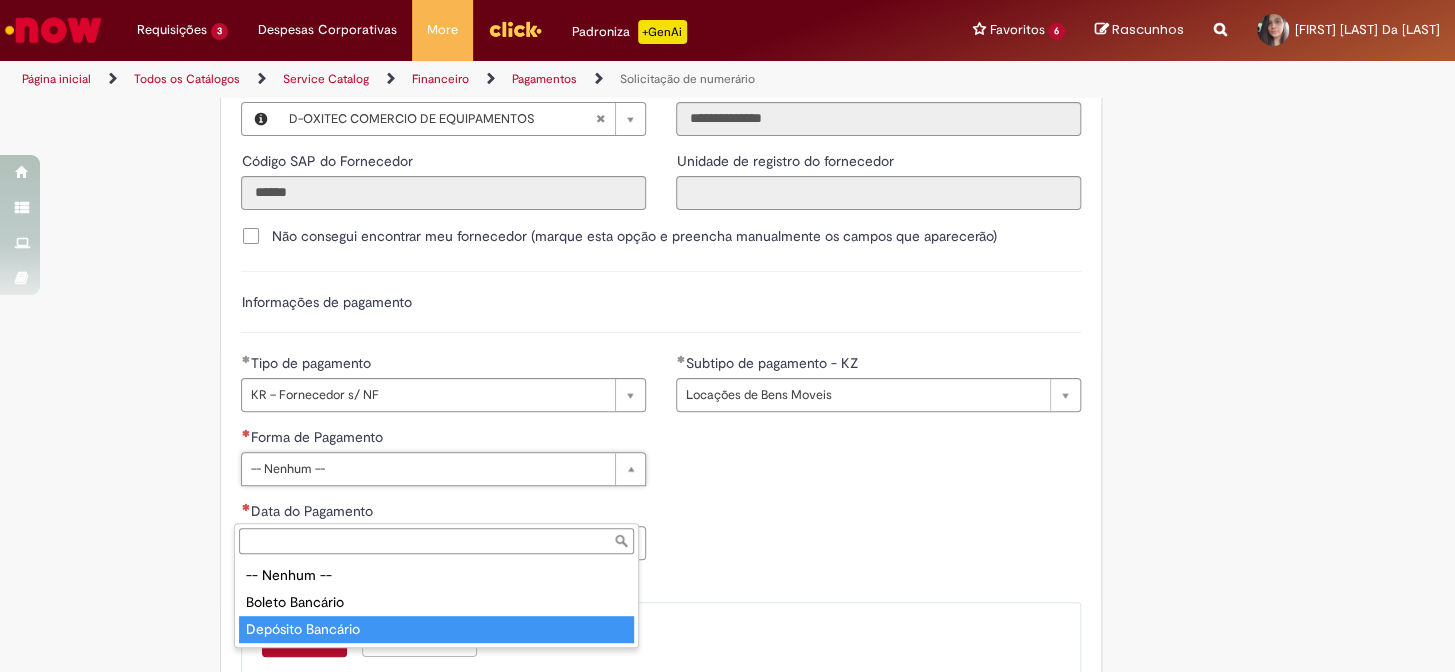 type on "**********" 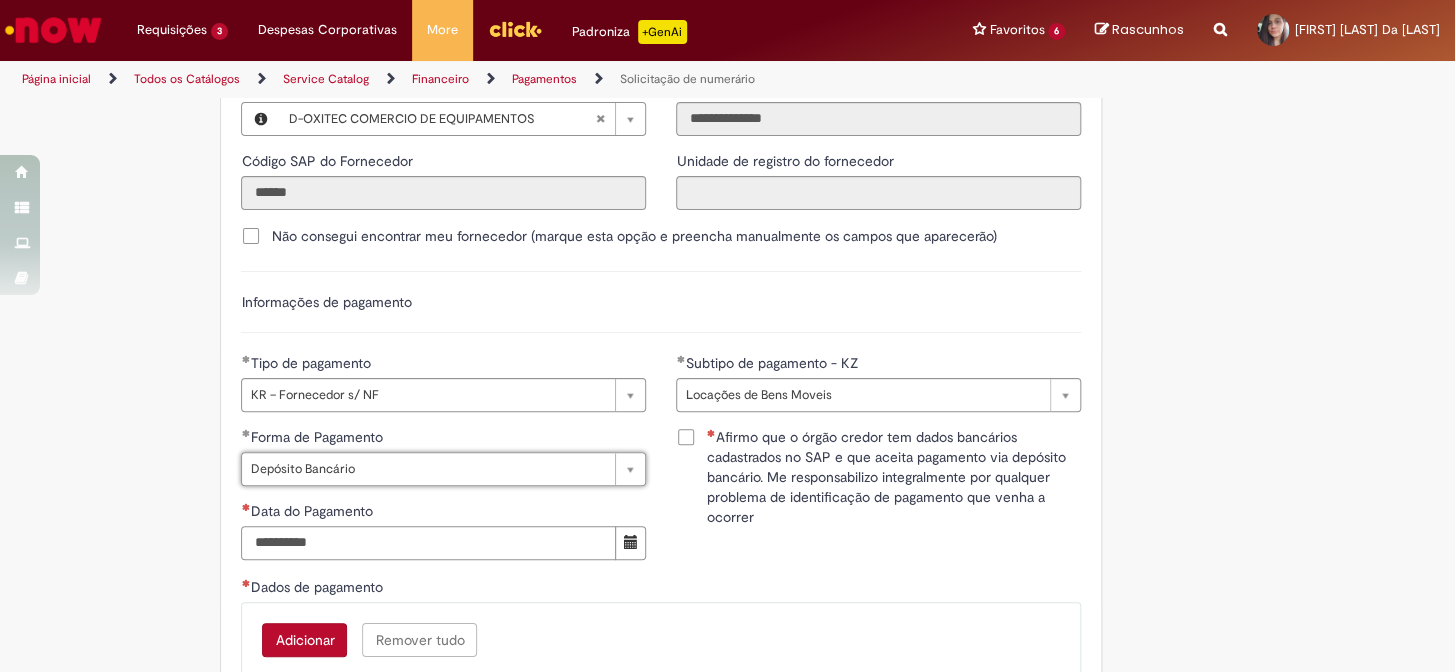 click on "Data do Pagamento" at bounding box center [428, 543] 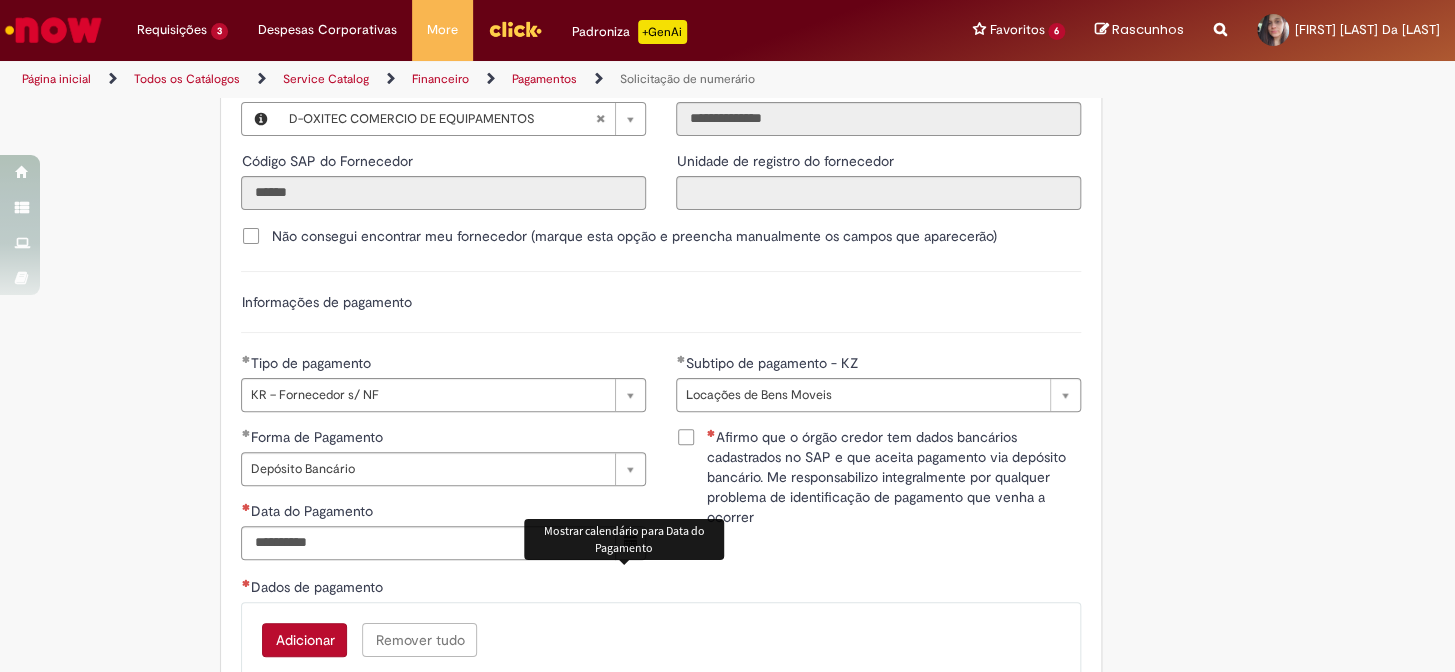 click at bounding box center (630, 543) 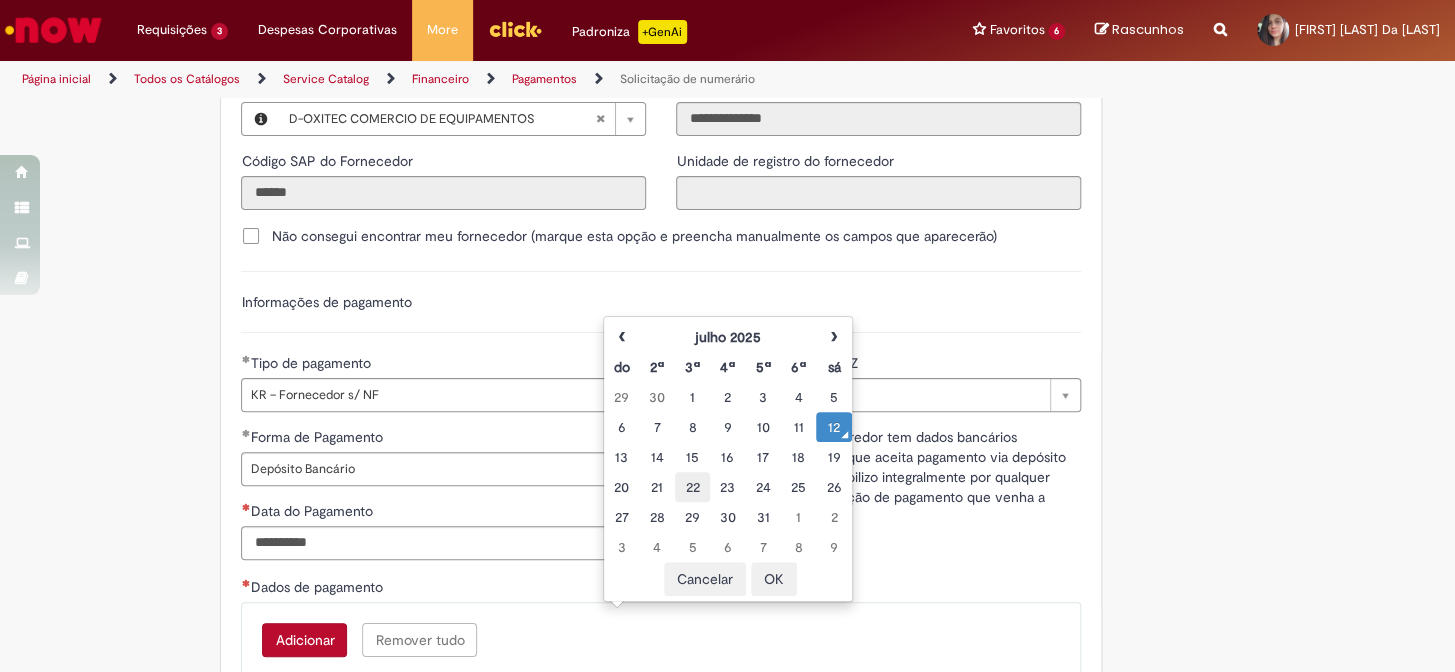 click on "22" at bounding box center (692, 487) 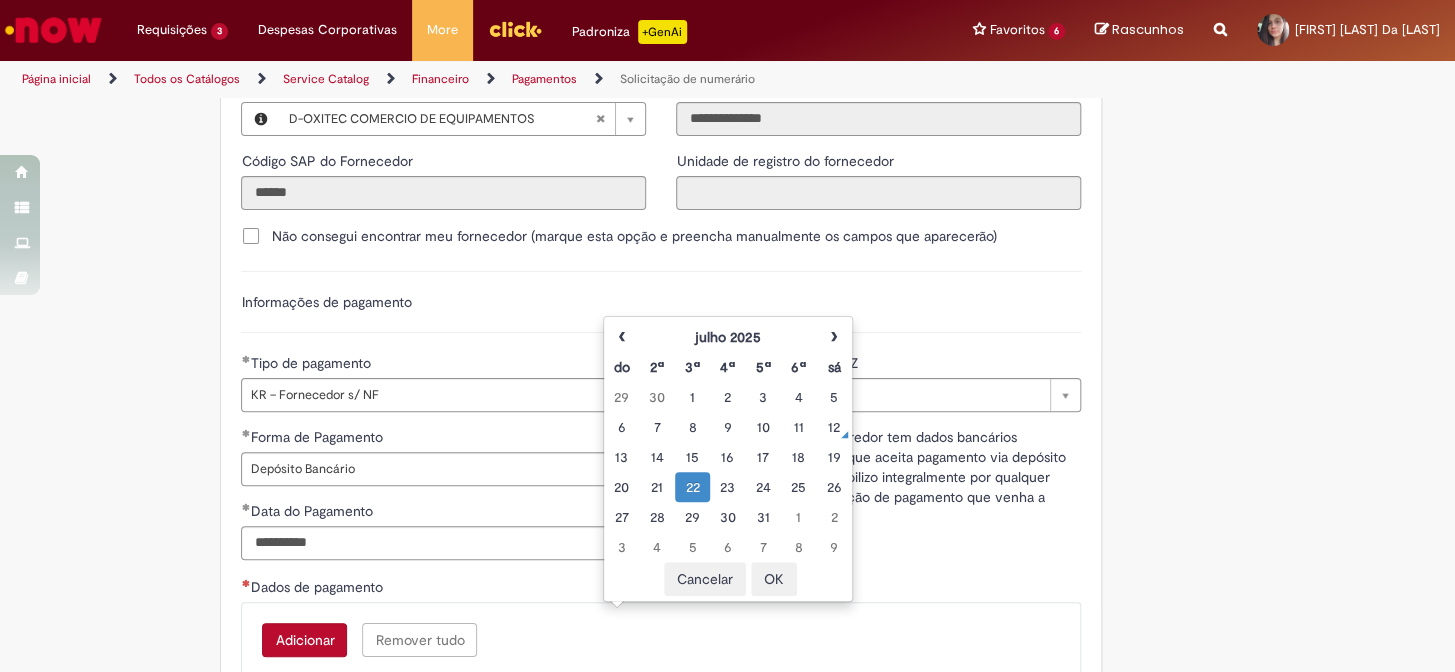 click on "**********" at bounding box center [878, 487] 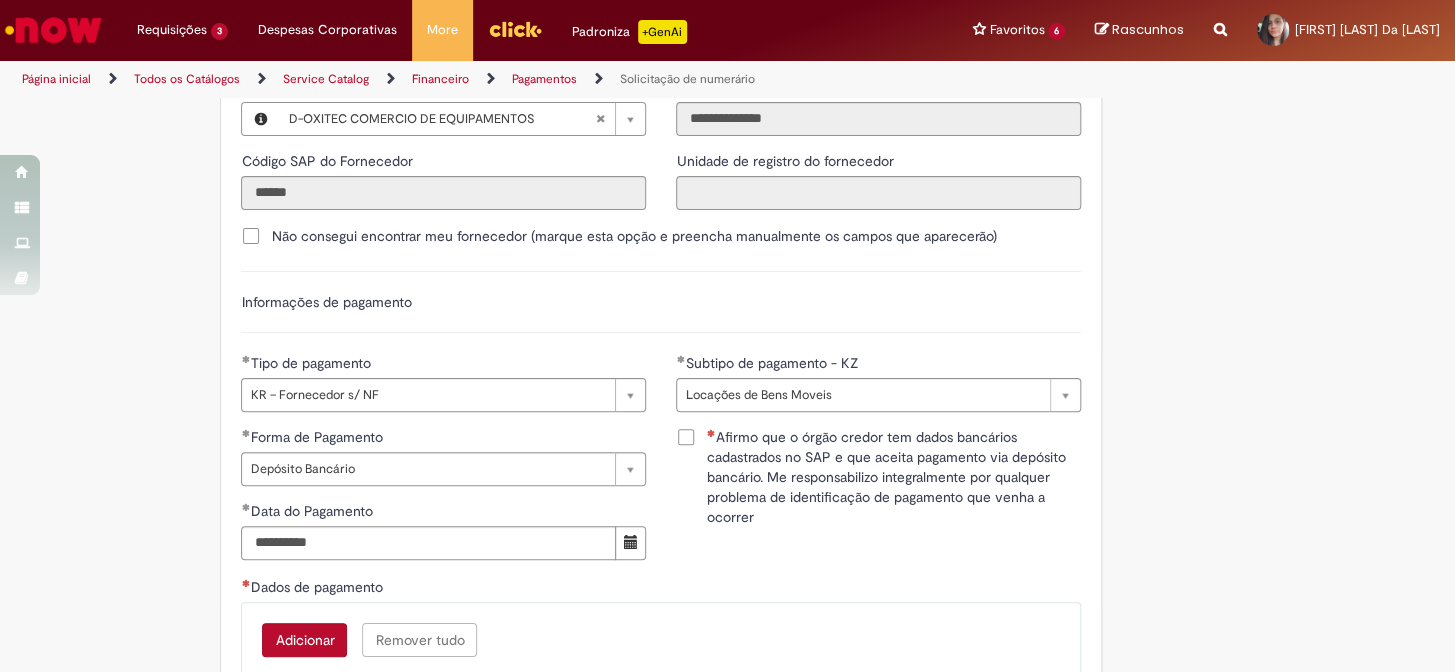 click on "Afirmo que o órgão credor tem dados bancários cadastrados no SAP e que aceita pagamento via depósito bancário. Me responsabilizo integralmente por qualquer problema de identificação de pagamento que venha a ocorrer" at bounding box center (893, 477) 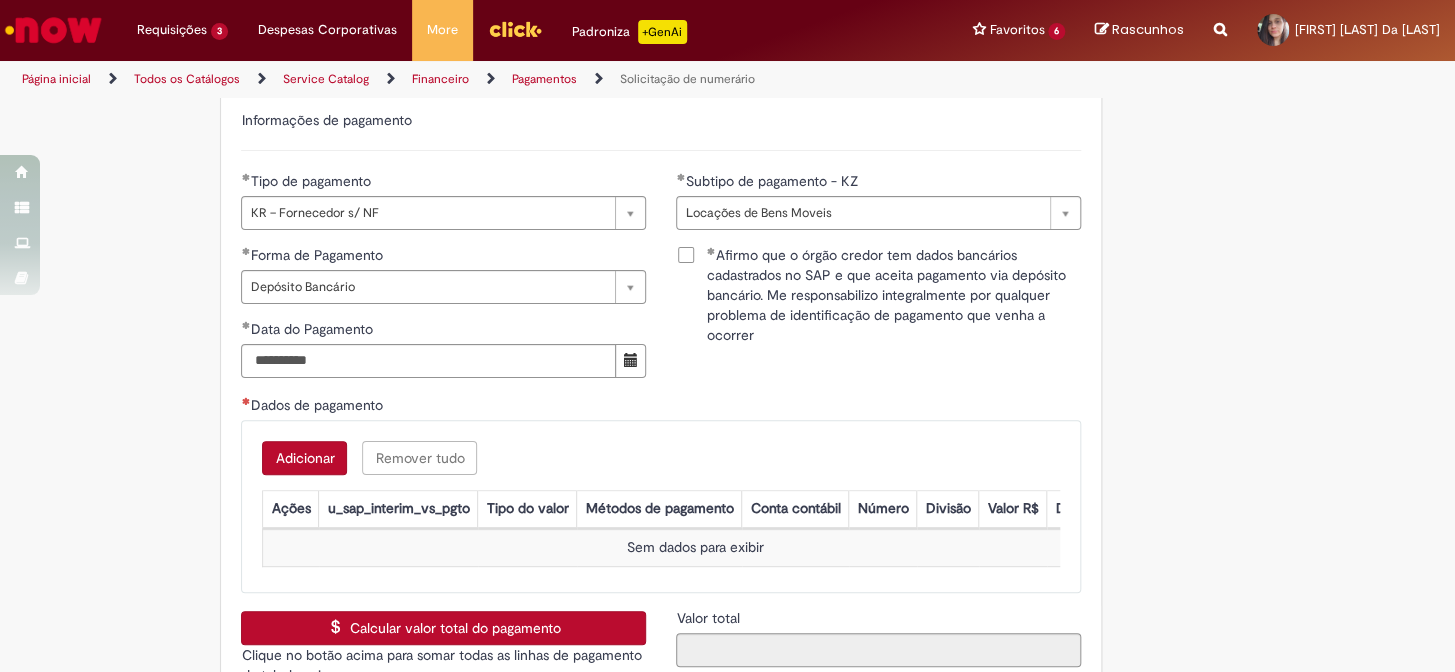 scroll, scrollTop: 3000, scrollLeft: 0, axis: vertical 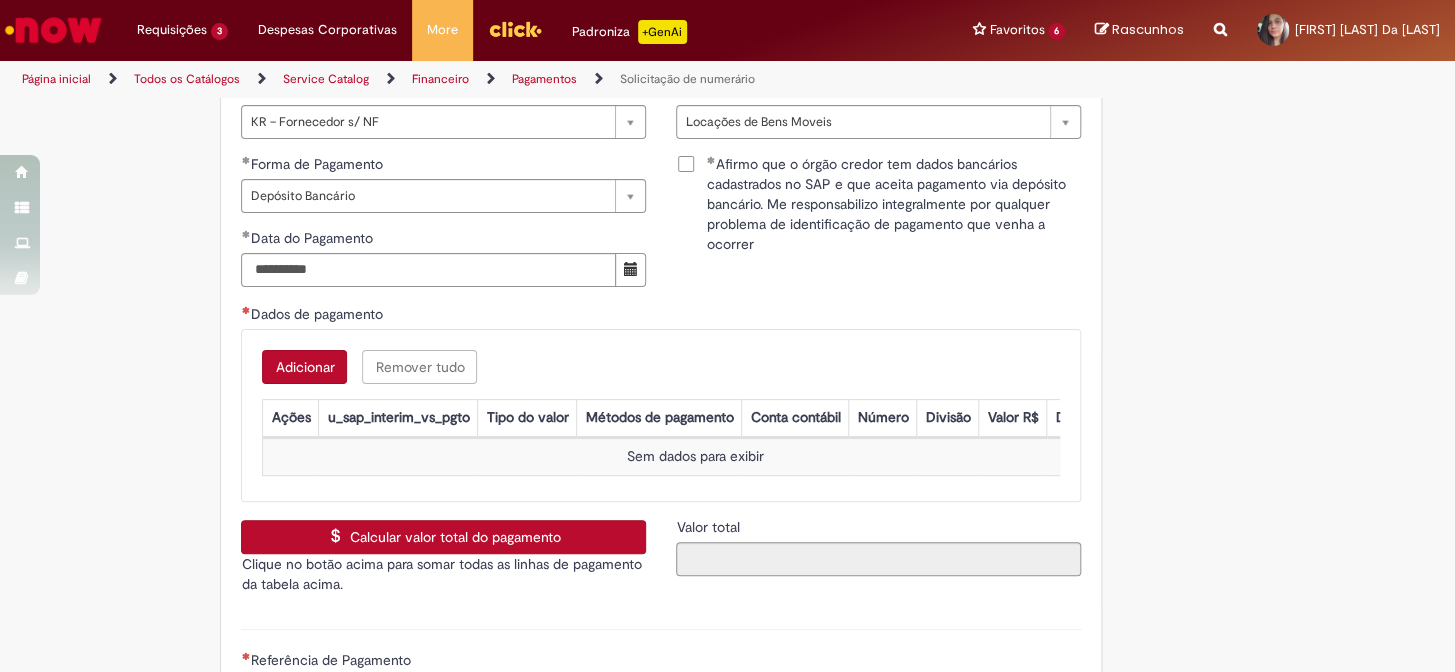 click on "Adicionar" at bounding box center [304, 367] 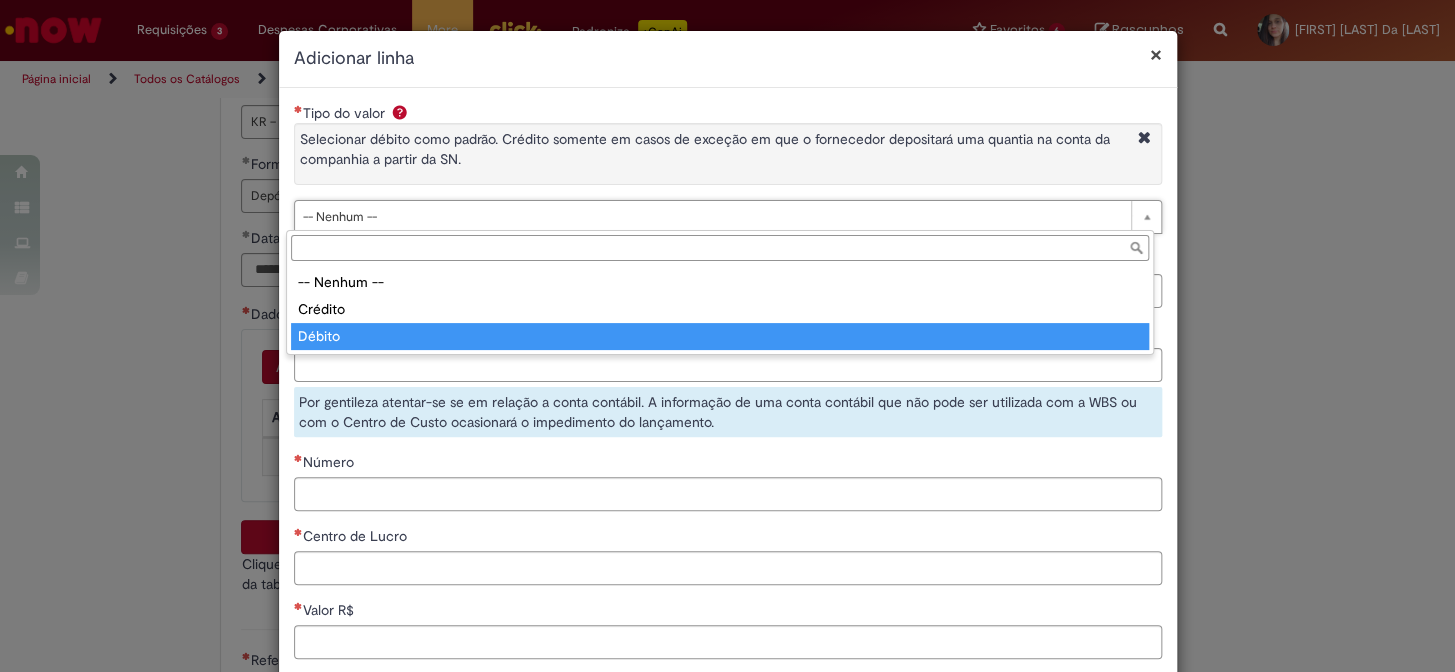 type on "******" 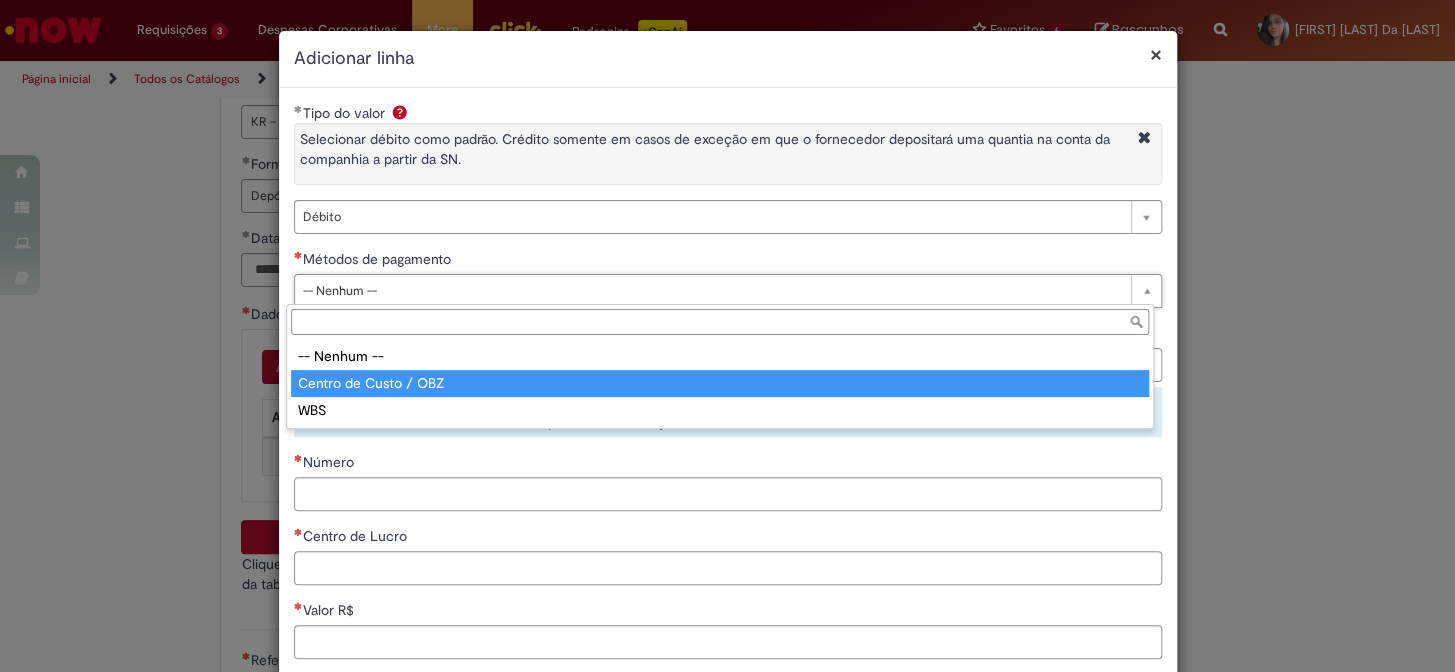 type on "**********" 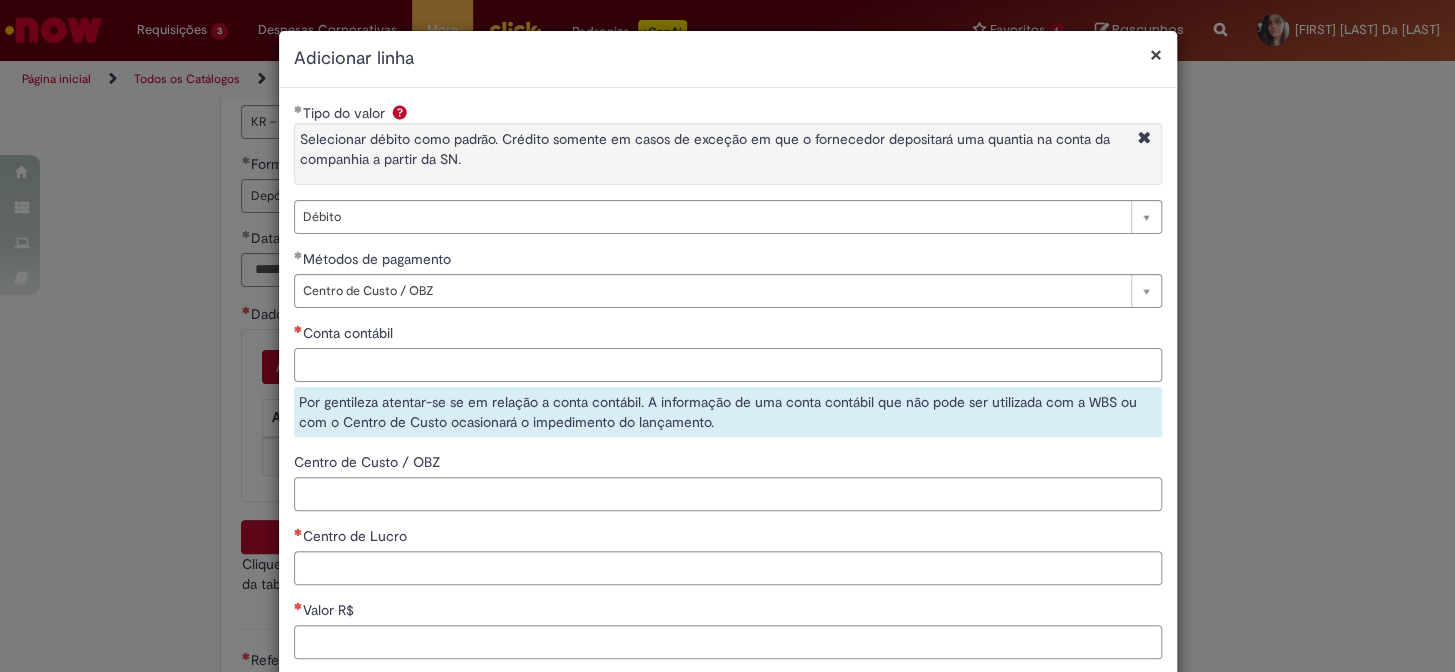 click on "Conta contábil" at bounding box center [728, 365] 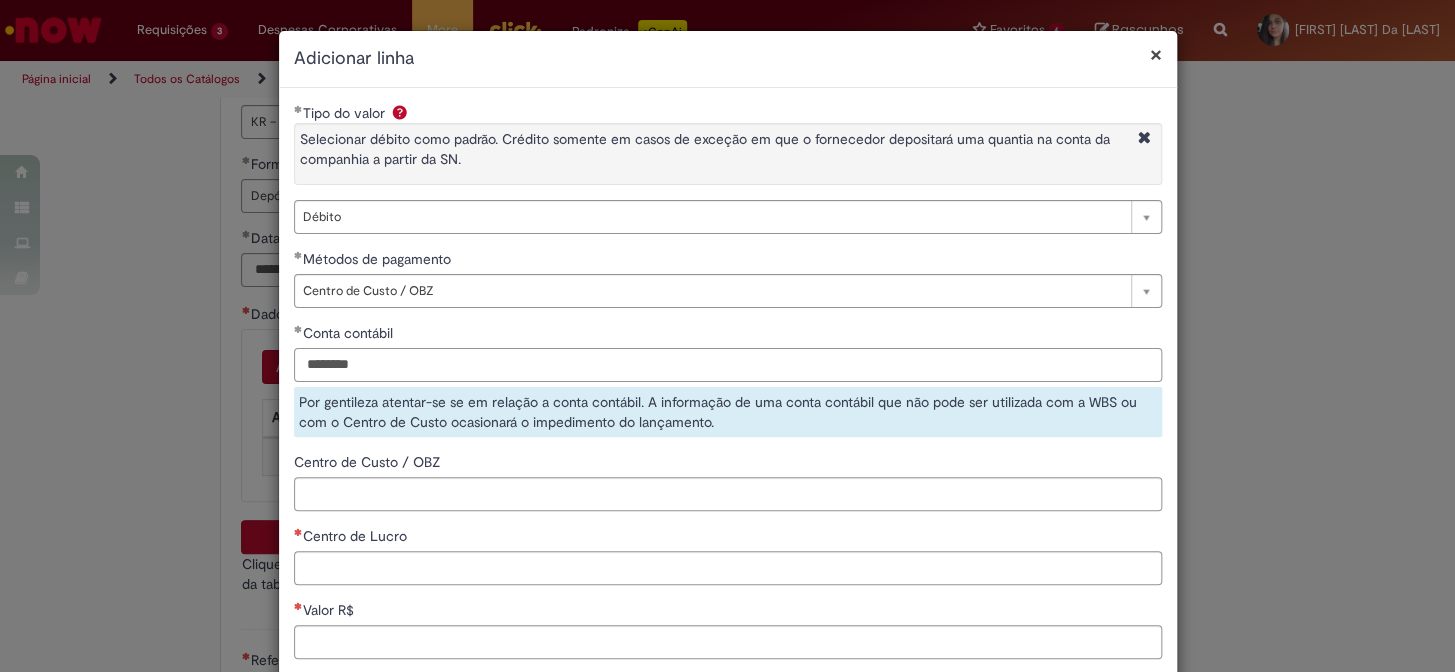type on "********" 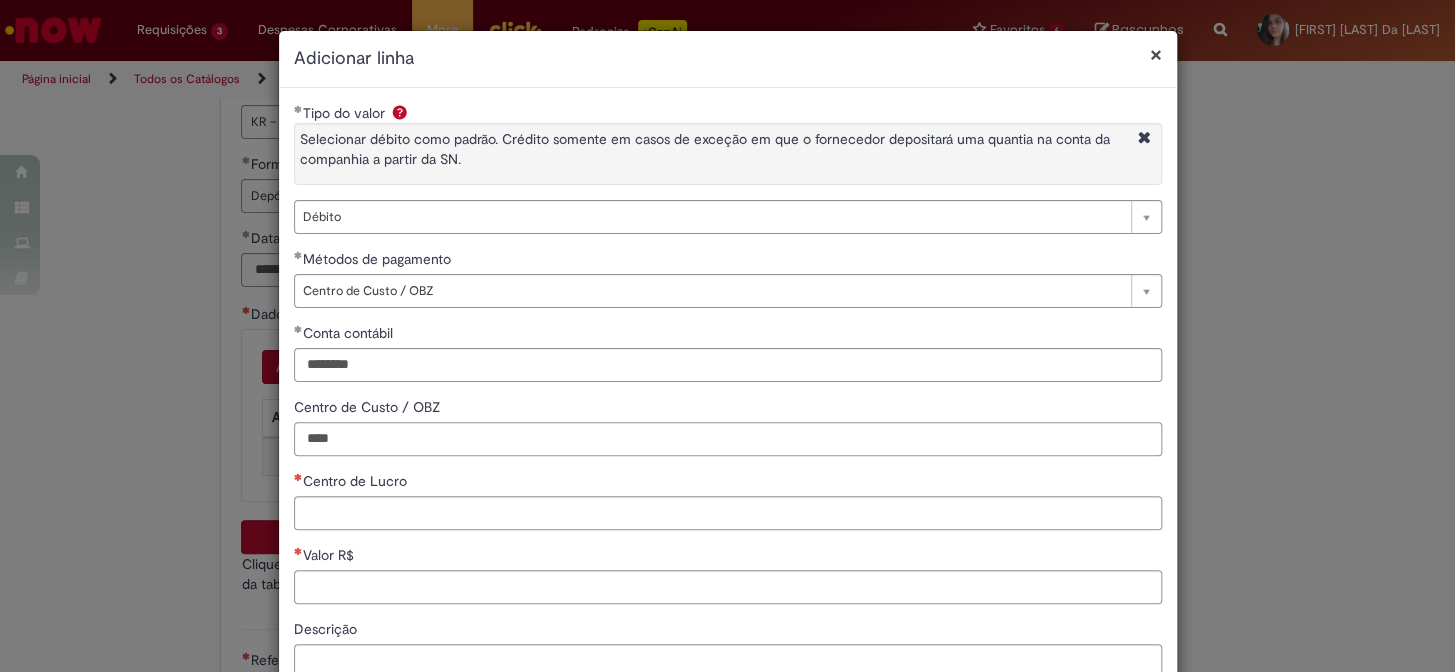 type on "****" 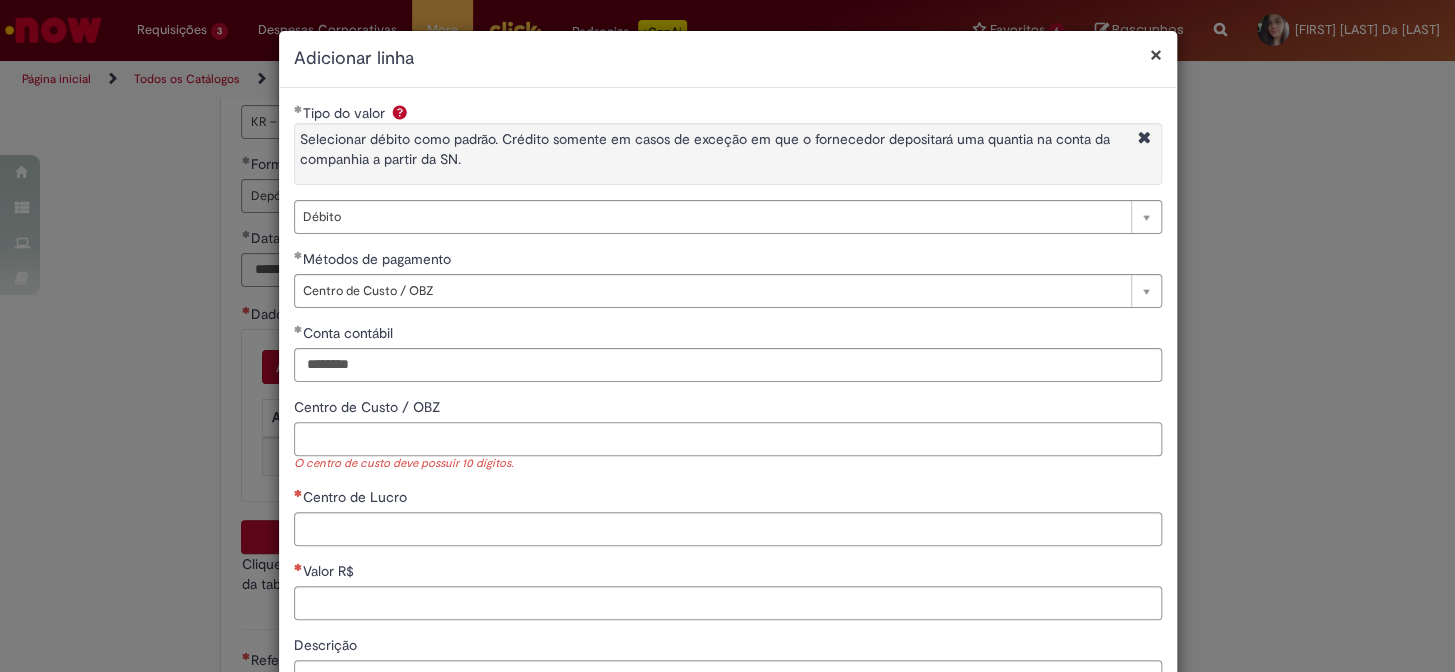 click on "Centro de Custo / OBZ" at bounding box center [728, 439] 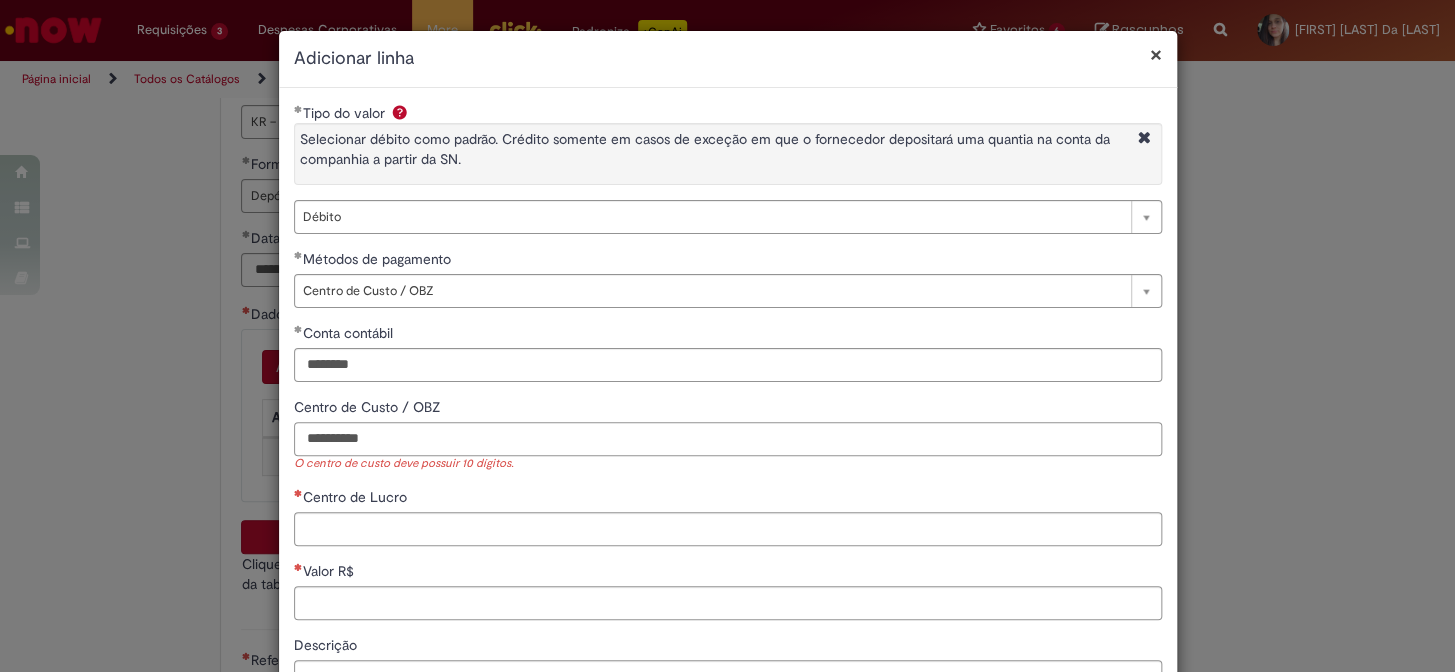 type on "**********" 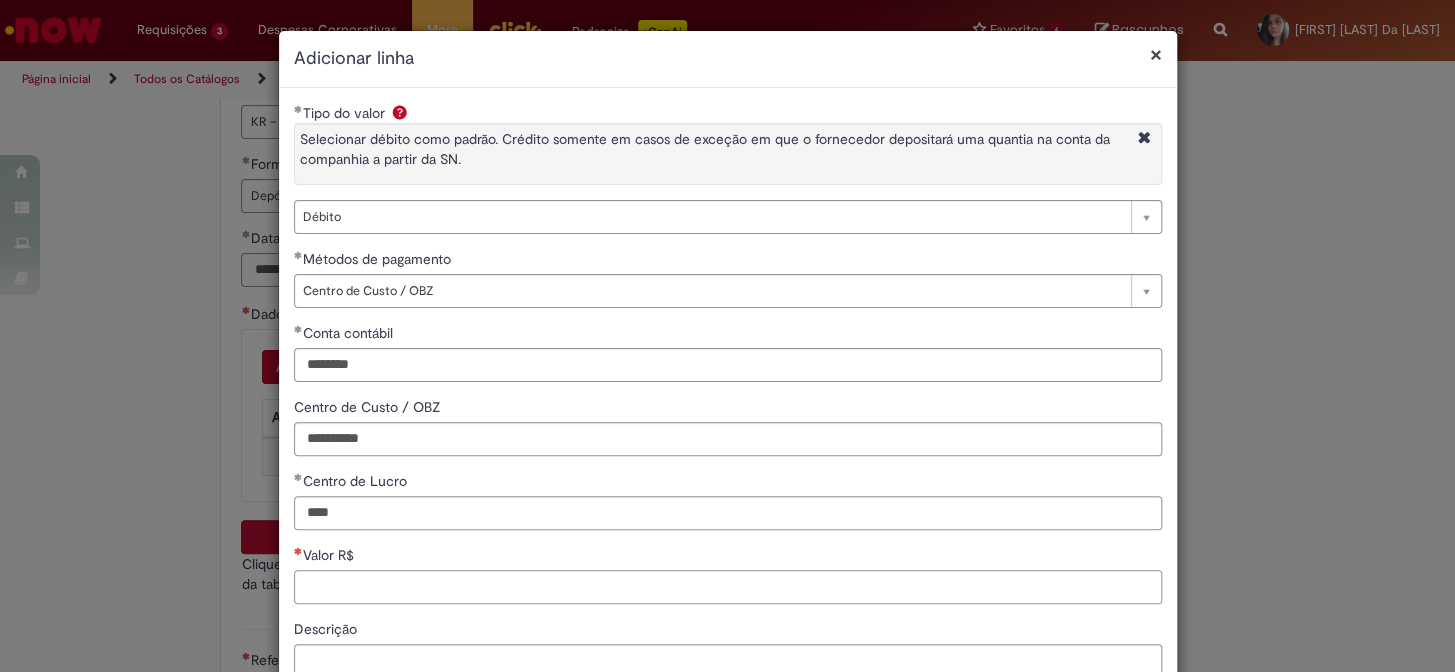 type on "****" 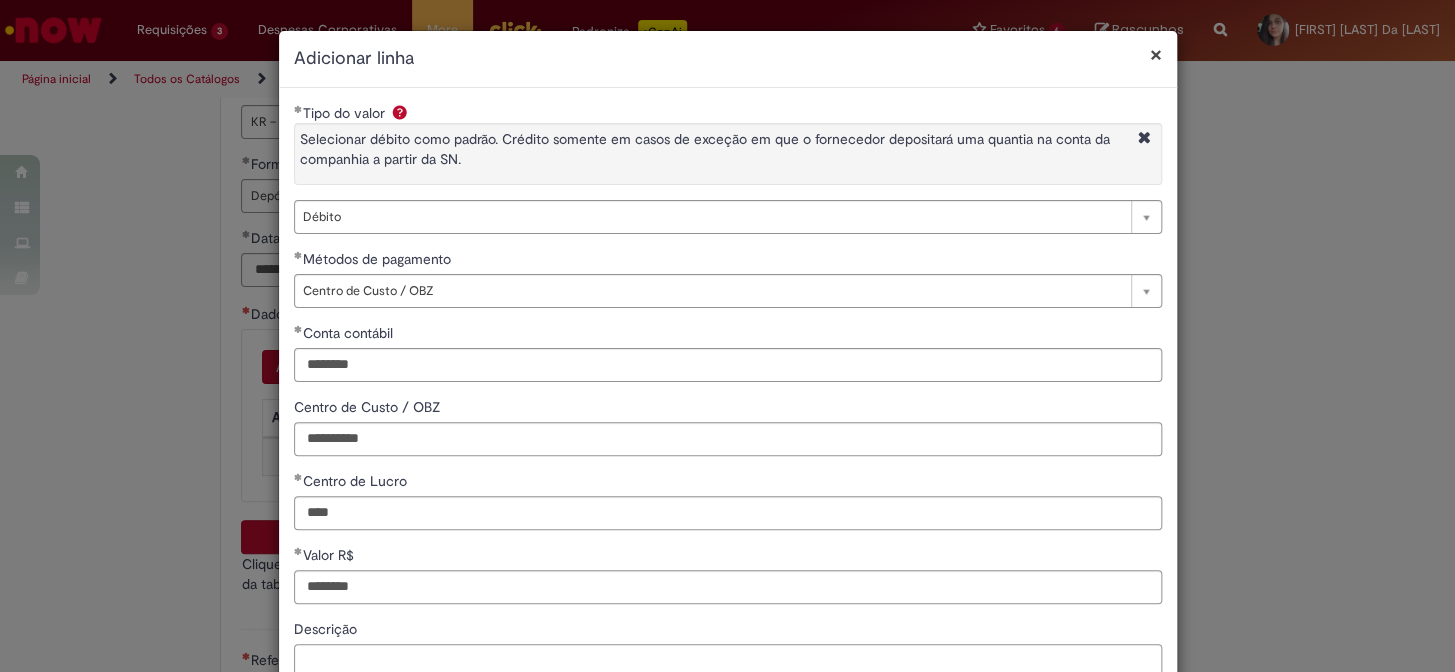 type on "*********" 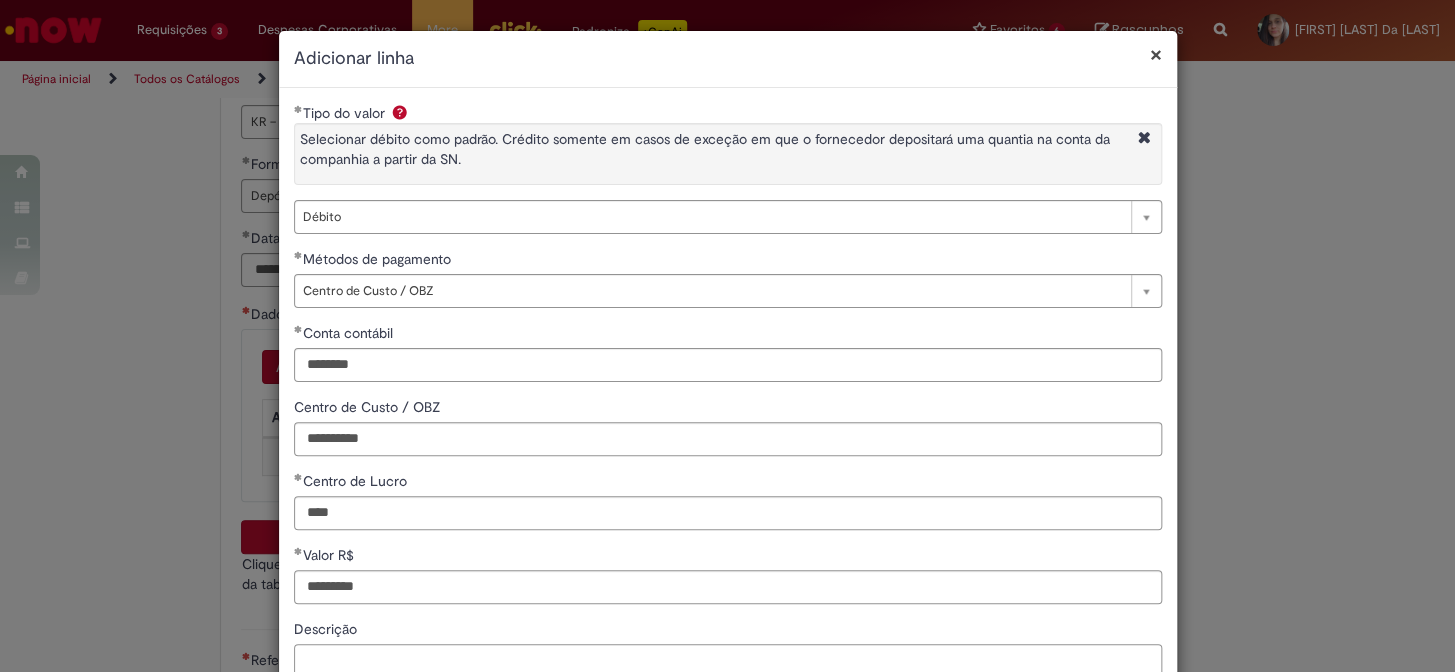 paste on "**********" 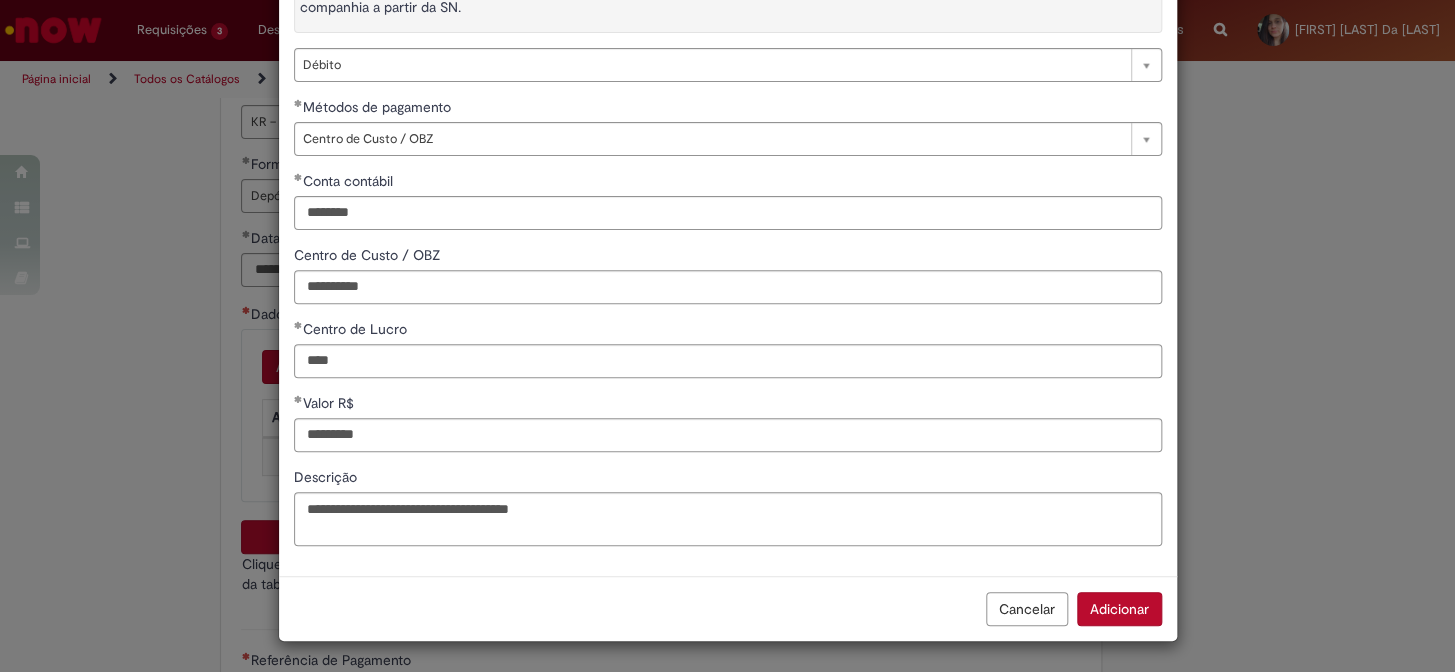 scroll, scrollTop: 150, scrollLeft: 0, axis: vertical 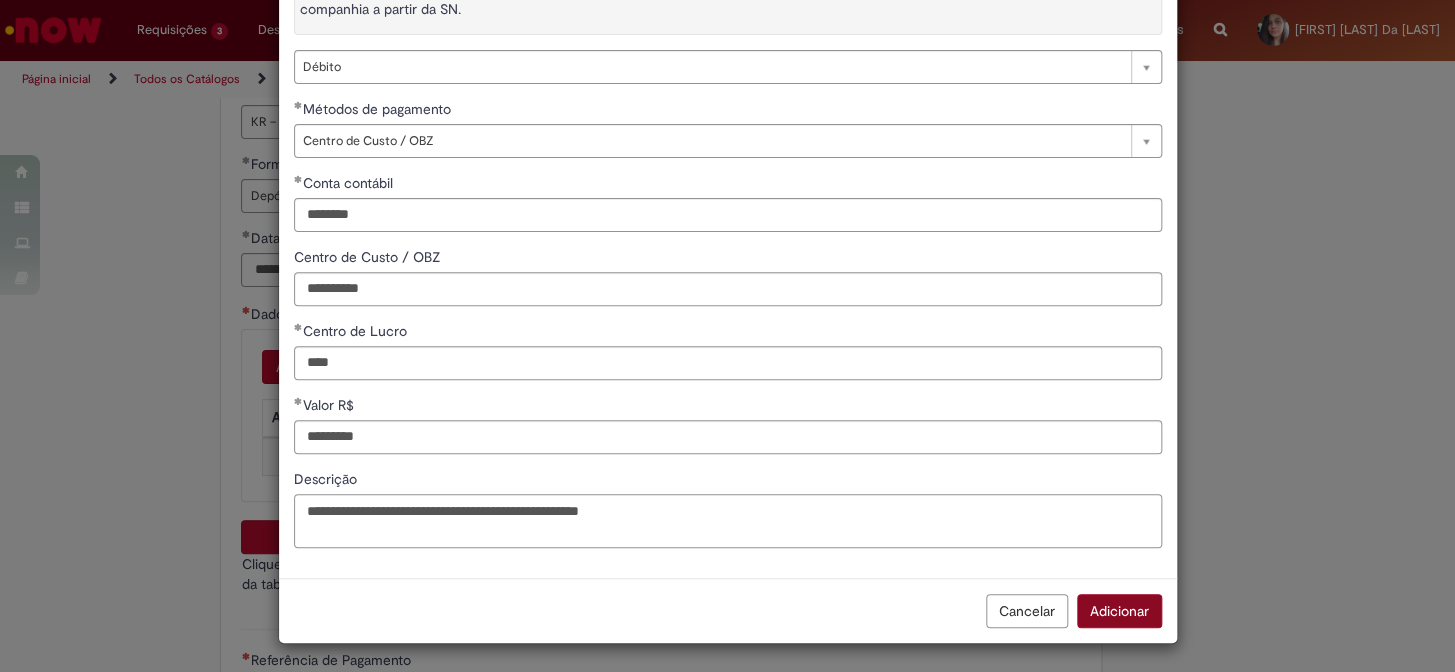 type on "**********" 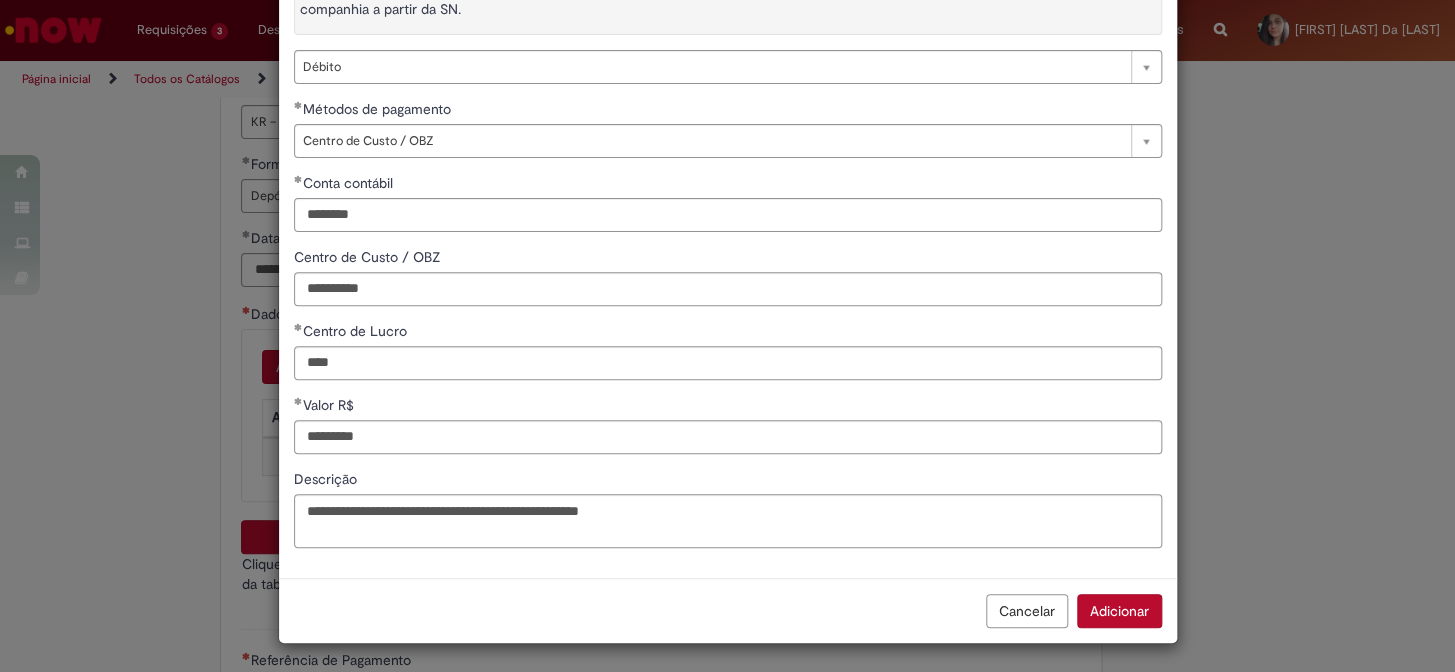 click on "Adicionar" at bounding box center (1119, 611) 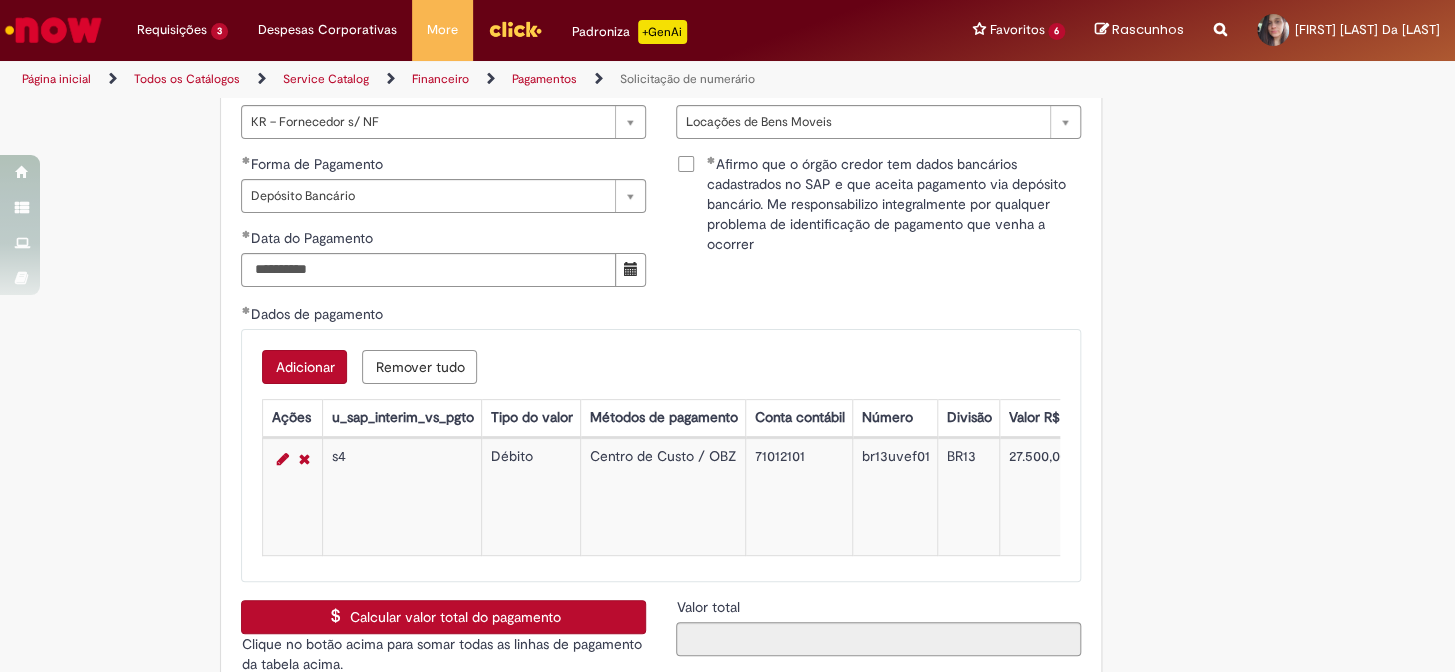 scroll, scrollTop: 3272, scrollLeft: 0, axis: vertical 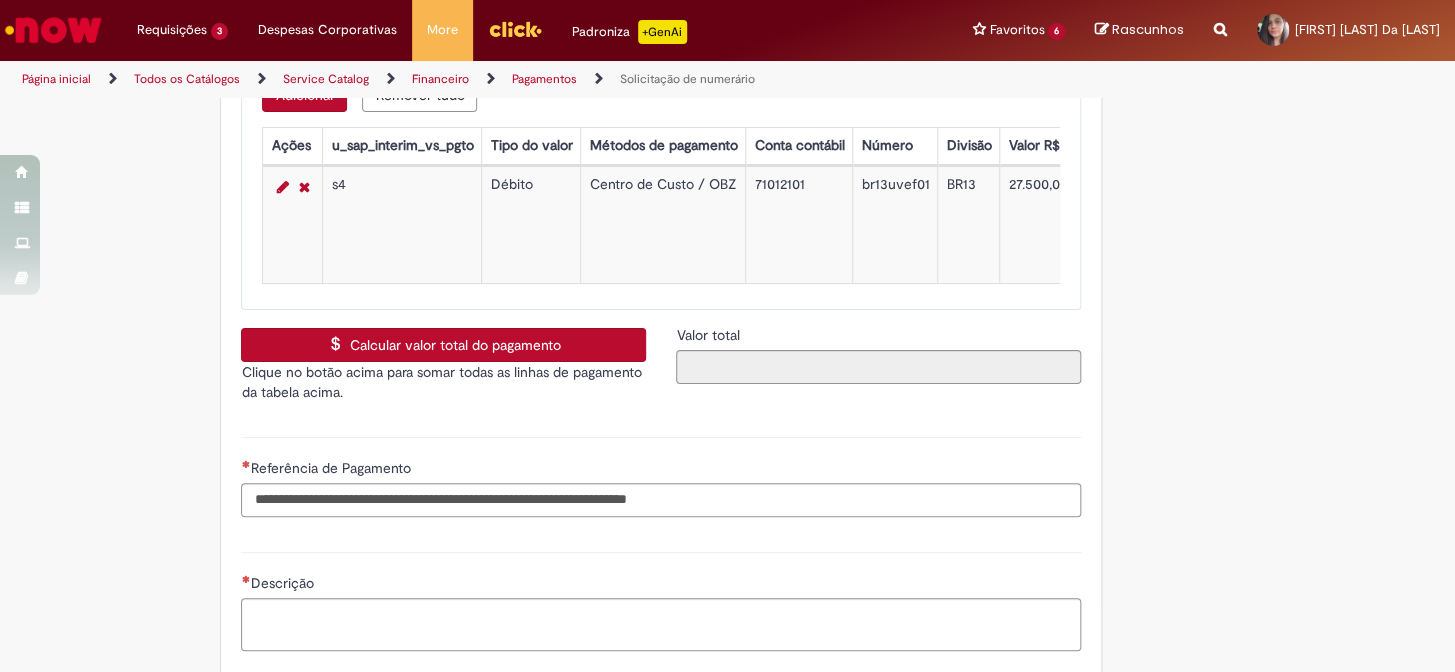 click on "Calcular valor total do pagamento" at bounding box center [443, 345] 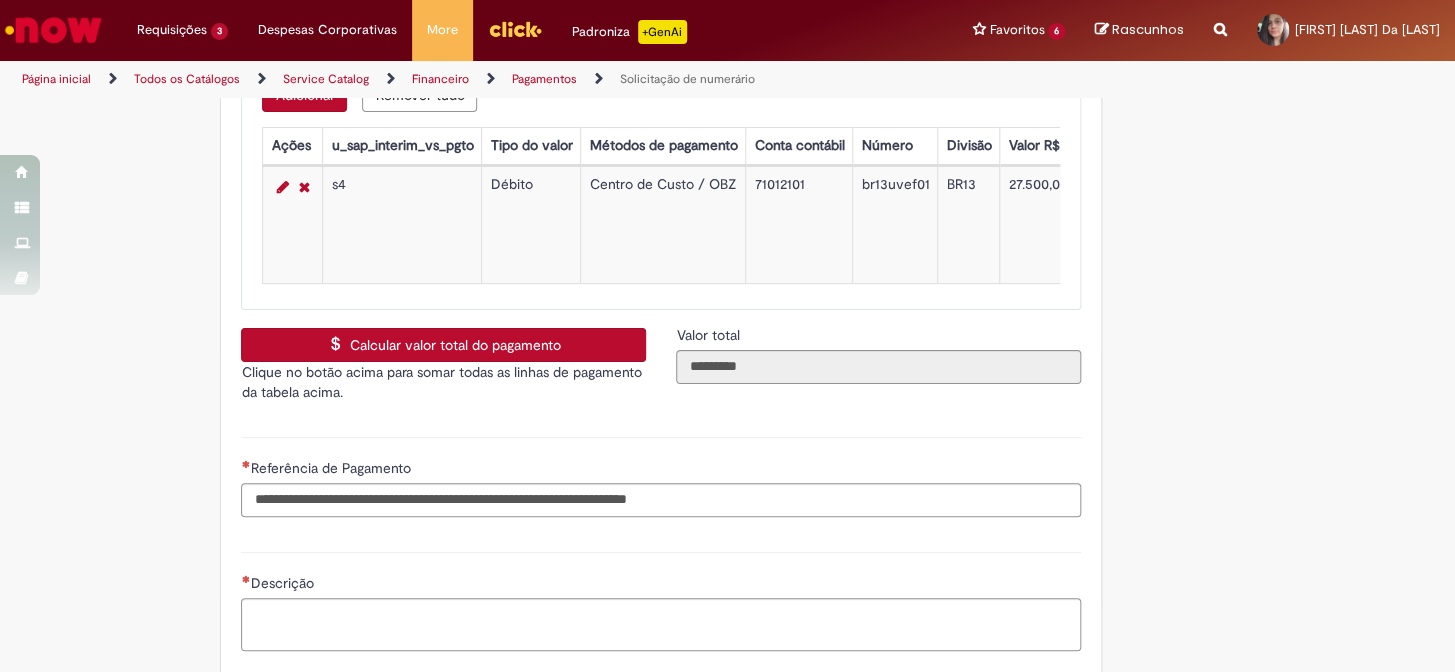 scroll, scrollTop: 3545, scrollLeft: 0, axis: vertical 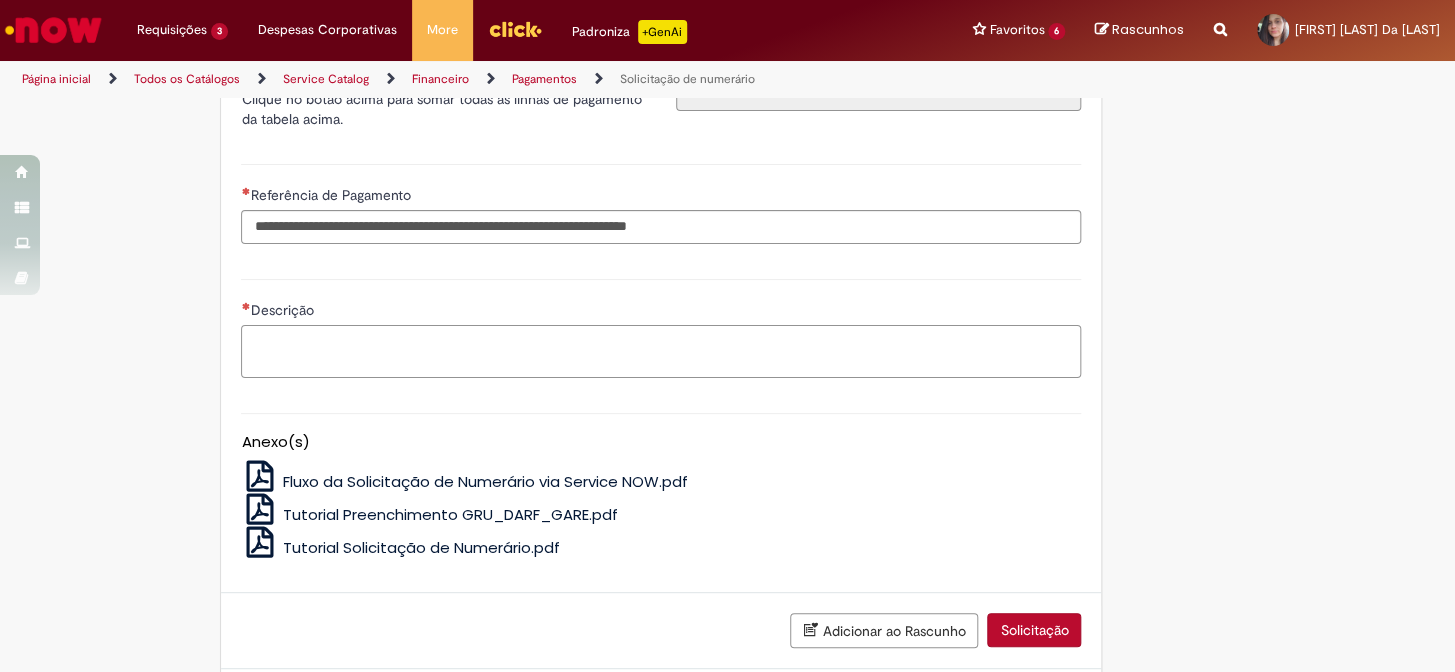 click on "Descrição" at bounding box center [661, 352] 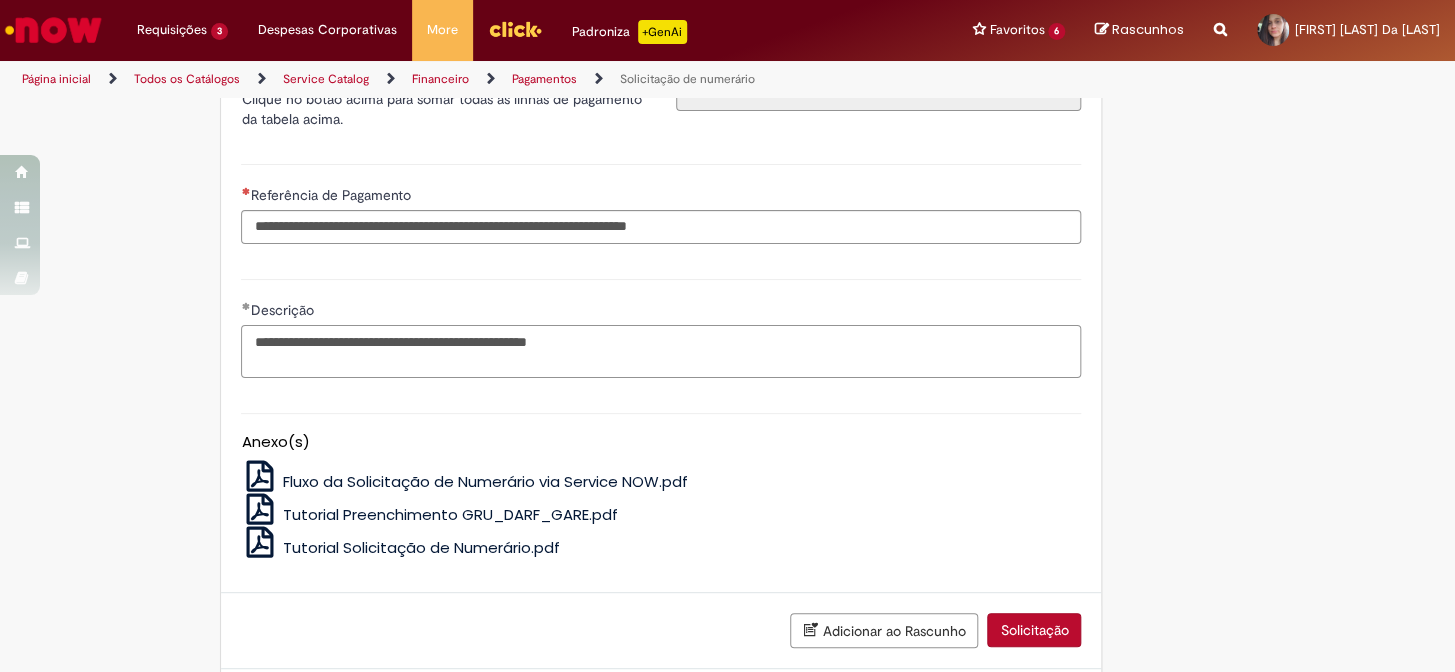 type on "**********" 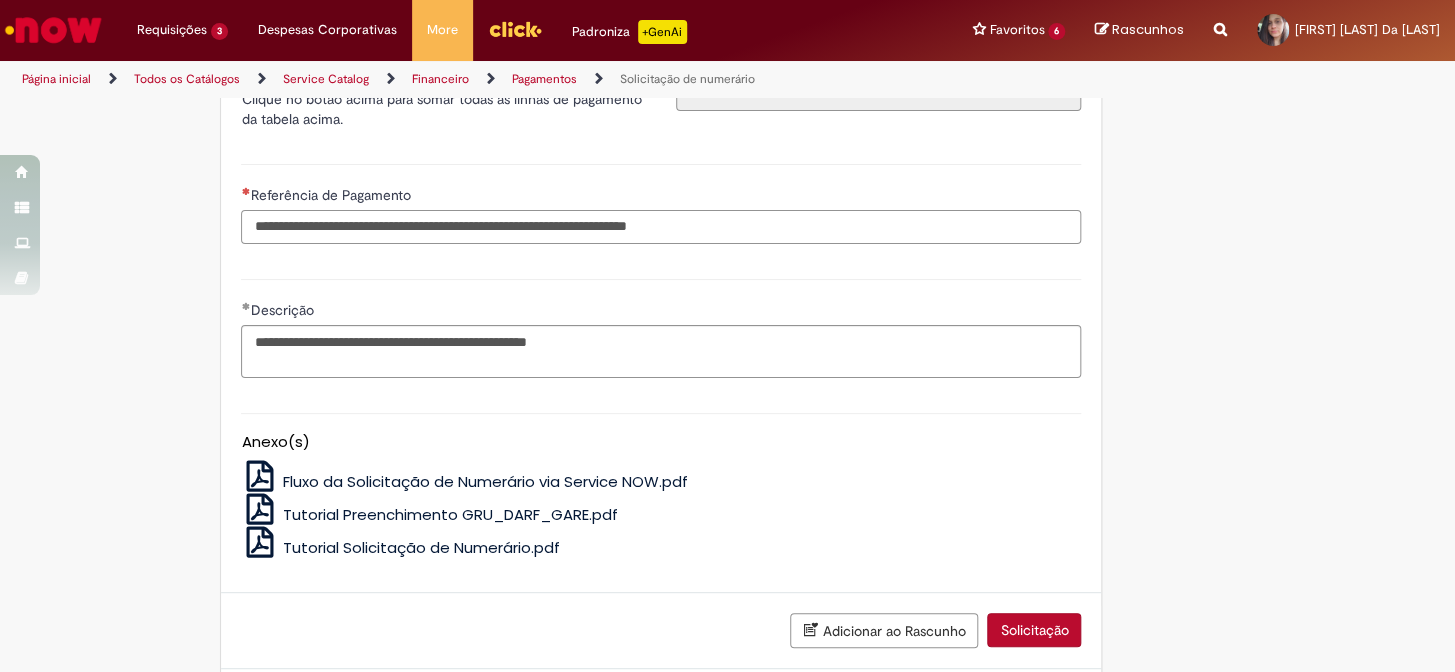 click on "Referência de Pagamento" at bounding box center [661, 227] 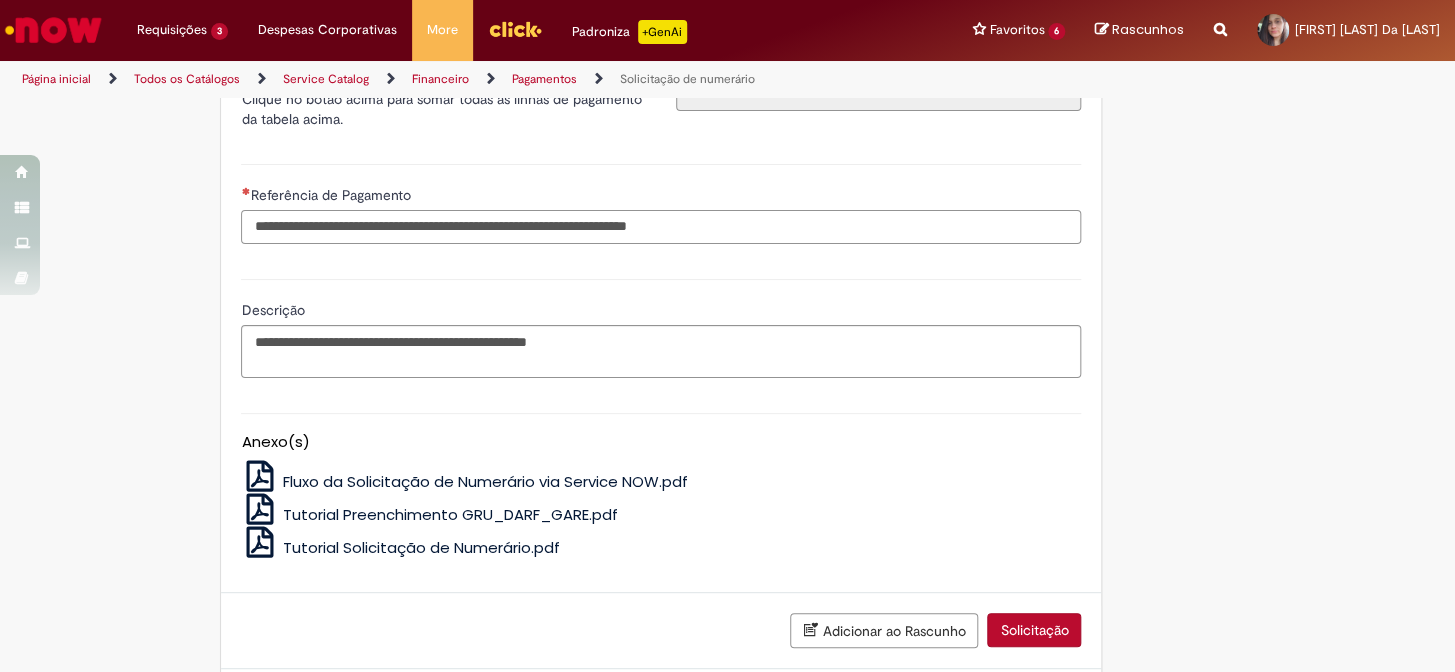paste on "**********" 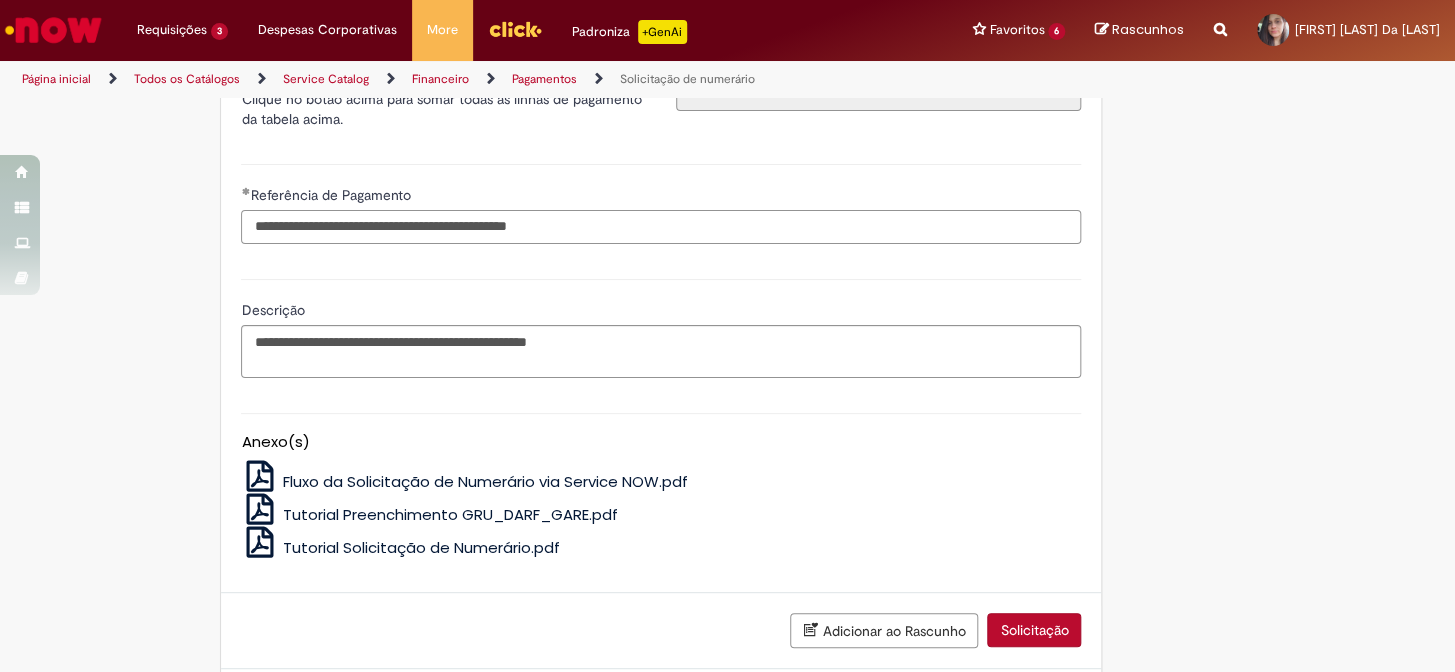 drag, startPoint x: 514, startPoint y: 277, endPoint x: 583, endPoint y: 280, distance: 69.065186 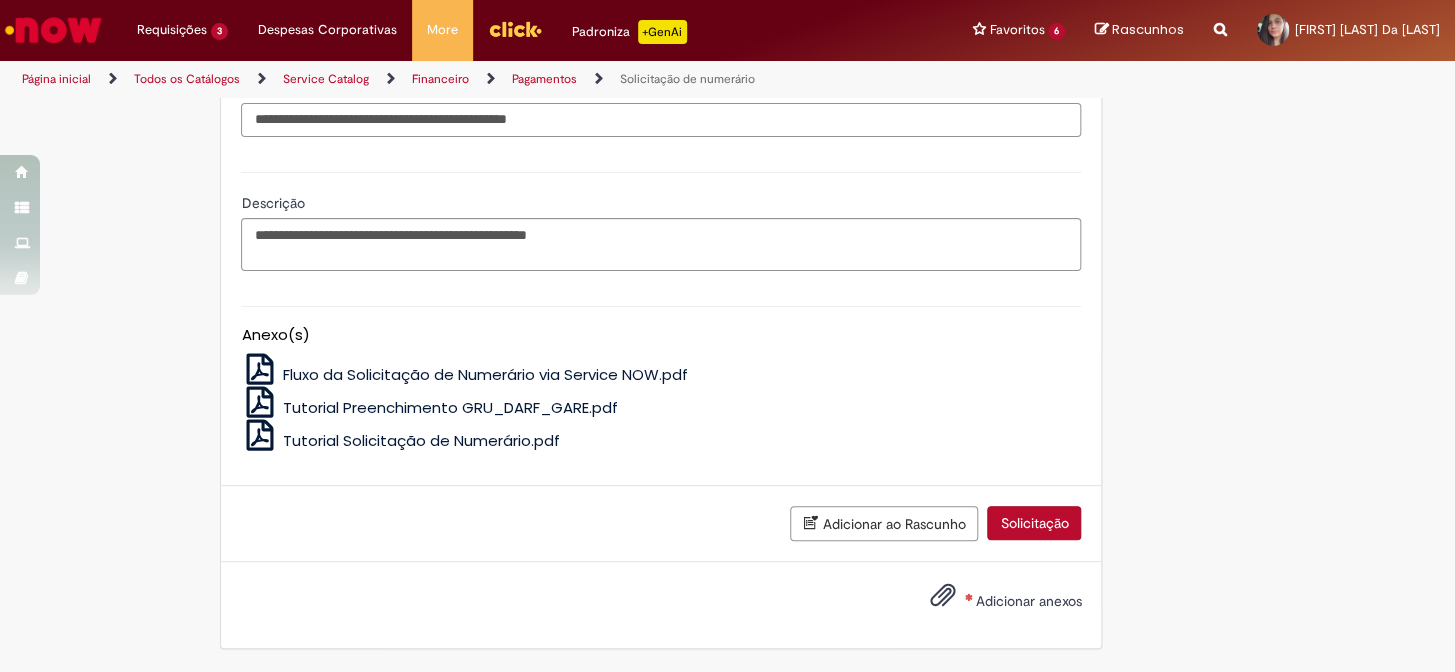 type on "**********" 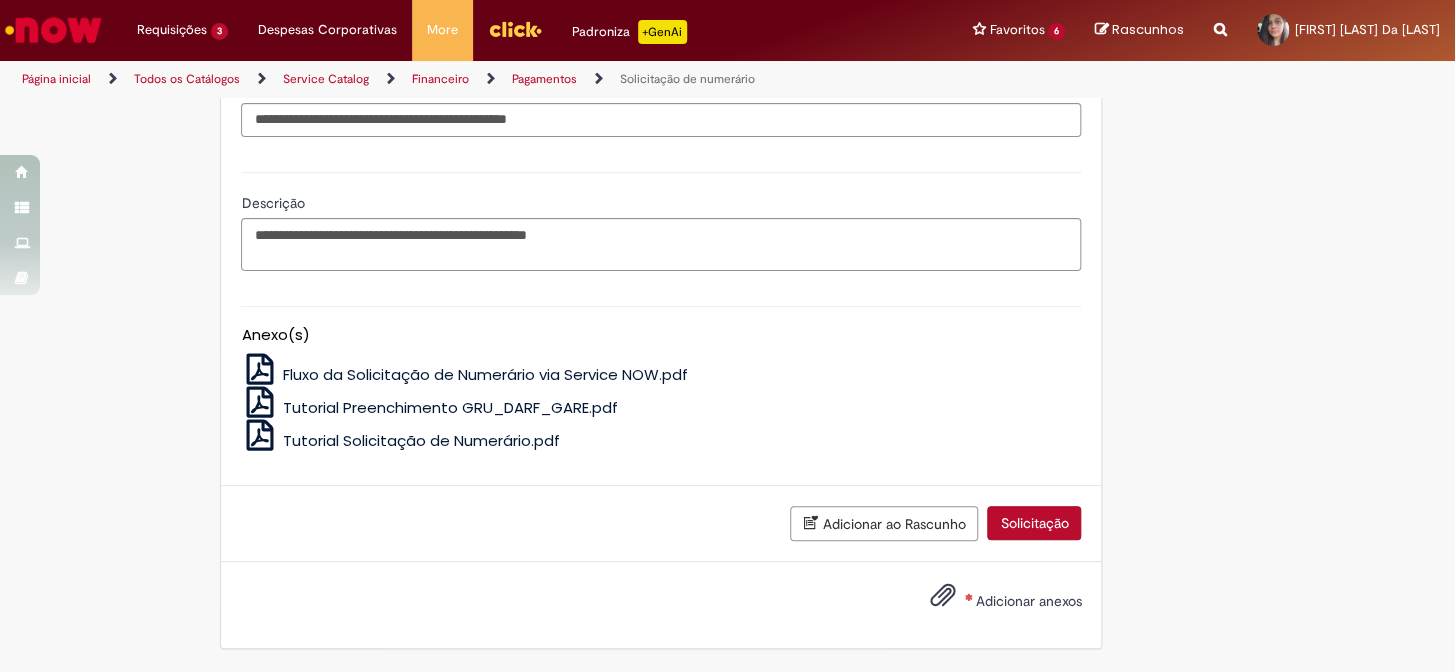 click on "Adicionar anexos" at bounding box center (1028, 601) 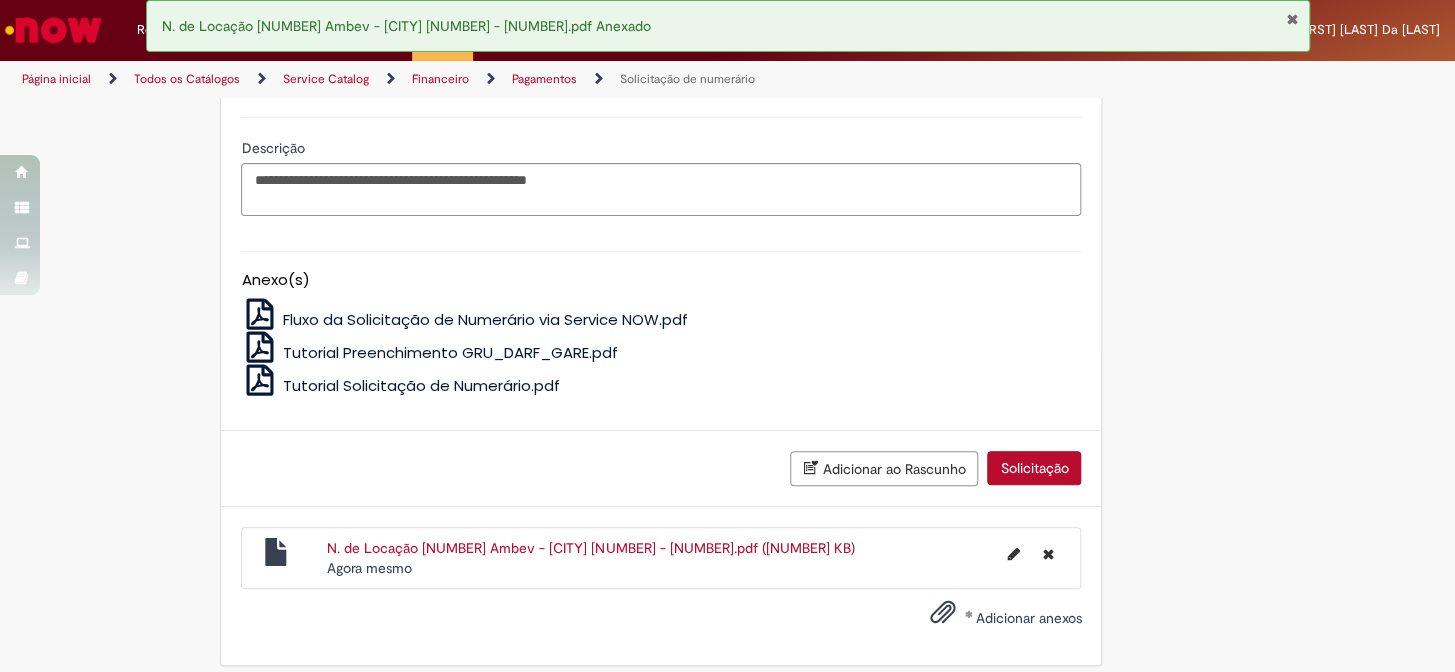scroll, scrollTop: 3779, scrollLeft: 0, axis: vertical 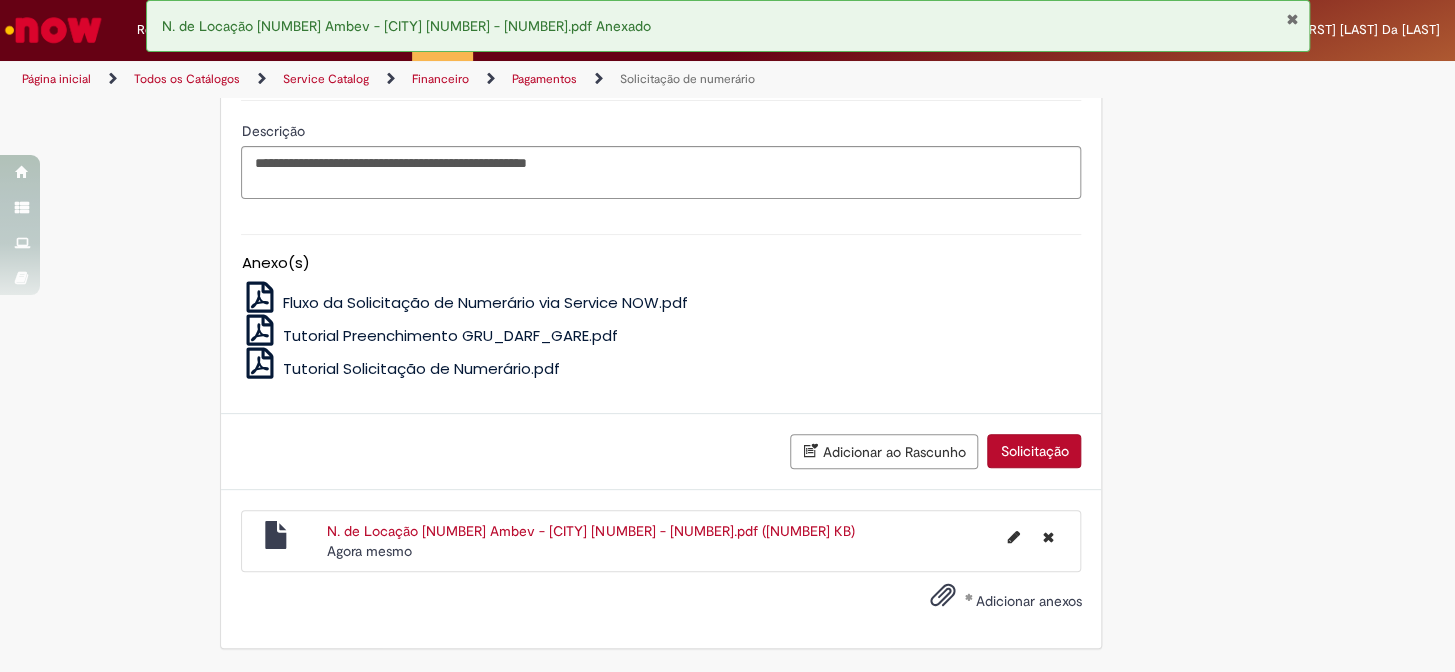 click on "Solicitação" at bounding box center [1034, 451] 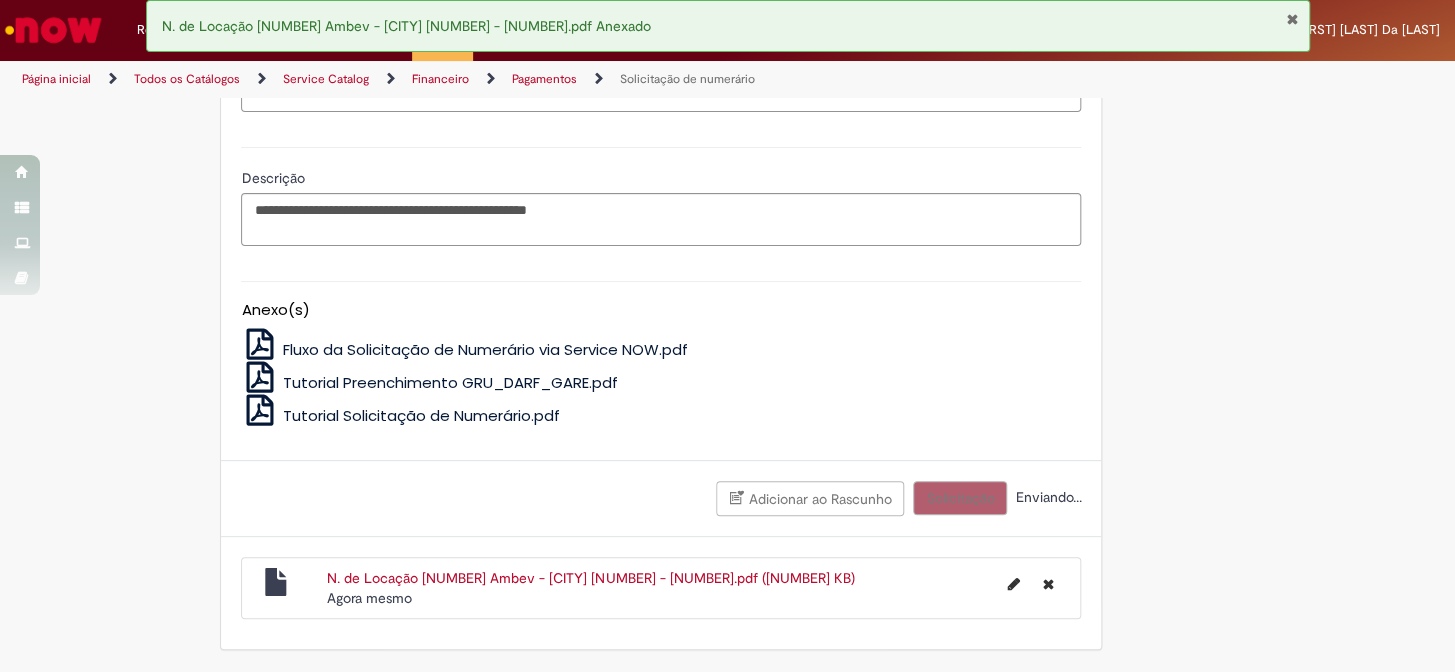 scroll, scrollTop: 3732, scrollLeft: 0, axis: vertical 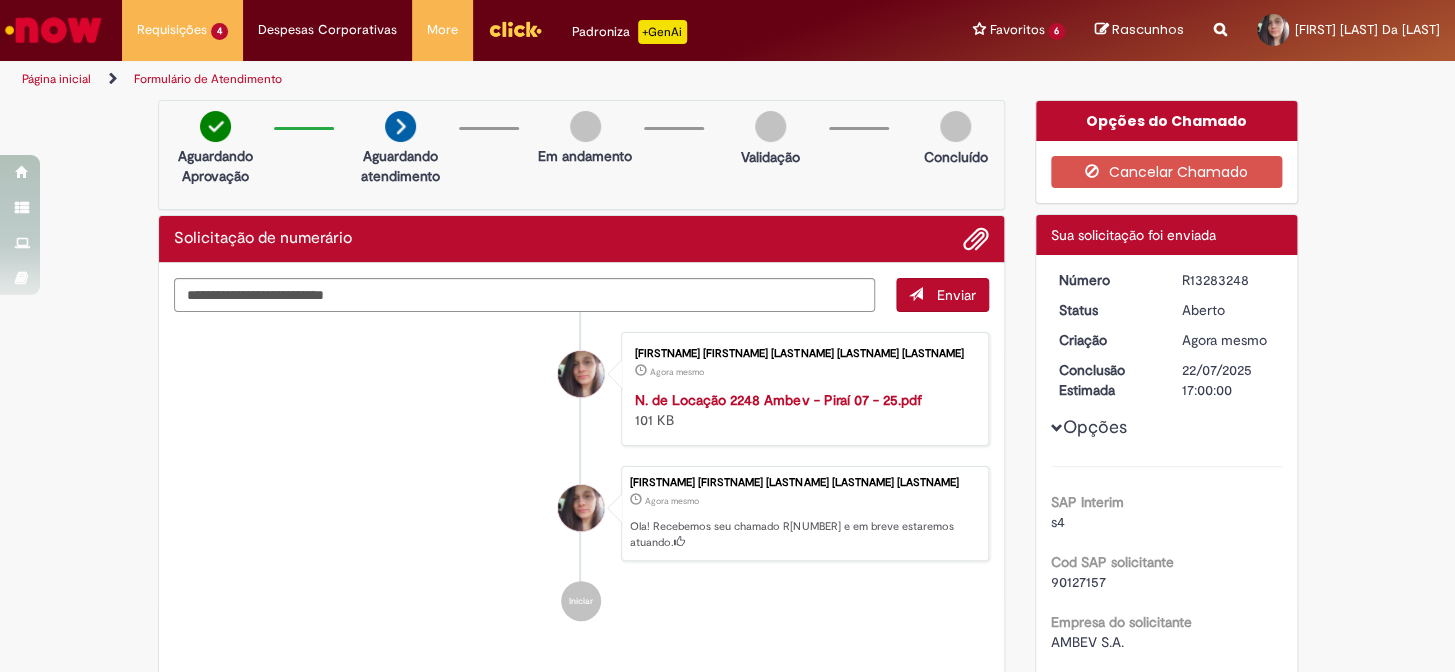 click on "R13283248" at bounding box center (1228, 280) 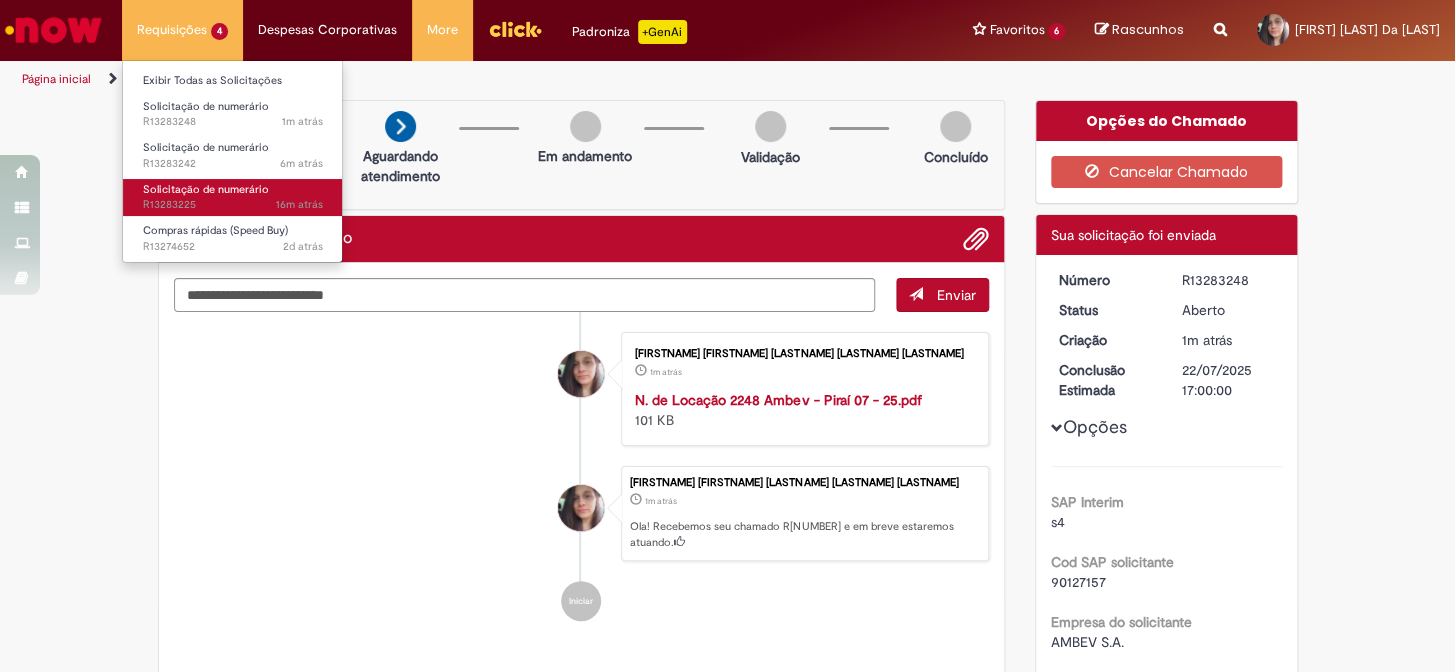 click on "Solicitação de numerário" at bounding box center (206, 189) 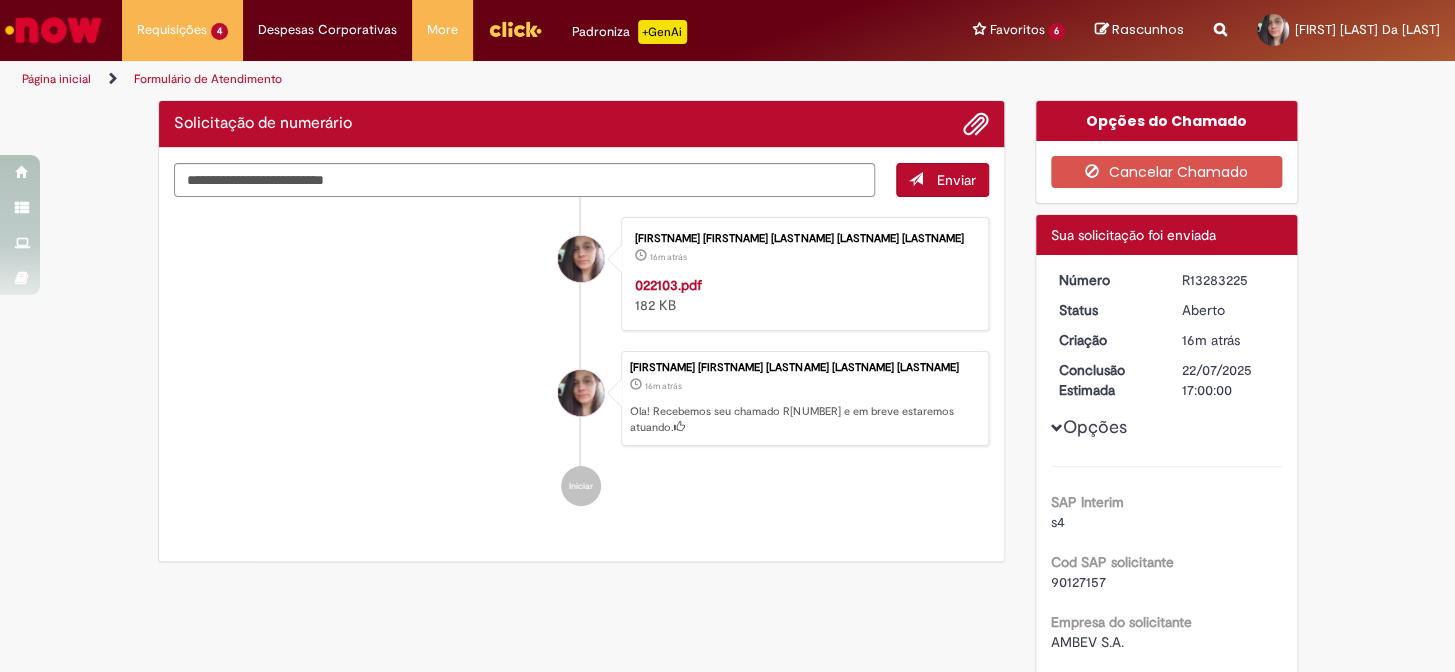 click on "R13283225" at bounding box center (1228, 280) 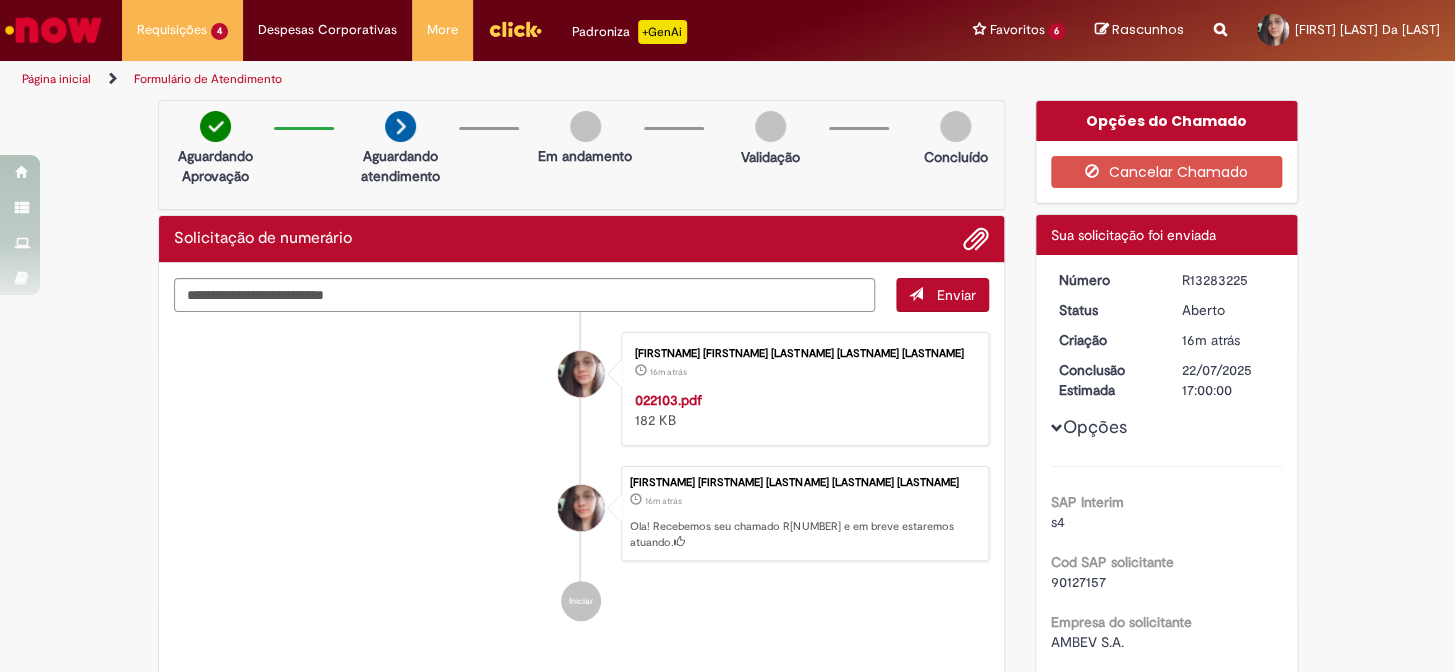 click on "R13283225" at bounding box center [1228, 280] 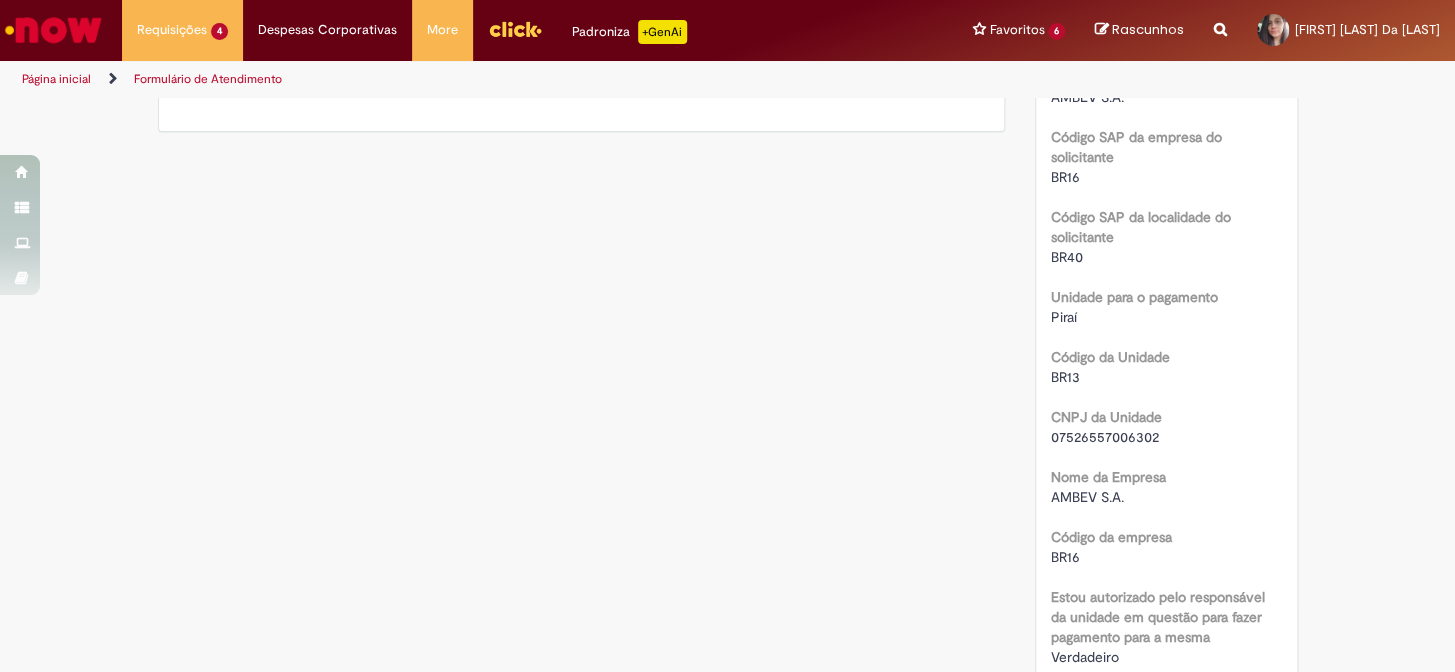 scroll, scrollTop: 818, scrollLeft: 0, axis: vertical 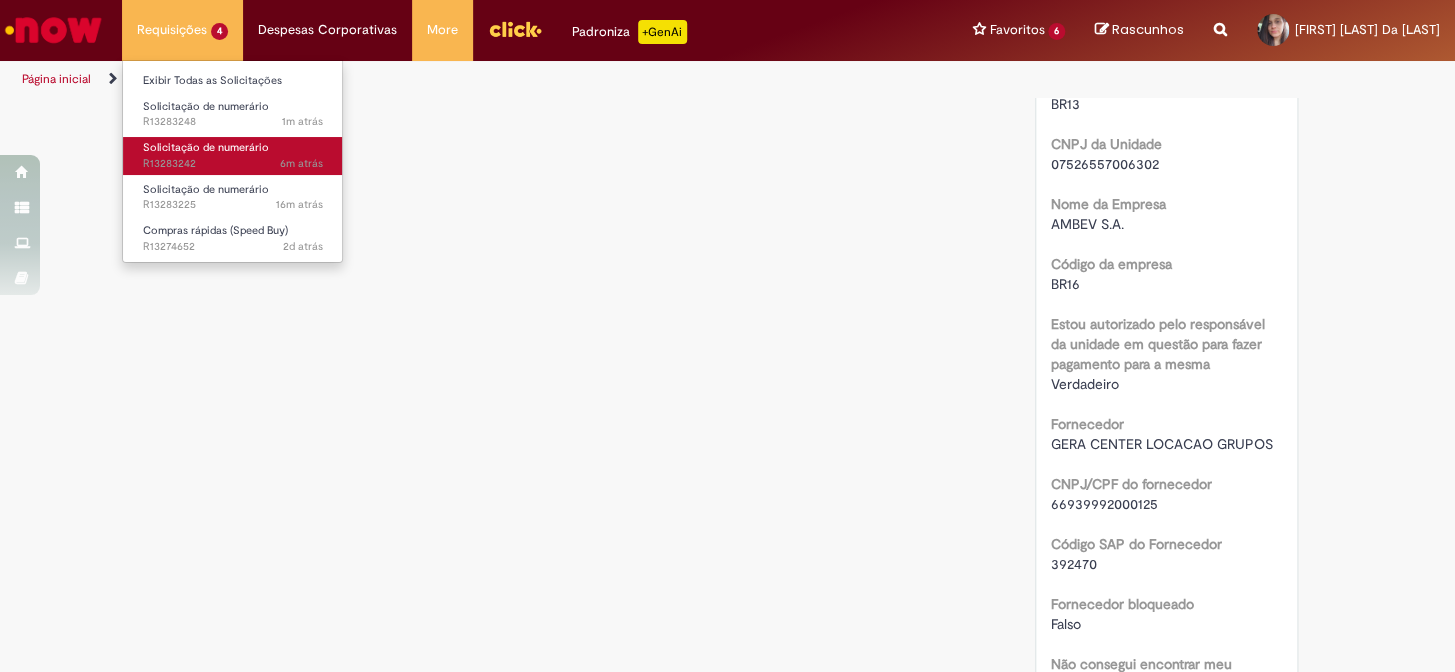 click on "Solicitação de numerário" at bounding box center (206, 147) 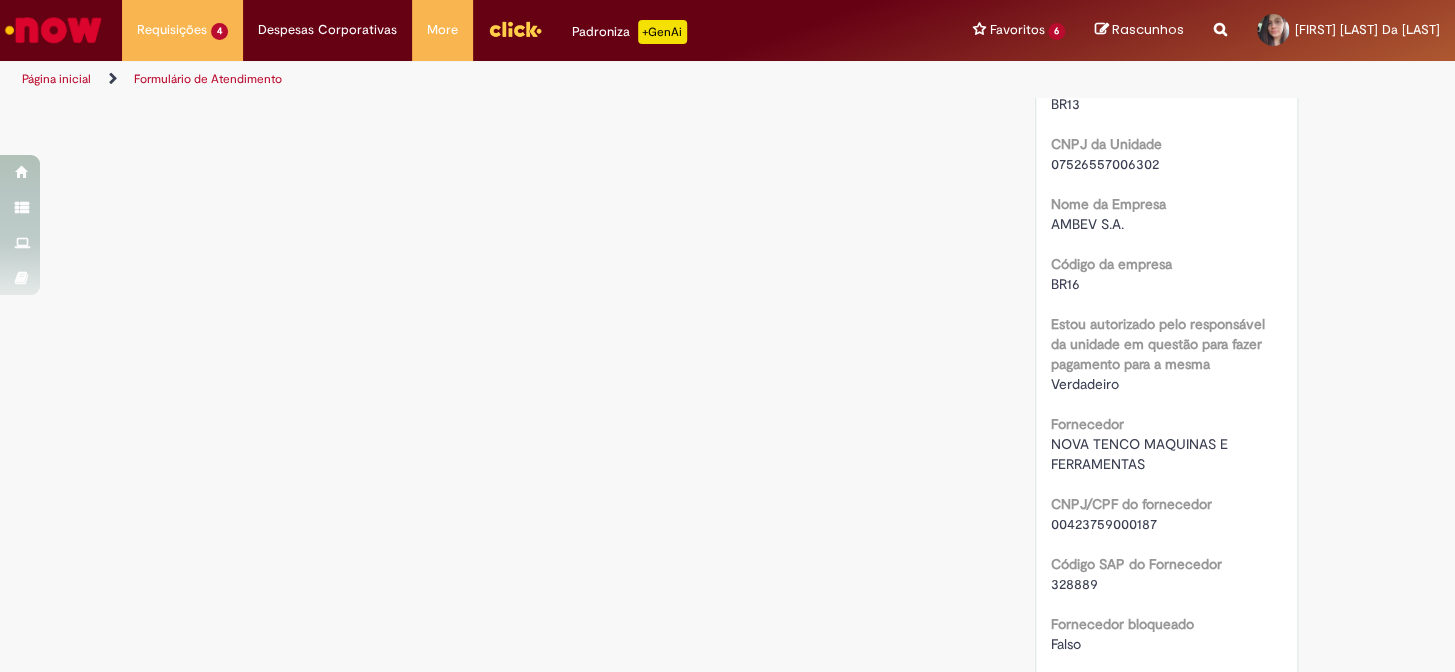 scroll, scrollTop: 0, scrollLeft: 0, axis: both 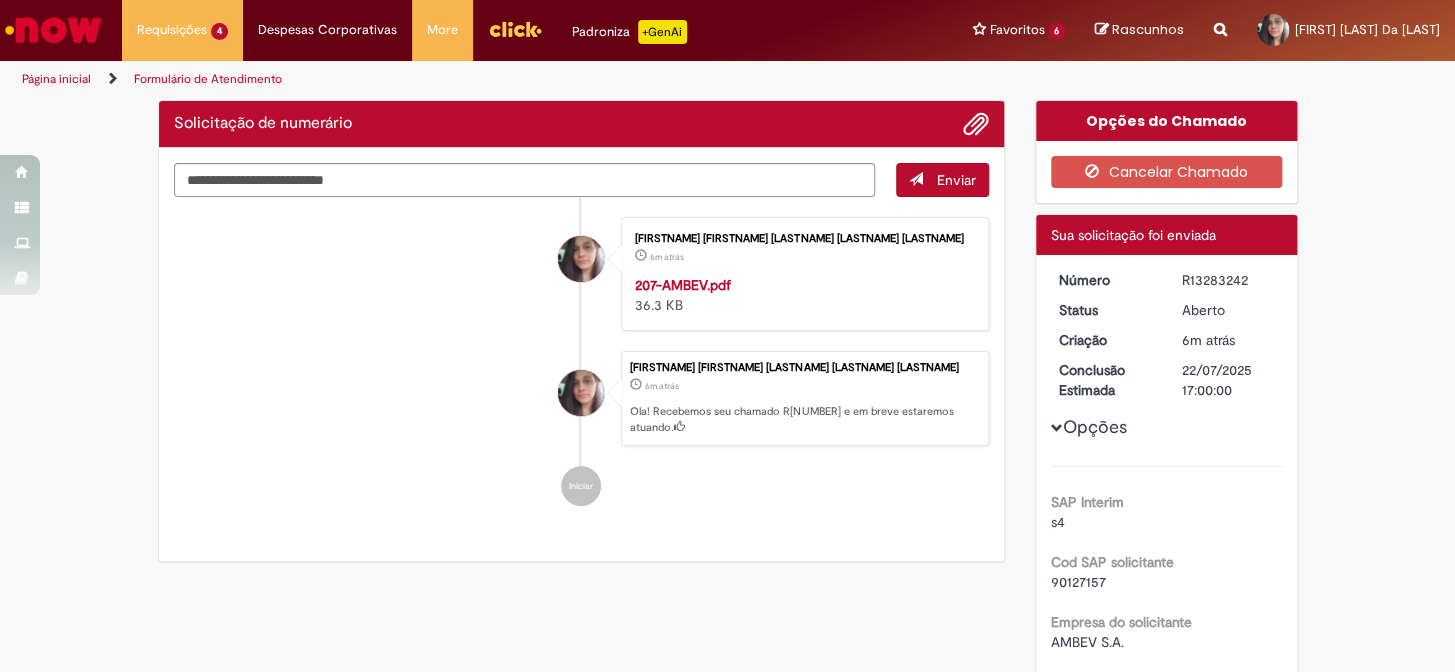click on "R13283242" at bounding box center [1228, 280] 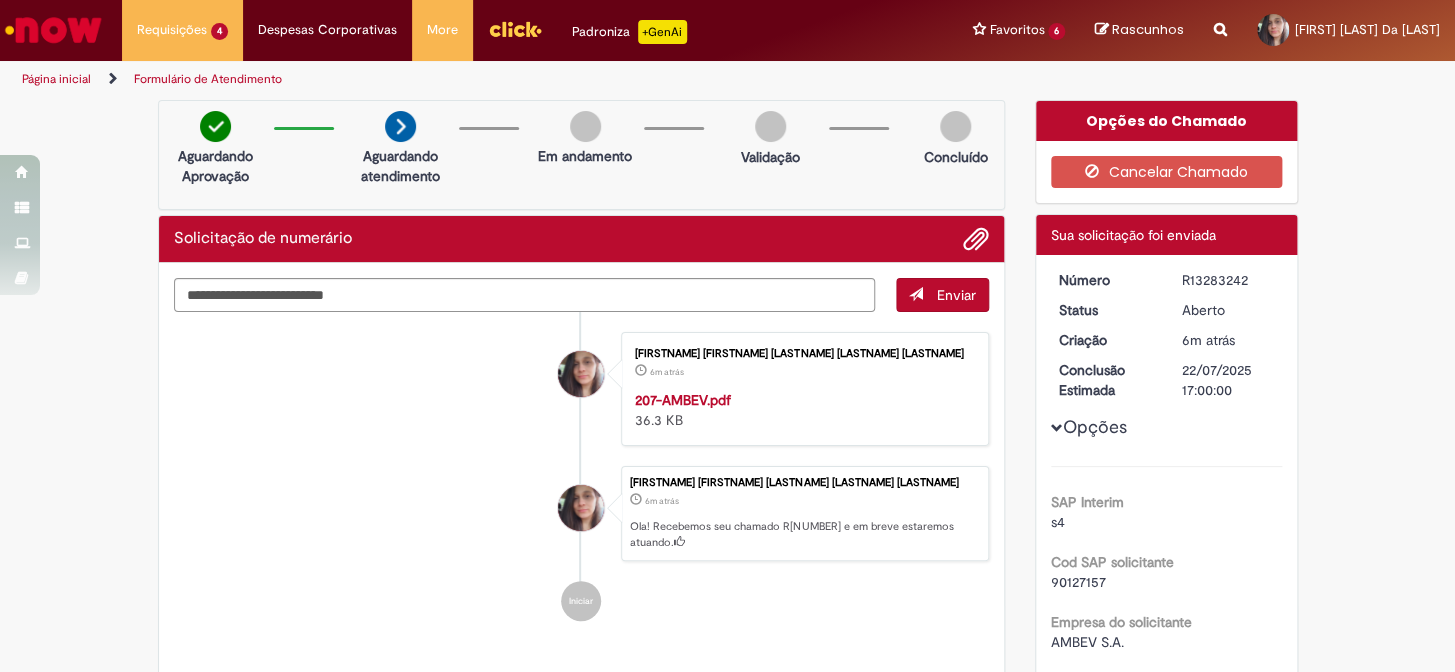 copy on "R13283242" 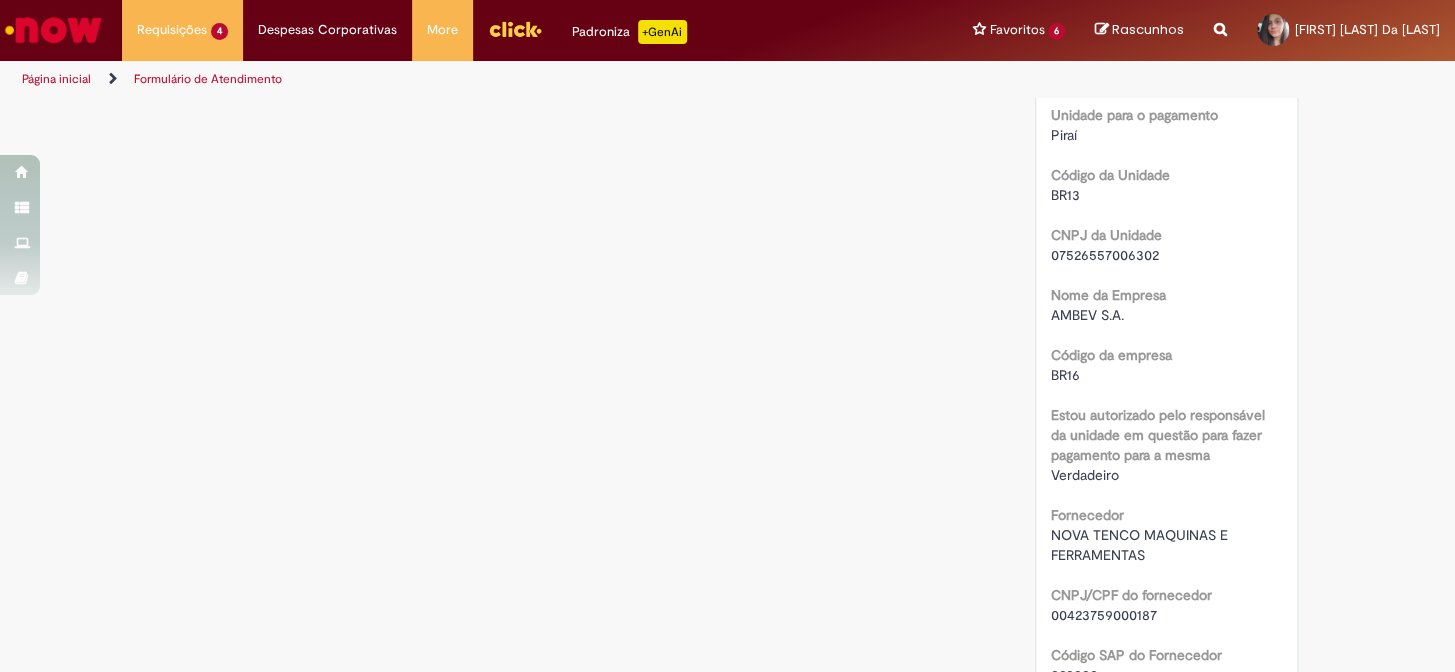 scroll, scrollTop: 909, scrollLeft: 0, axis: vertical 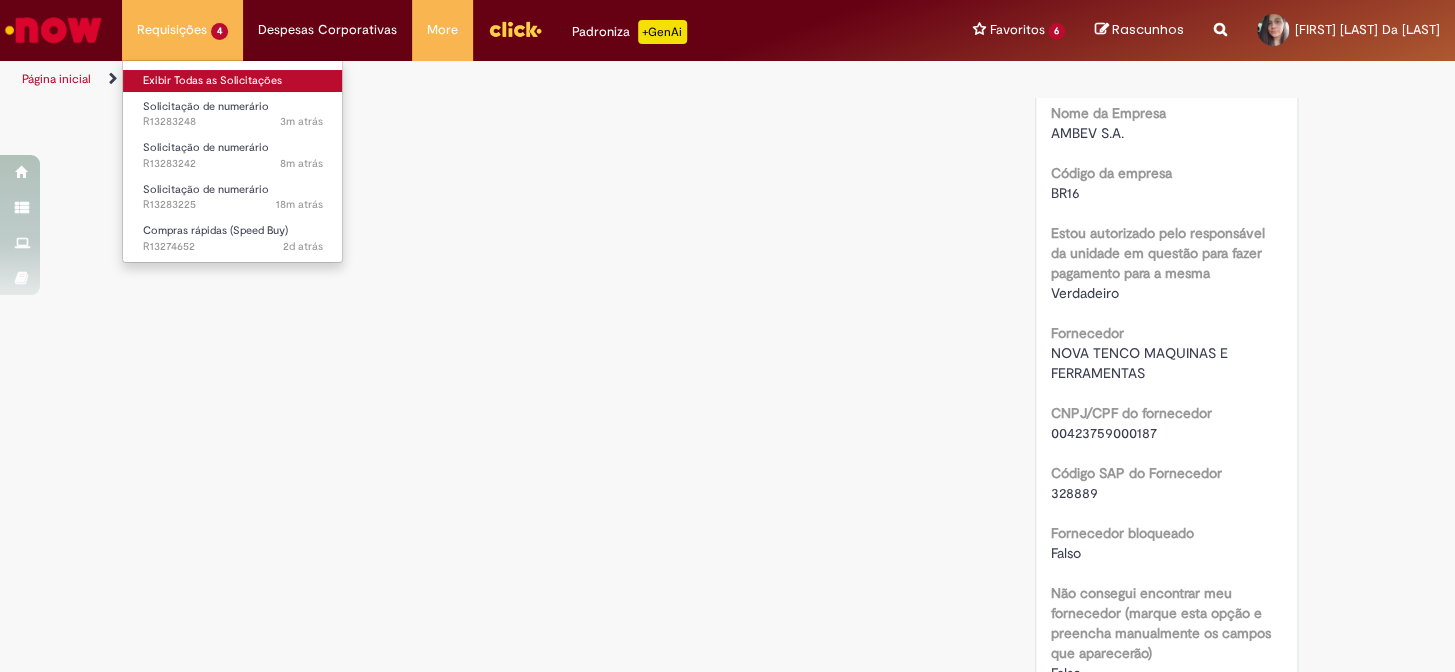 click on "Exibir Todas as Solicitações" at bounding box center [233, 81] 